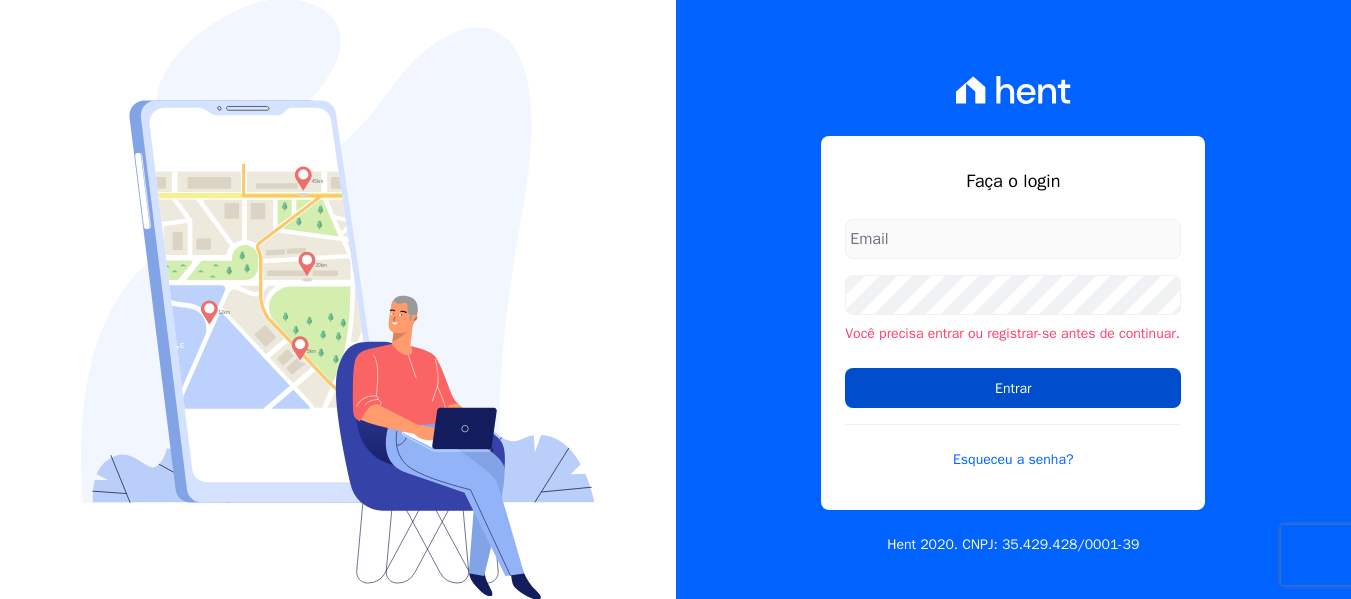 scroll, scrollTop: 0, scrollLeft: 0, axis: both 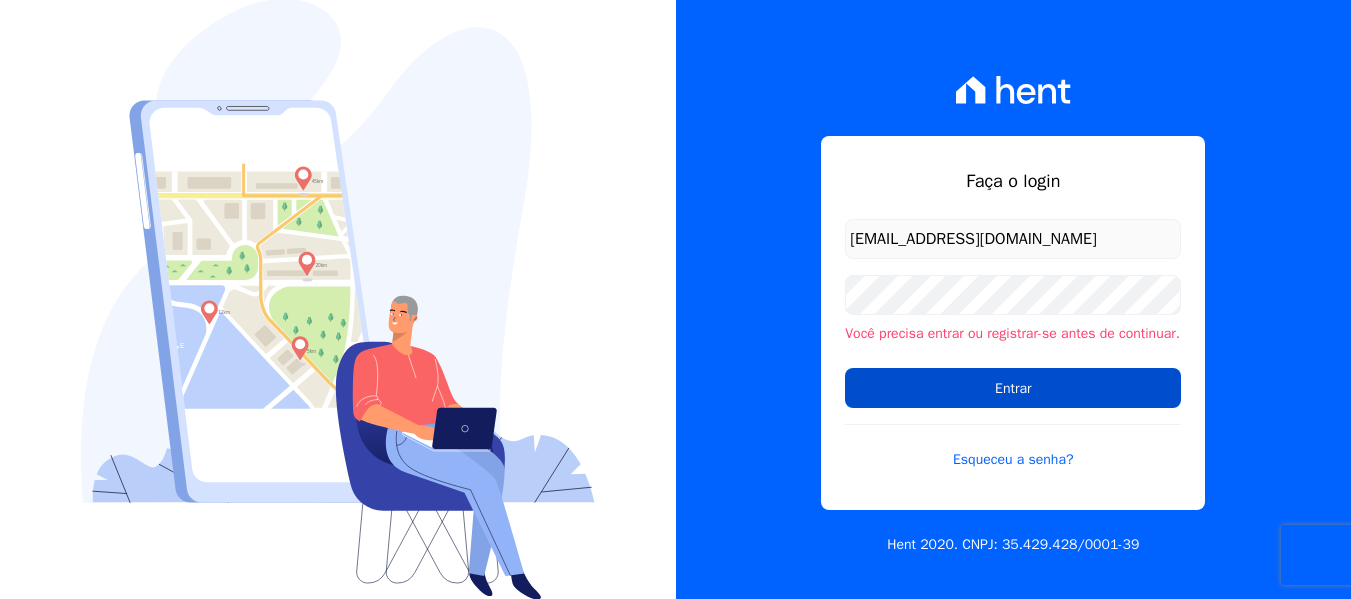 click on "Entrar" at bounding box center (1013, 388) 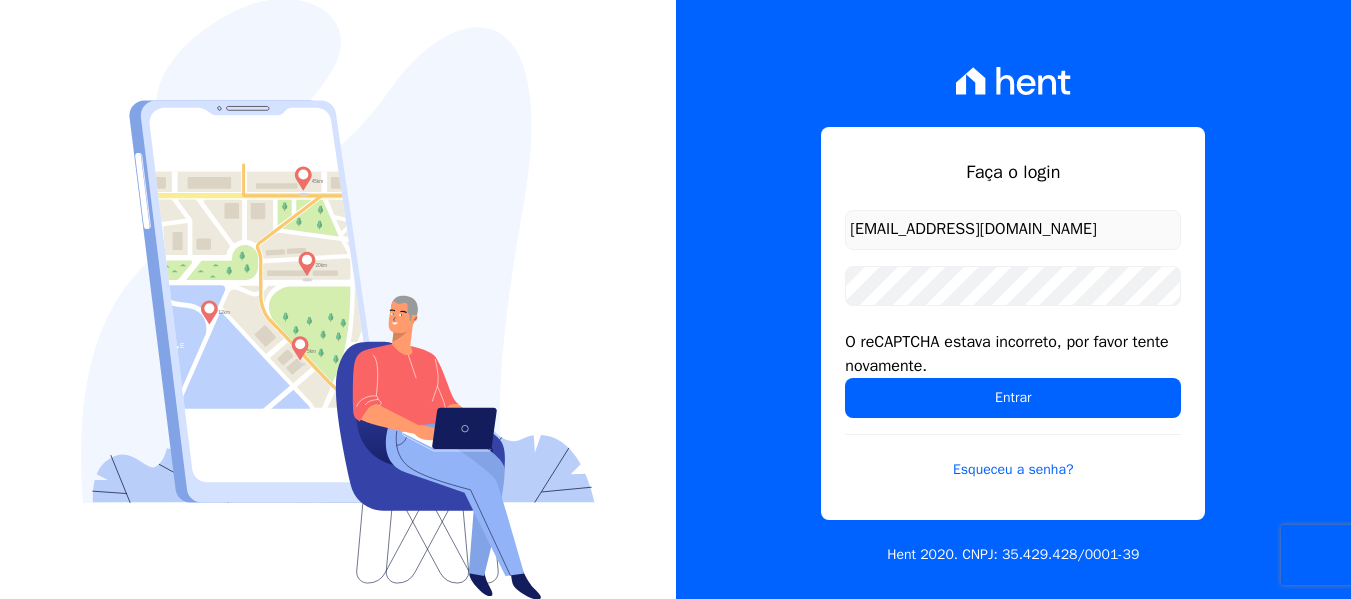 scroll, scrollTop: 0, scrollLeft: 0, axis: both 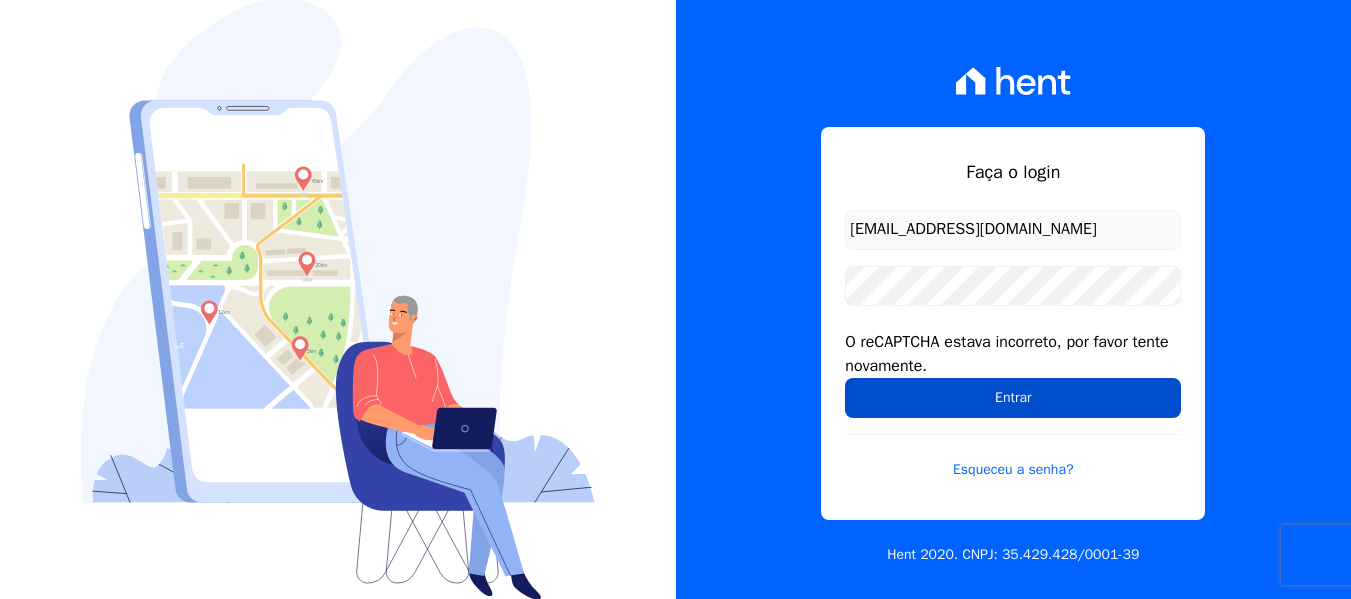 click on "Entrar" at bounding box center [1013, 398] 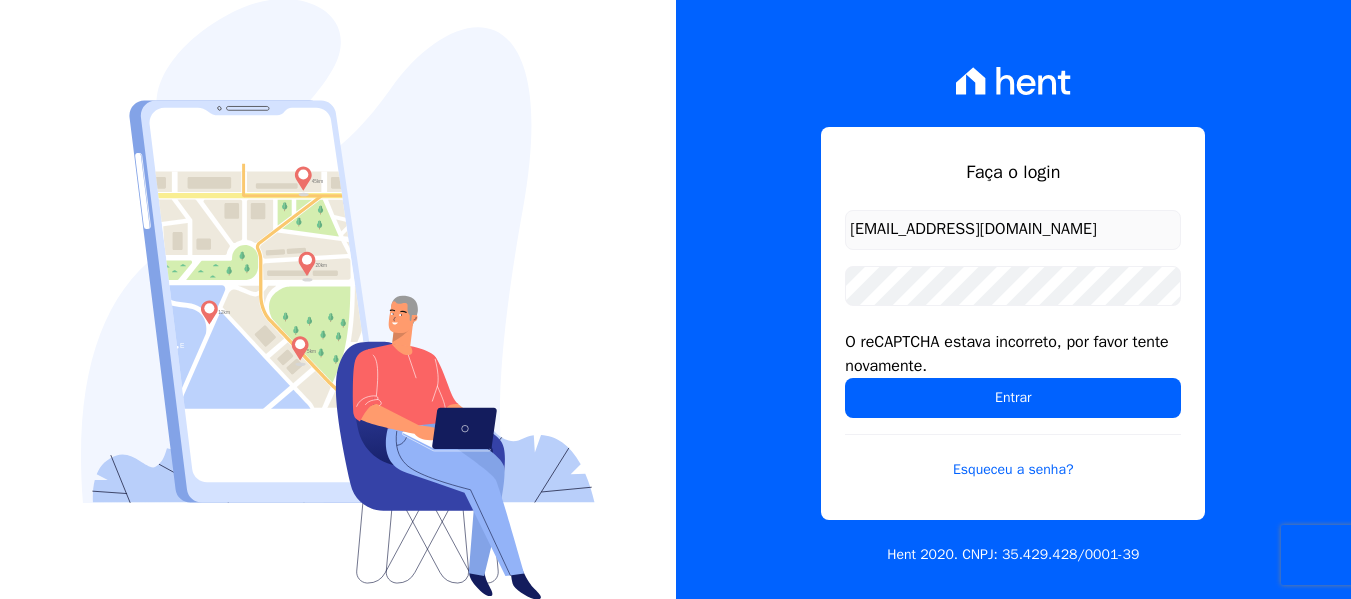 scroll, scrollTop: 0, scrollLeft: 0, axis: both 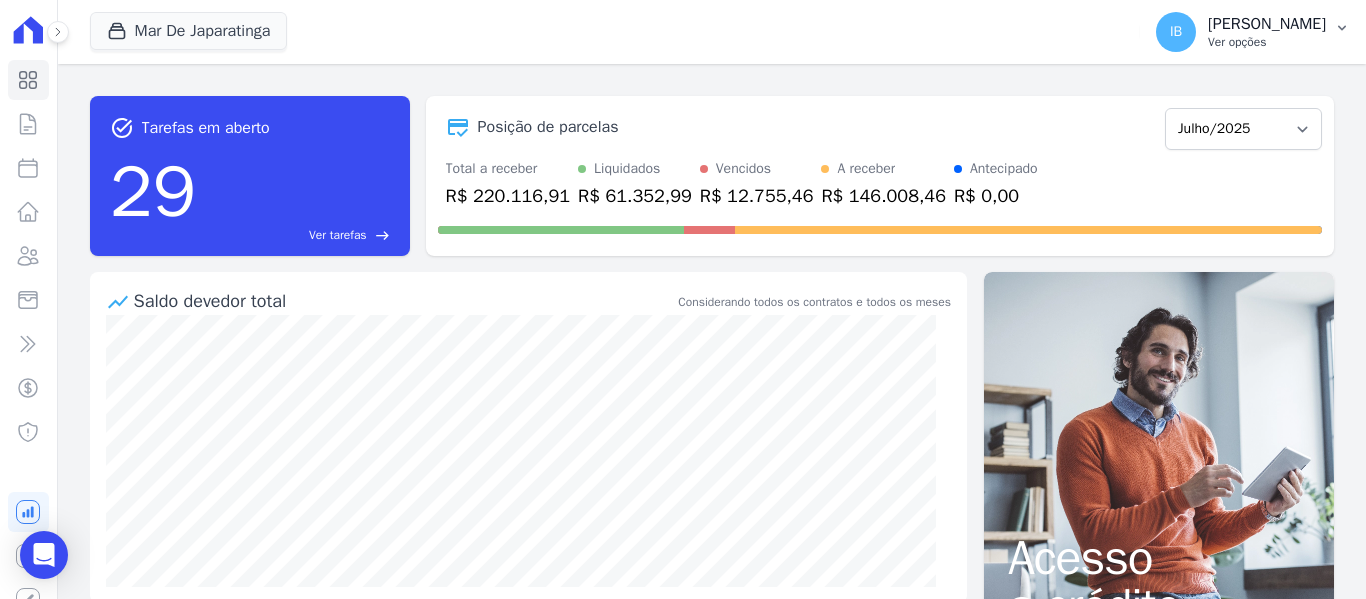 click 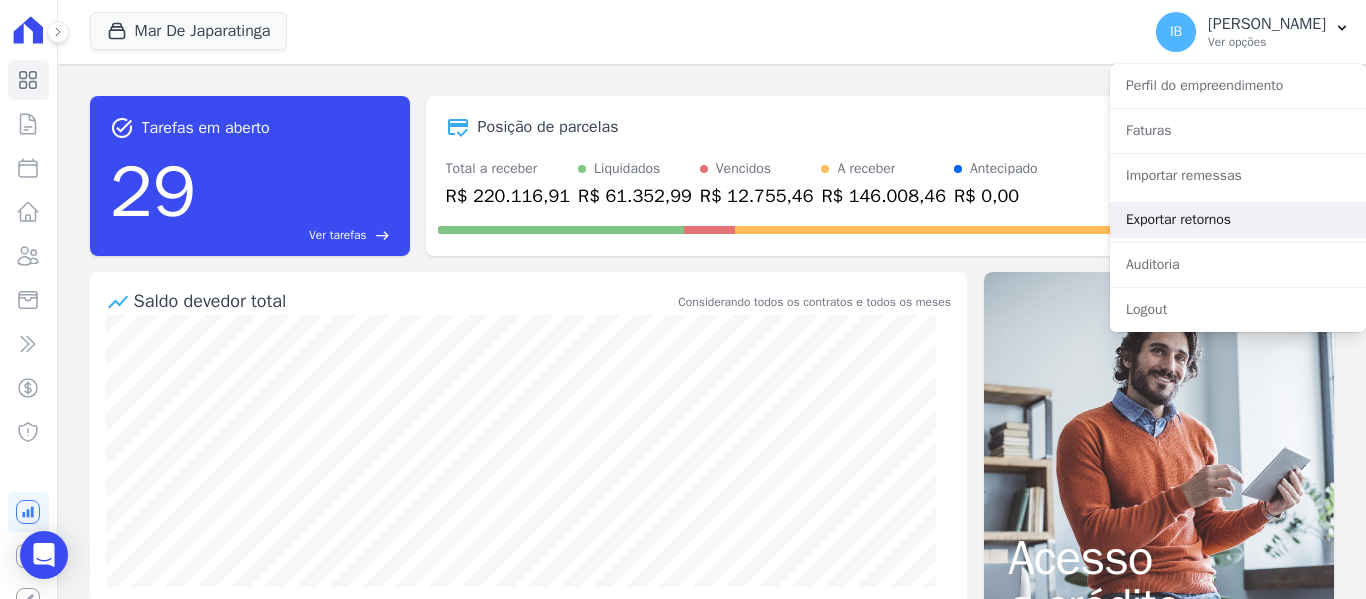 click on "Exportar retornos" at bounding box center (1238, 220) 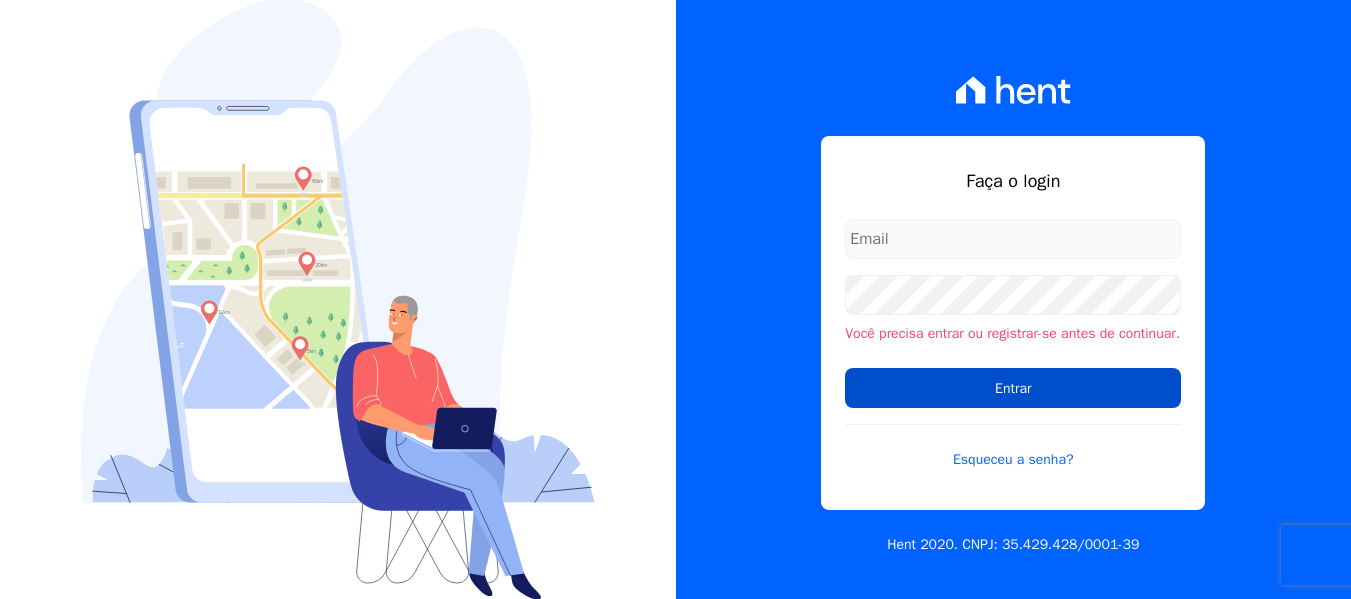 scroll, scrollTop: 0, scrollLeft: 0, axis: both 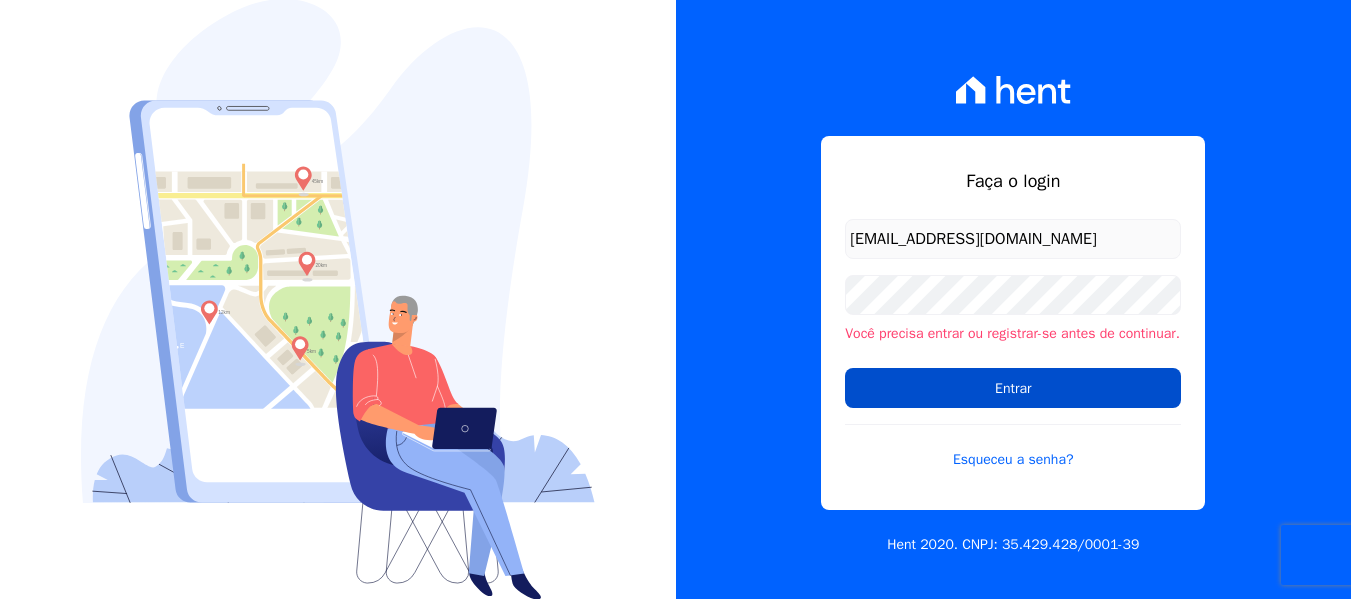 click on "Entrar" at bounding box center [1013, 388] 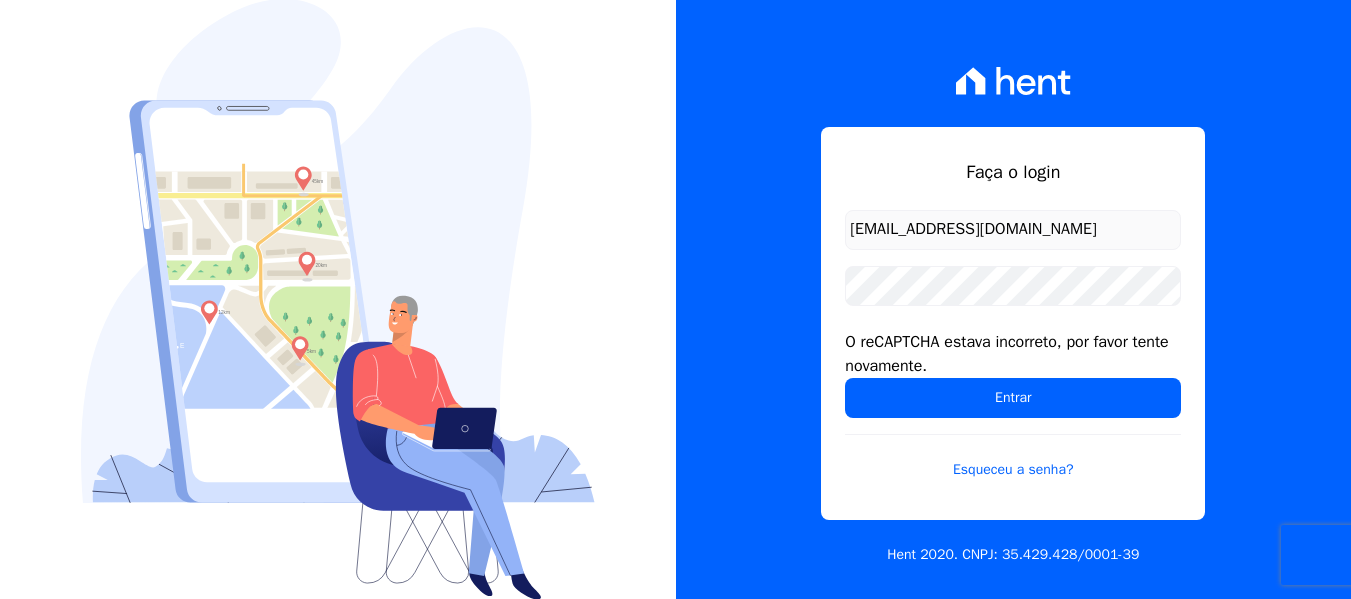 scroll, scrollTop: 0, scrollLeft: 0, axis: both 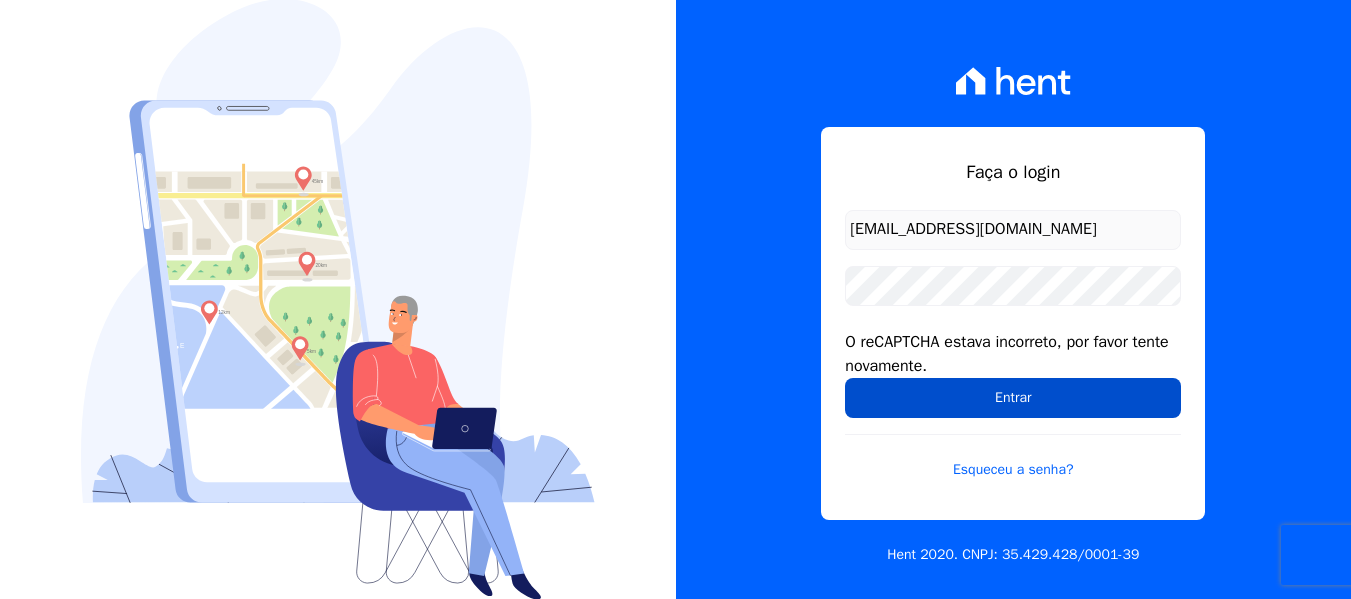 click on "Entrar" at bounding box center (1013, 398) 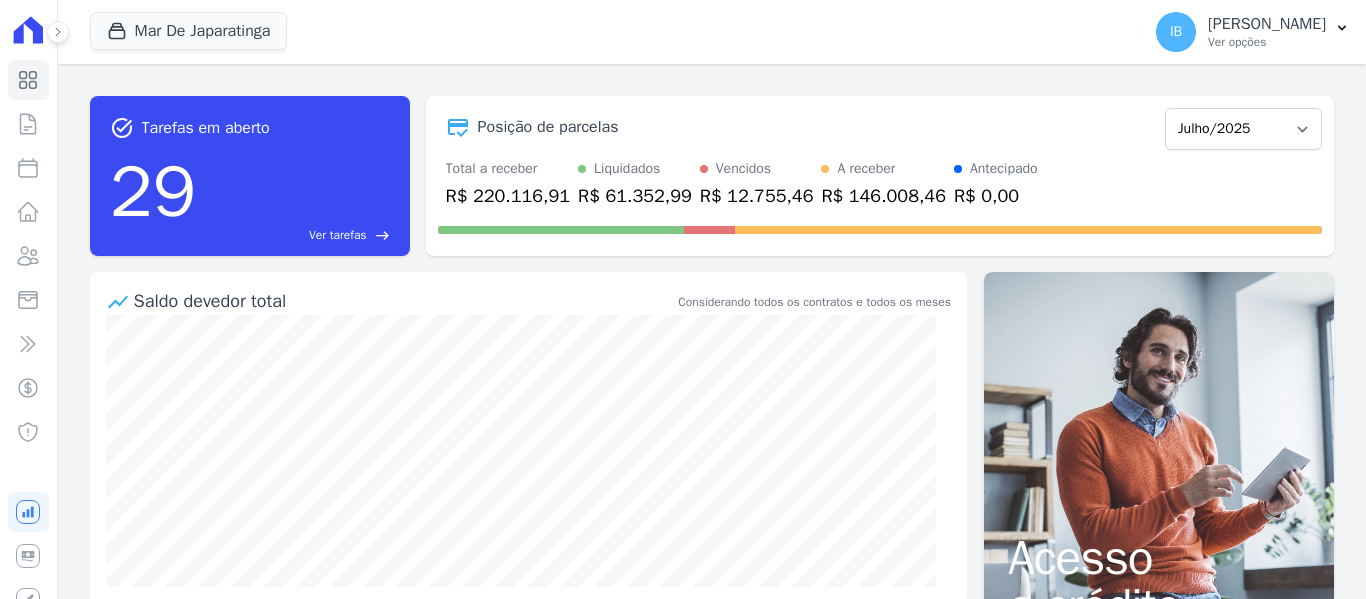 scroll, scrollTop: 0, scrollLeft: 0, axis: both 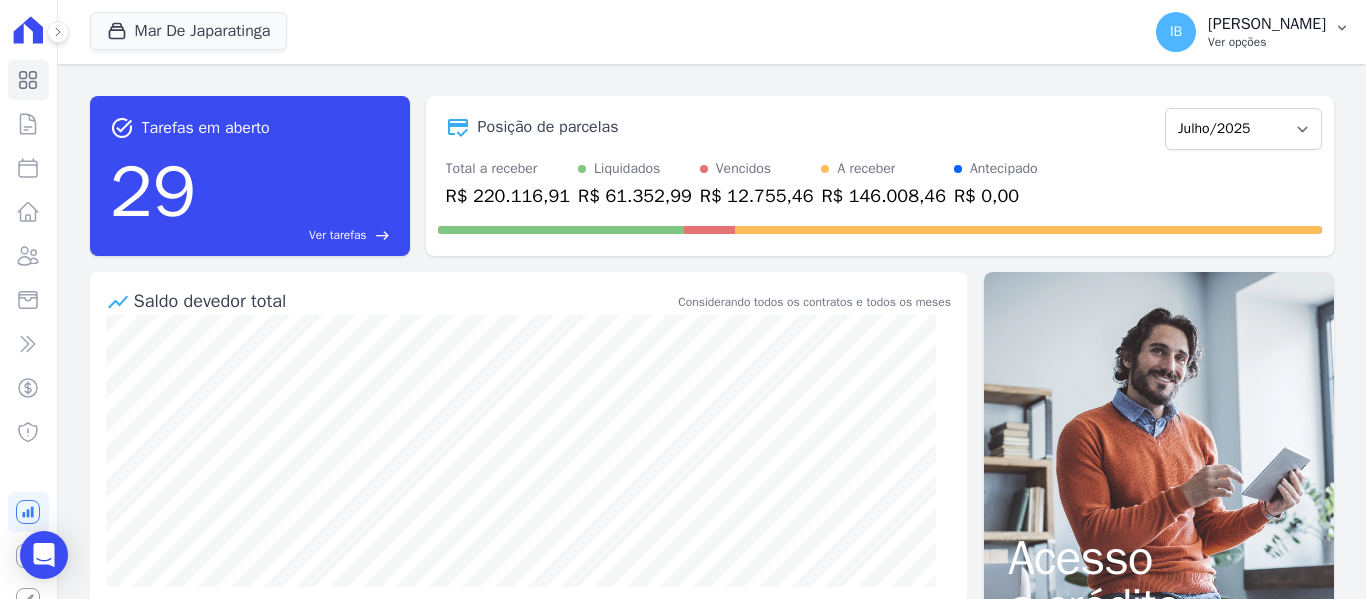 click 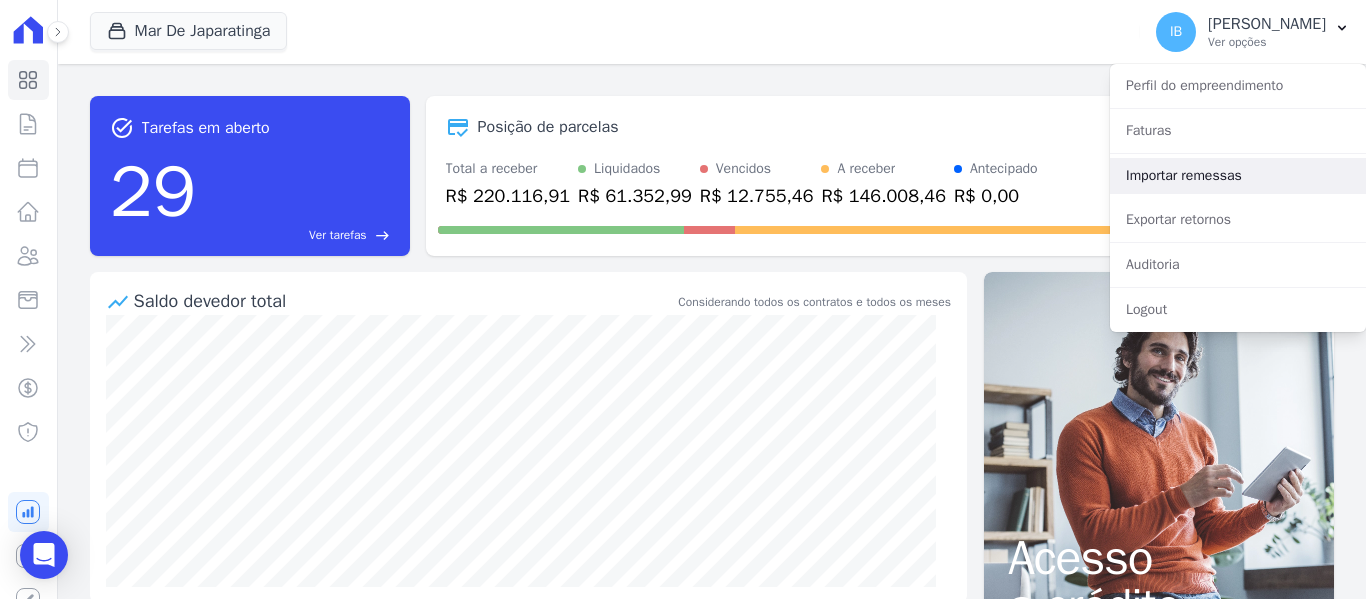 click on "Importar remessas" at bounding box center [1238, 176] 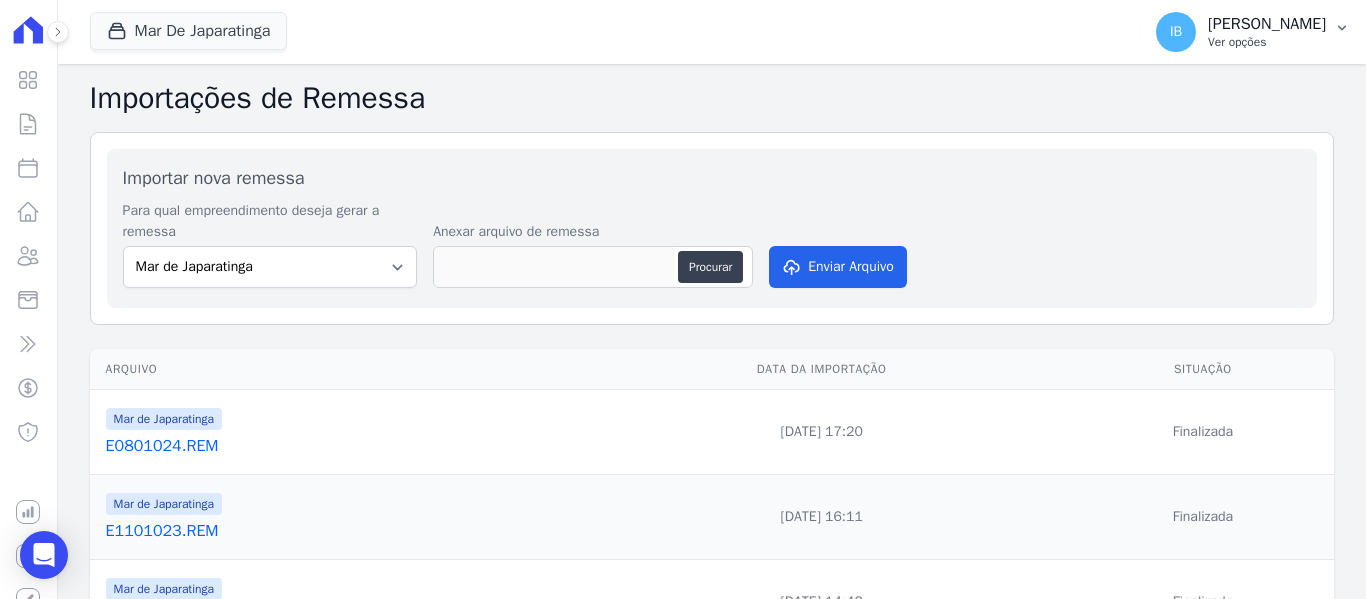 click 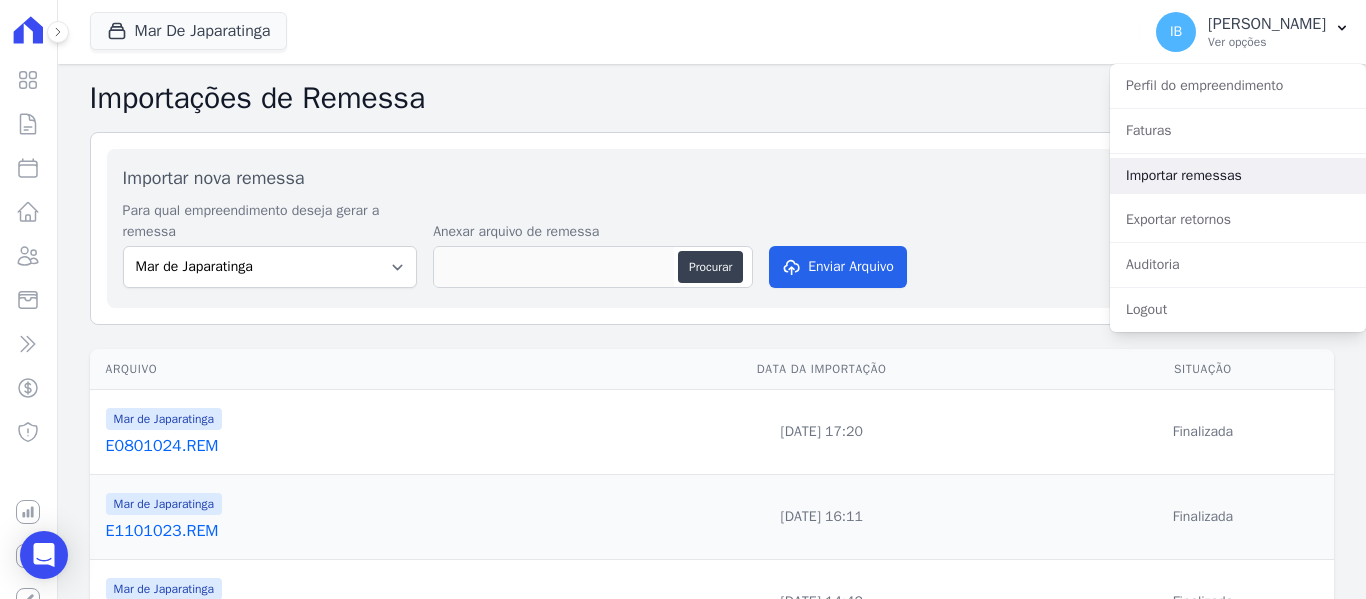 click on "Importar remessas" at bounding box center [1238, 176] 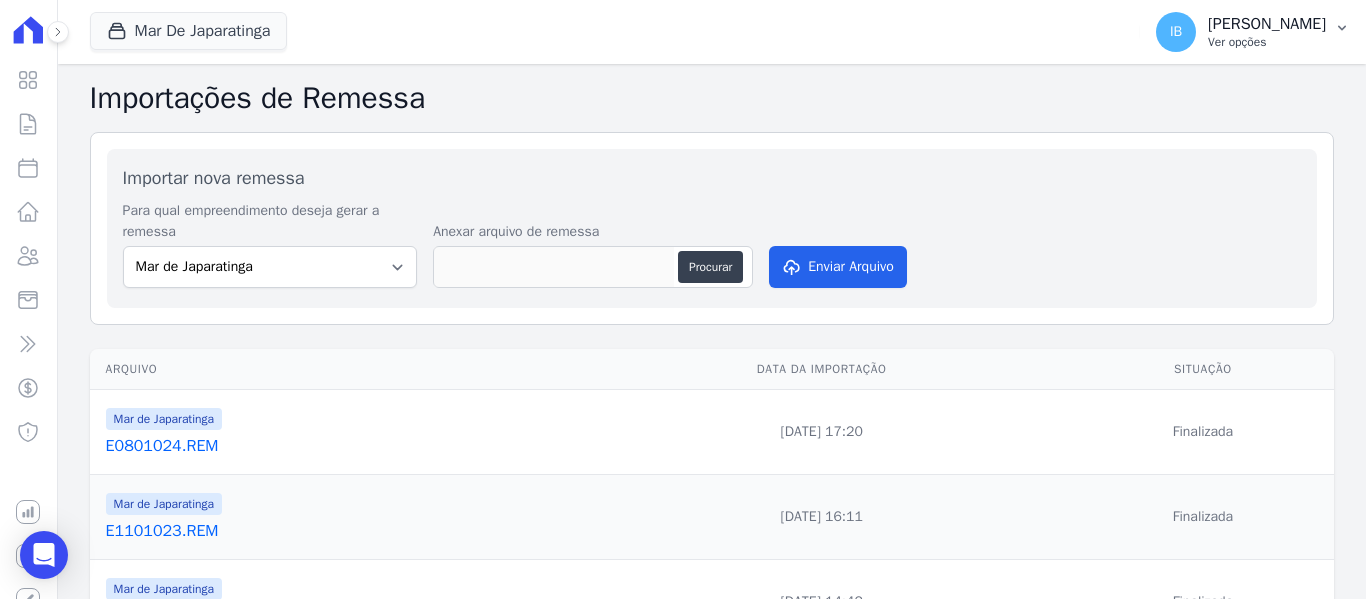 click 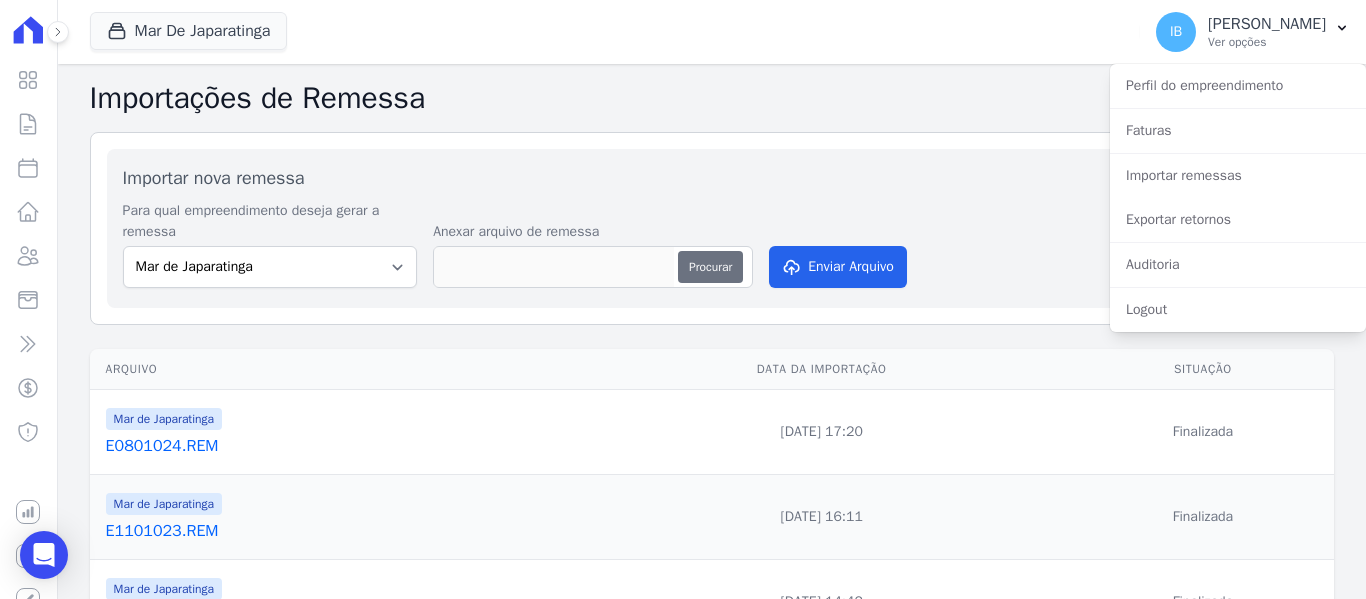 click on "Procurar" at bounding box center (710, 267) 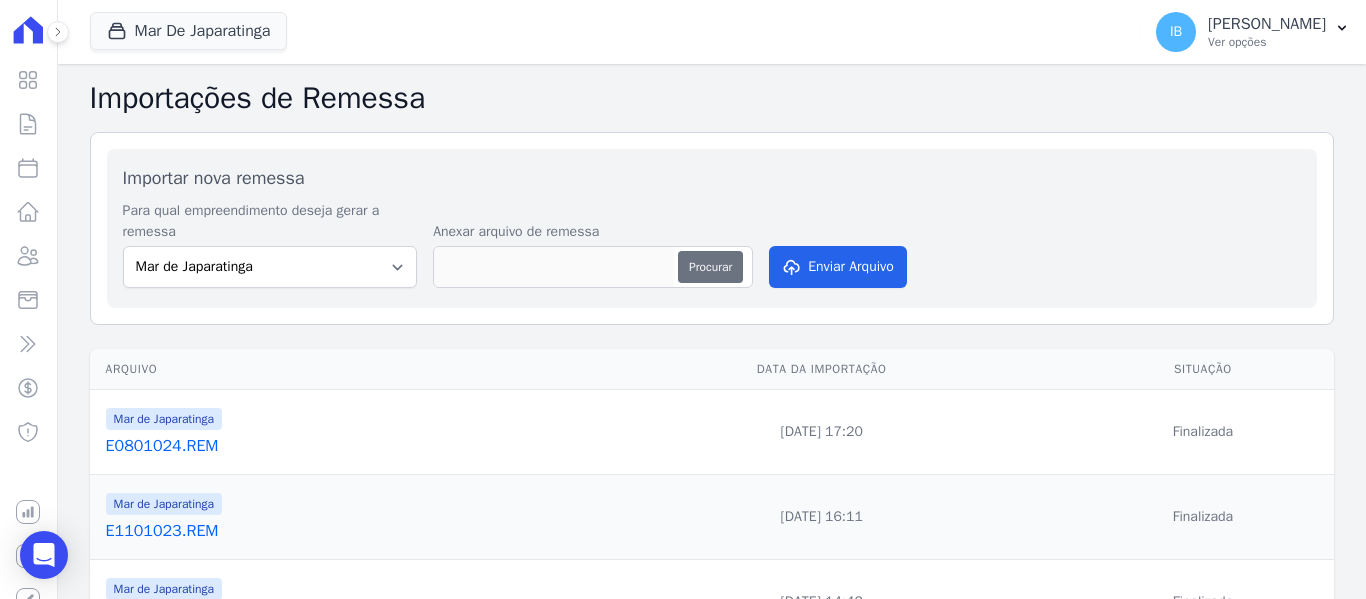 type on "E1401026.REM" 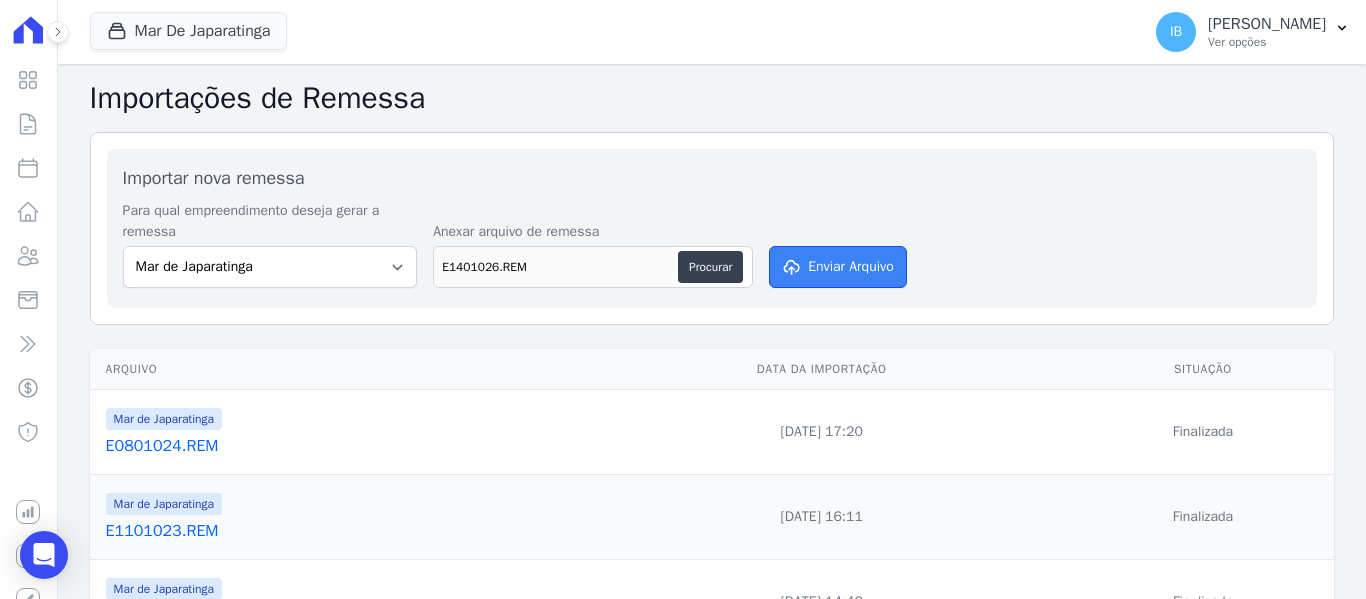 click on "Enviar Arquivo" at bounding box center [838, 267] 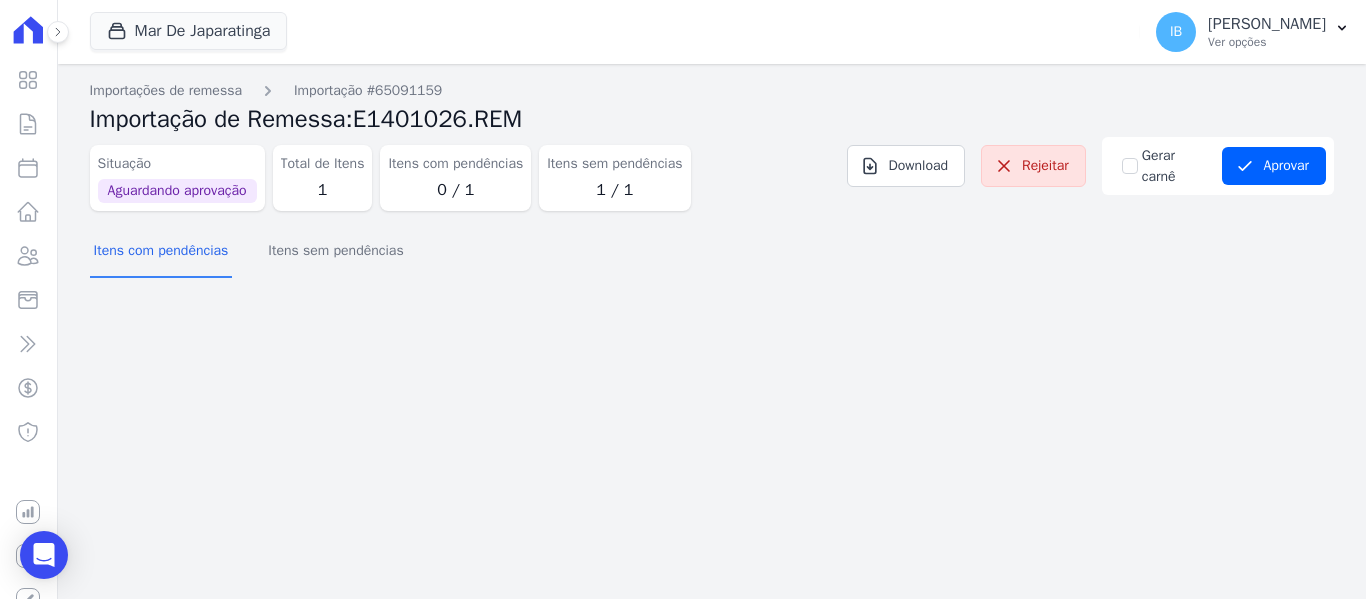 scroll, scrollTop: 0, scrollLeft: 0, axis: both 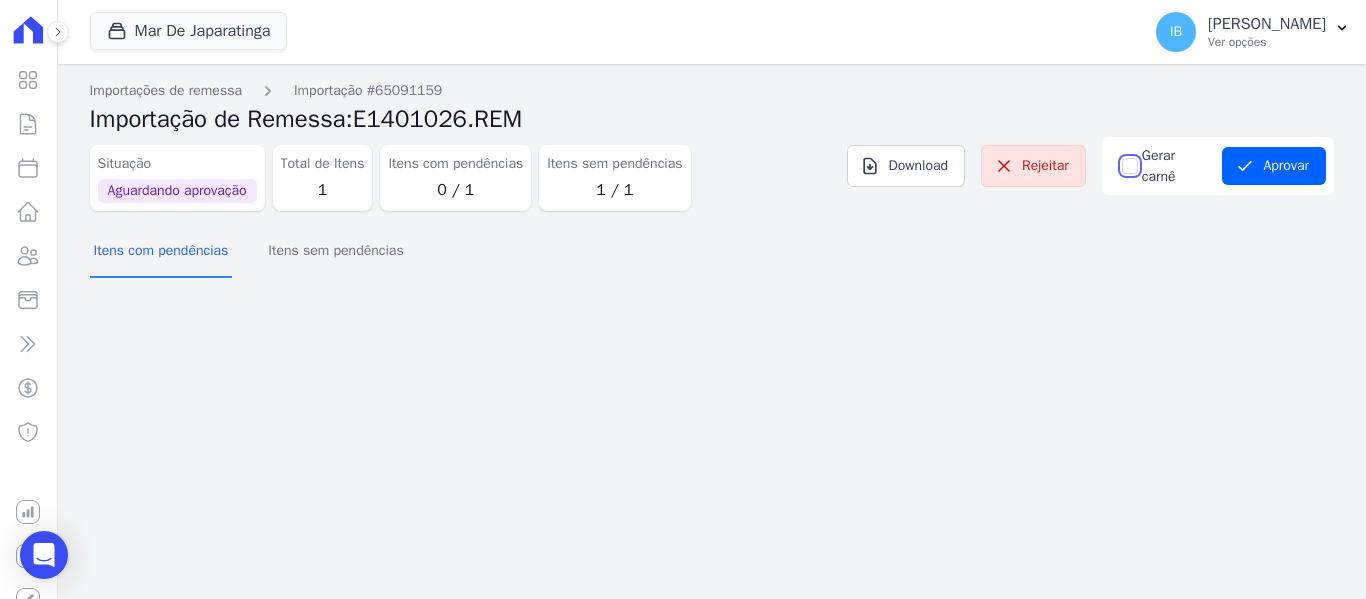 click on "Gerar carnê" at bounding box center [1130, 166] 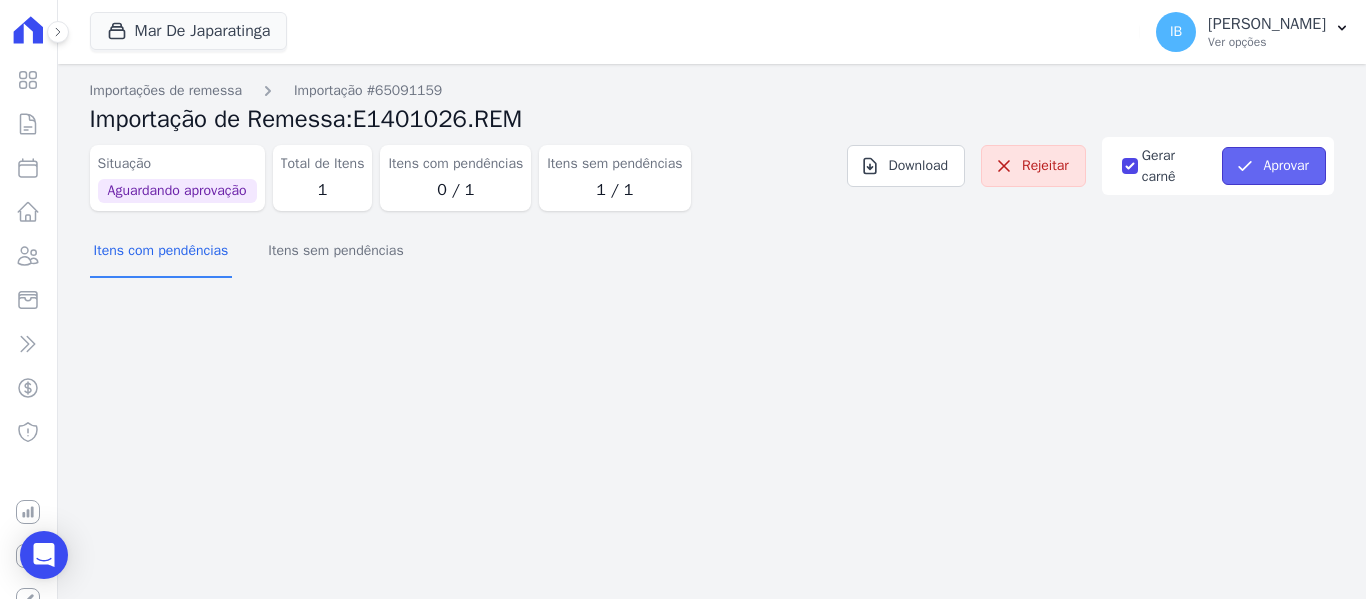 click on "Aprovar" at bounding box center [1274, 166] 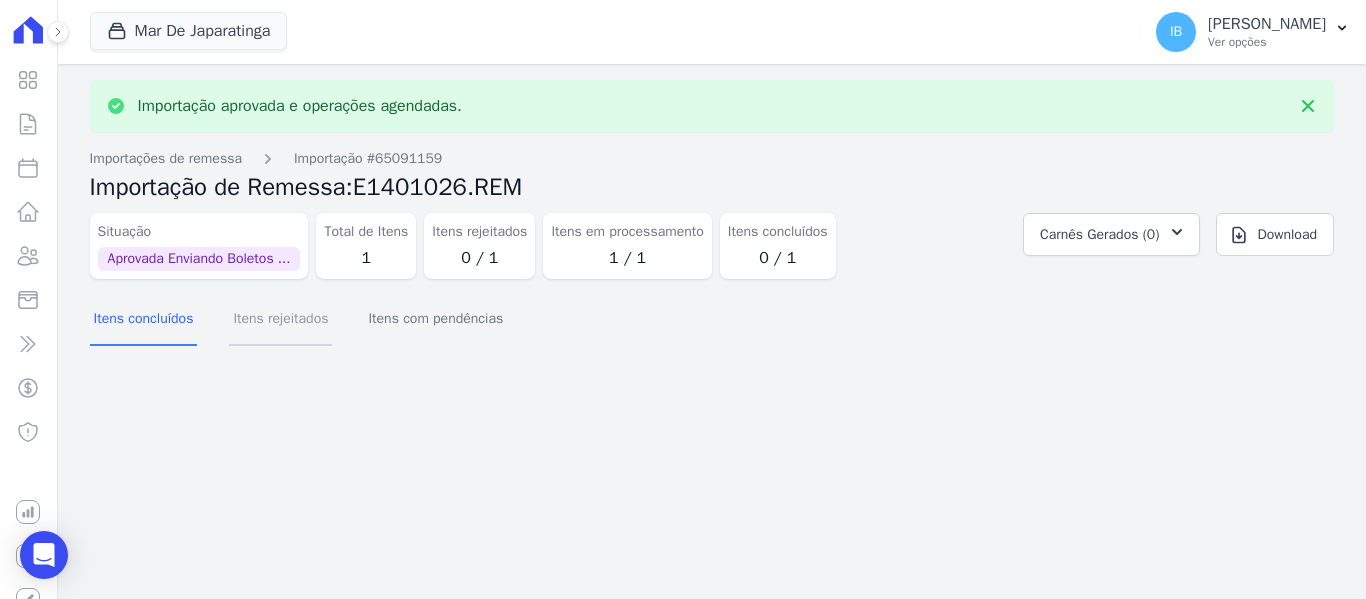 click on "Itens rejeitados" at bounding box center [280, 320] 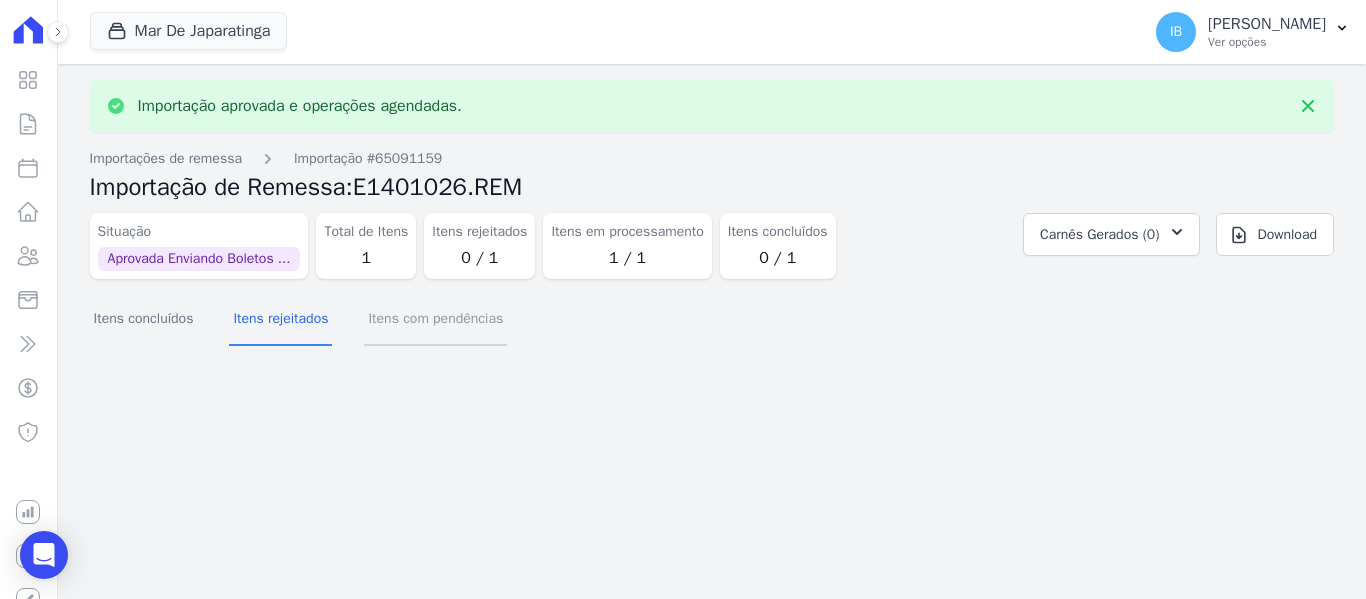 click on "Itens com pendências" at bounding box center [435, 320] 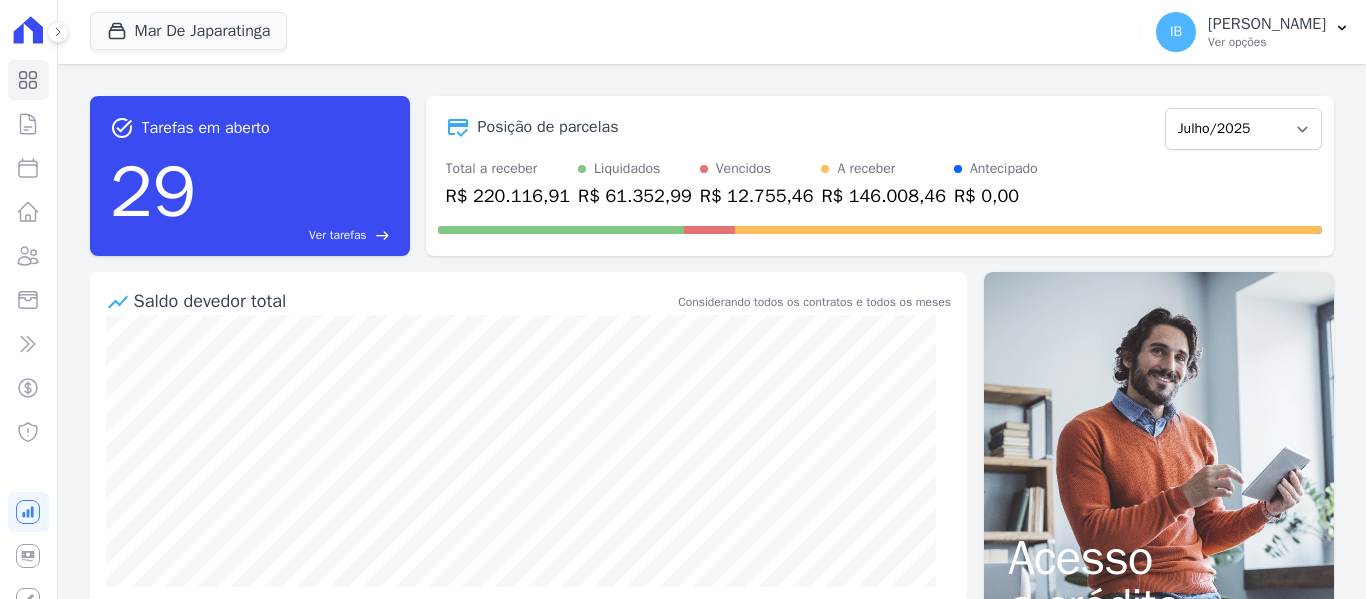 scroll, scrollTop: 0, scrollLeft: 0, axis: both 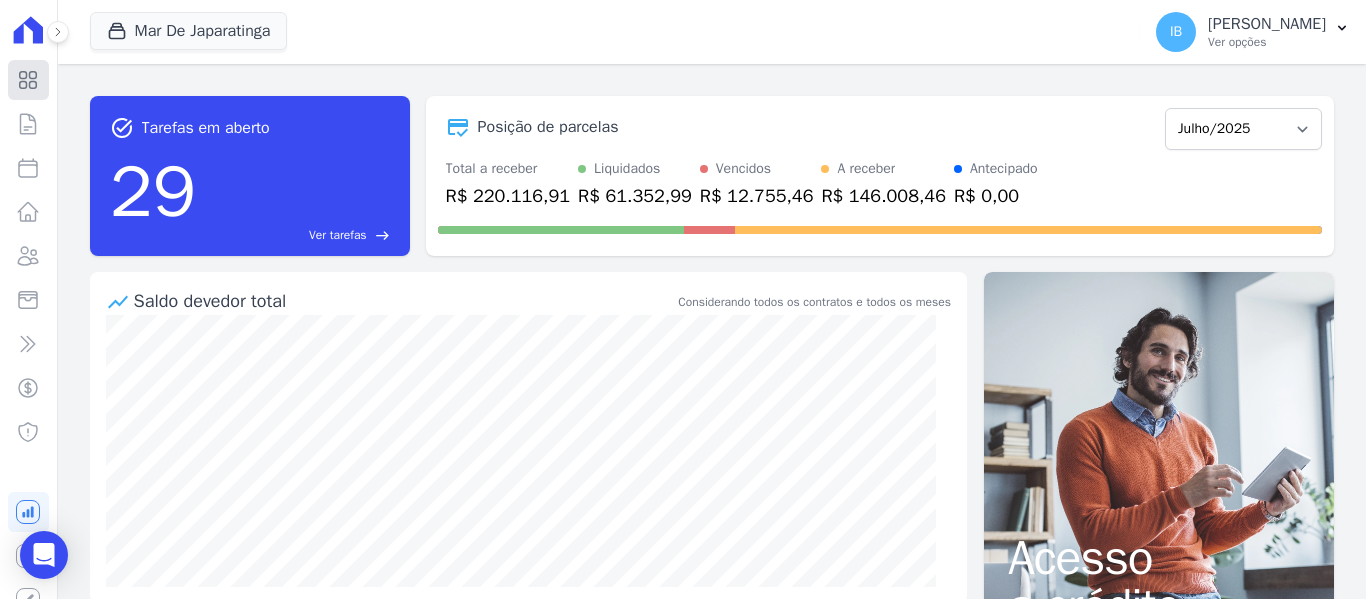 click on "Visão Geral" at bounding box center (28, 80) 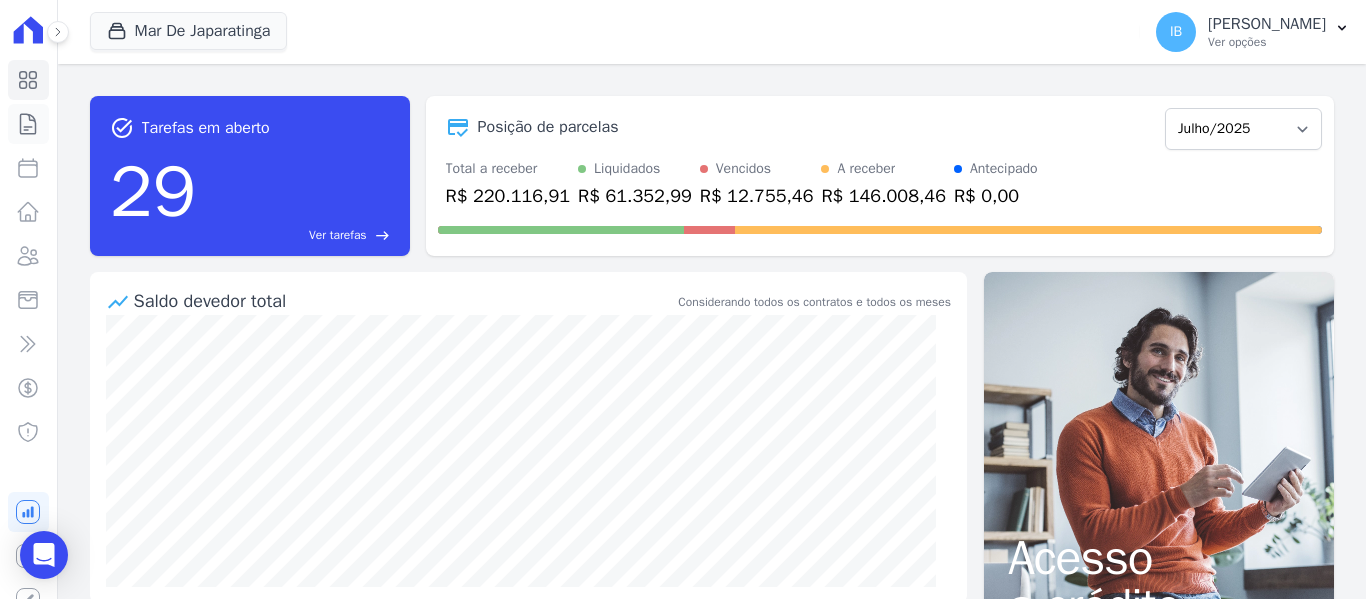 click 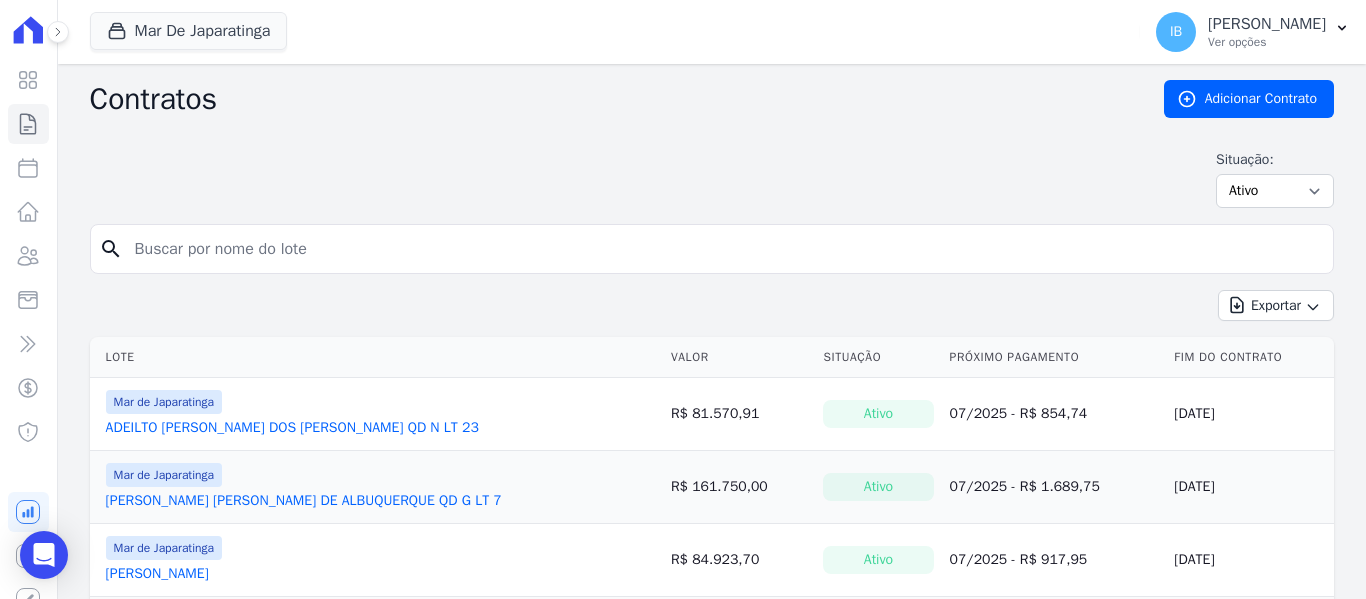 click at bounding box center [724, 249] 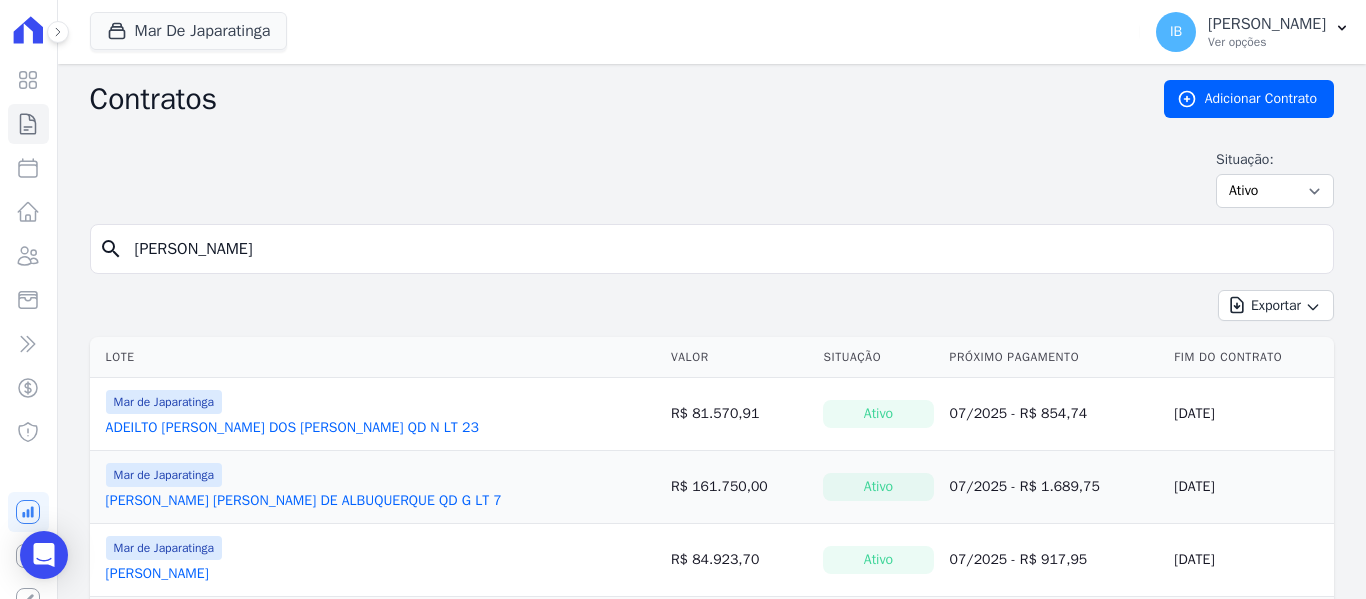 type on "[PERSON_NAME]" 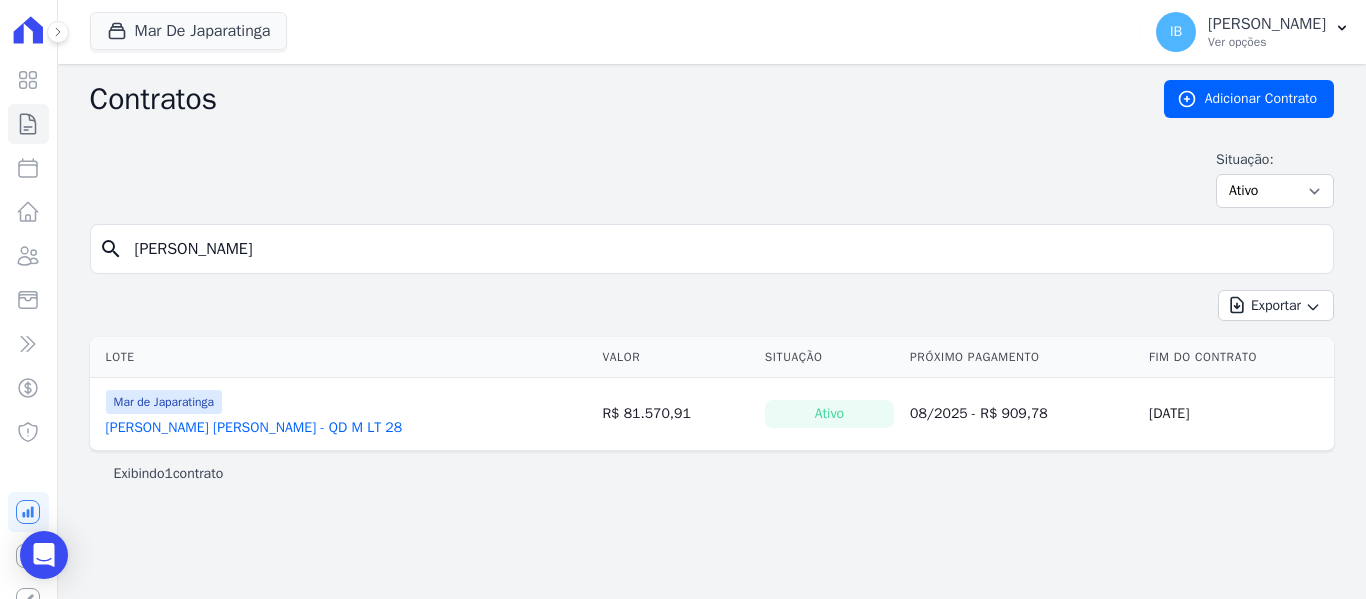 click on "[PERSON_NAME] [PERSON_NAME] - QD M LT 28" at bounding box center (254, 428) 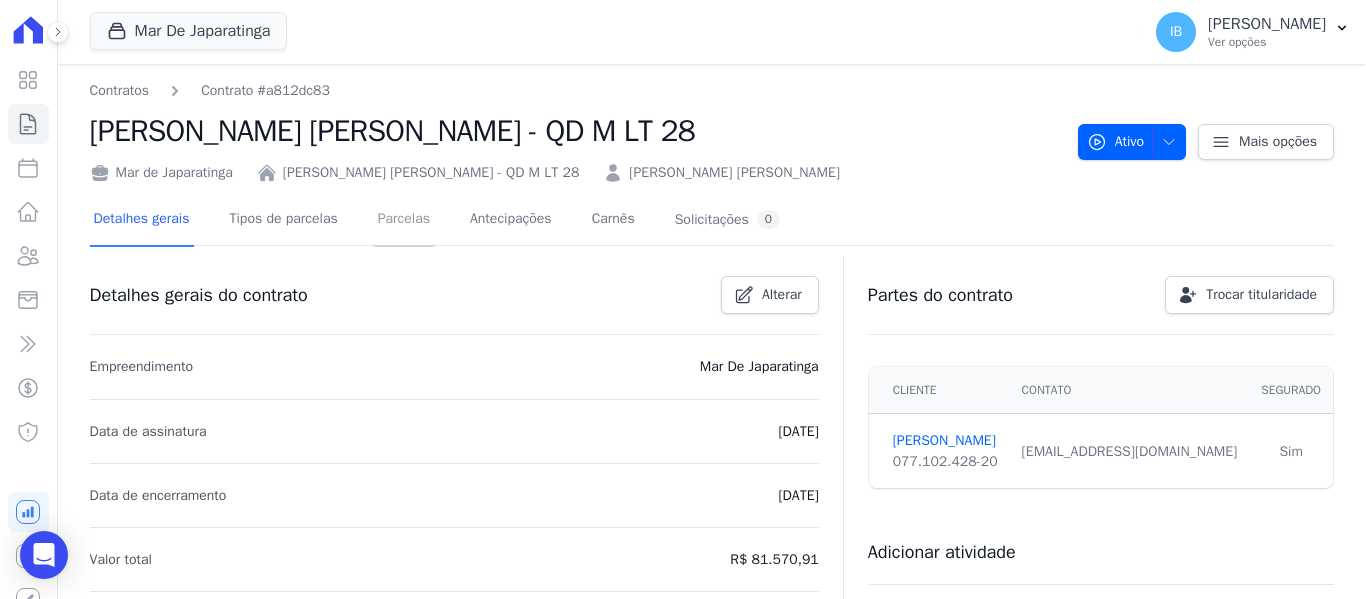drag, startPoint x: 410, startPoint y: 222, endPoint x: 440, endPoint y: 239, distance: 34.48188 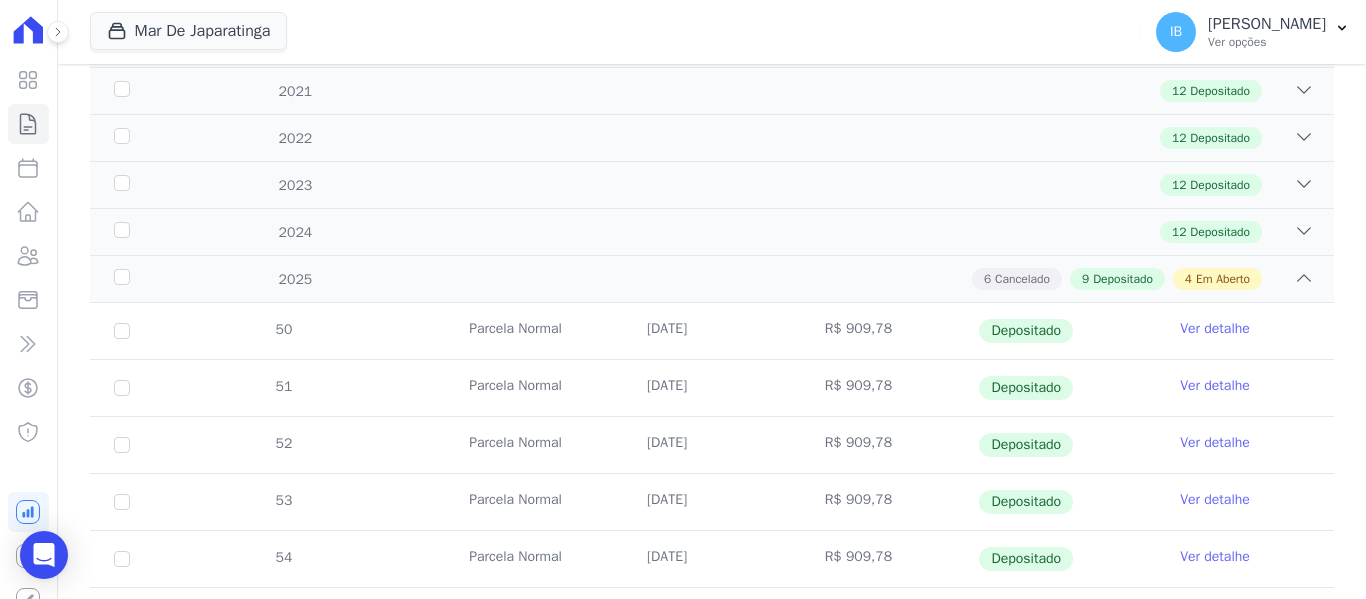 scroll, scrollTop: 400, scrollLeft: 0, axis: vertical 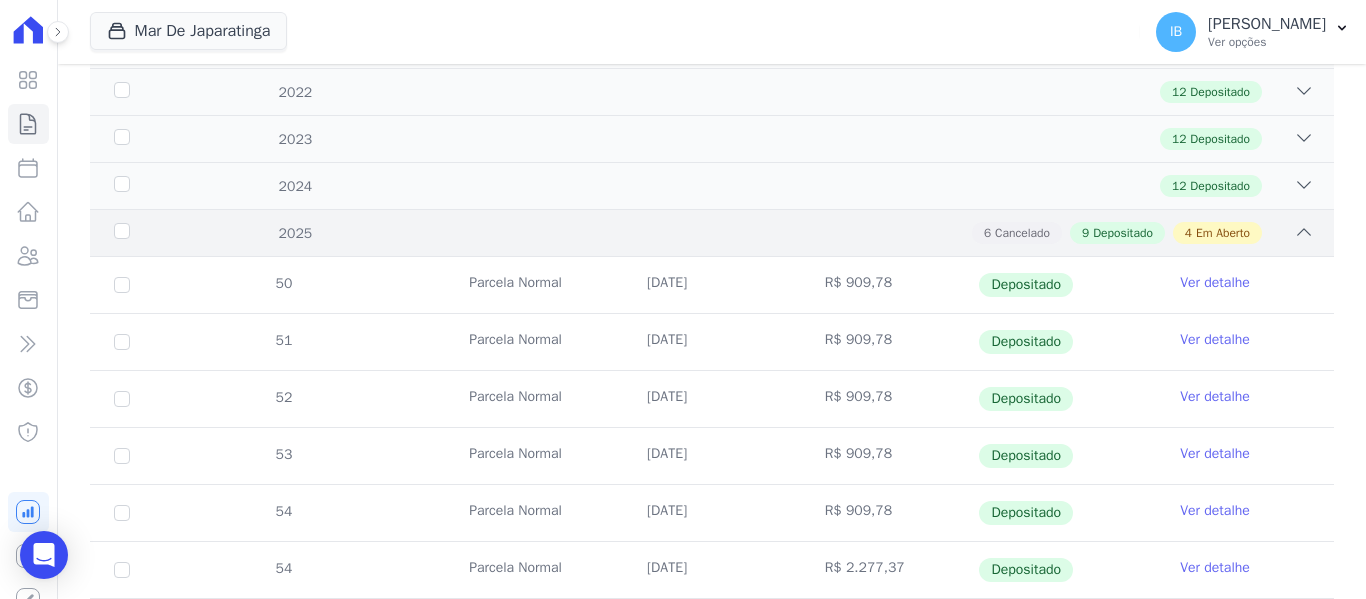 click on "2025
6
Cancelado
9
Depositado
4
Em Aberto" at bounding box center (712, 232) 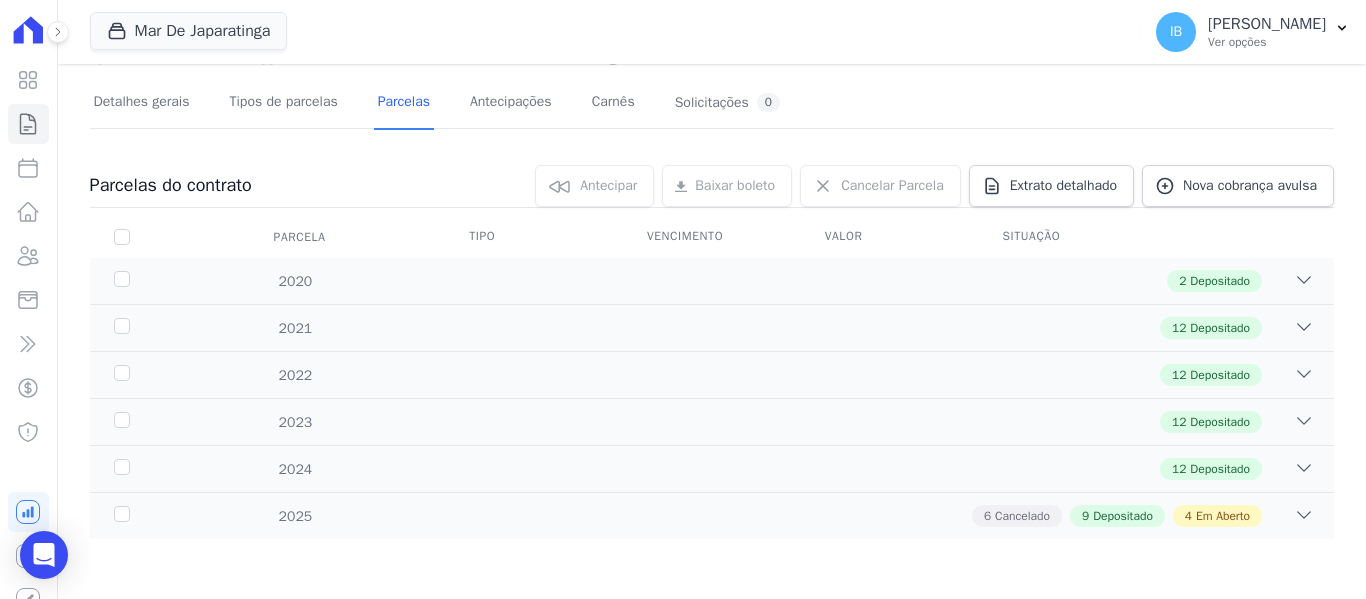 scroll, scrollTop: 117, scrollLeft: 0, axis: vertical 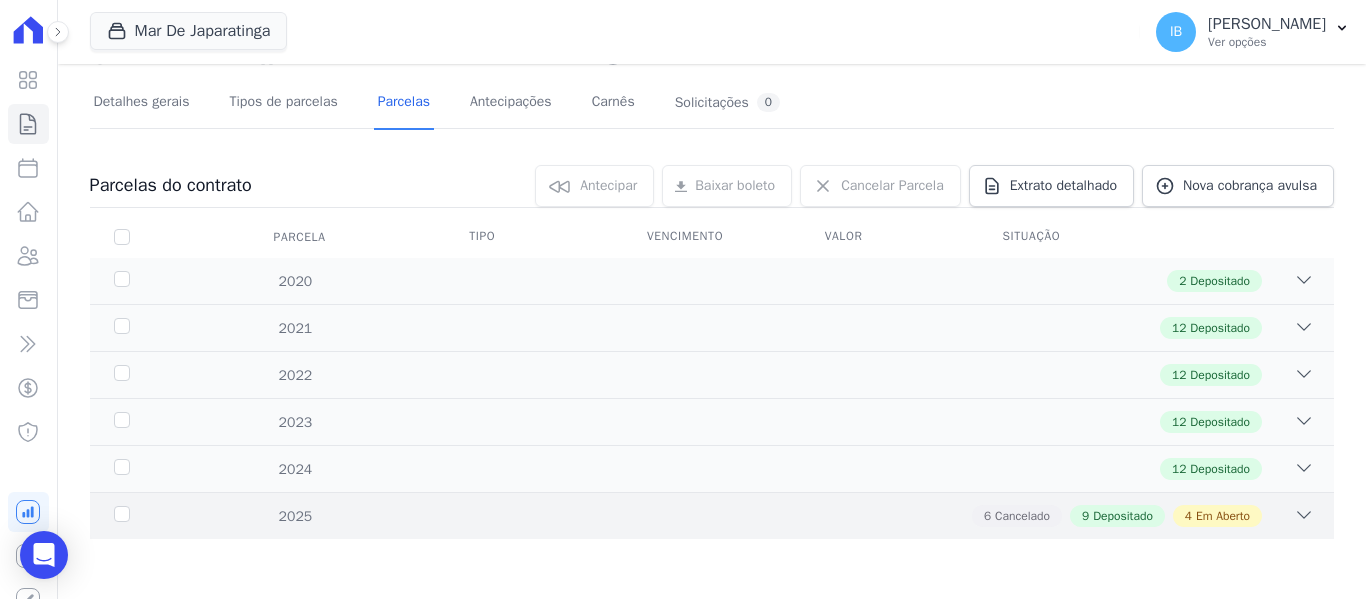 click on "2025" at bounding box center (165, 516) 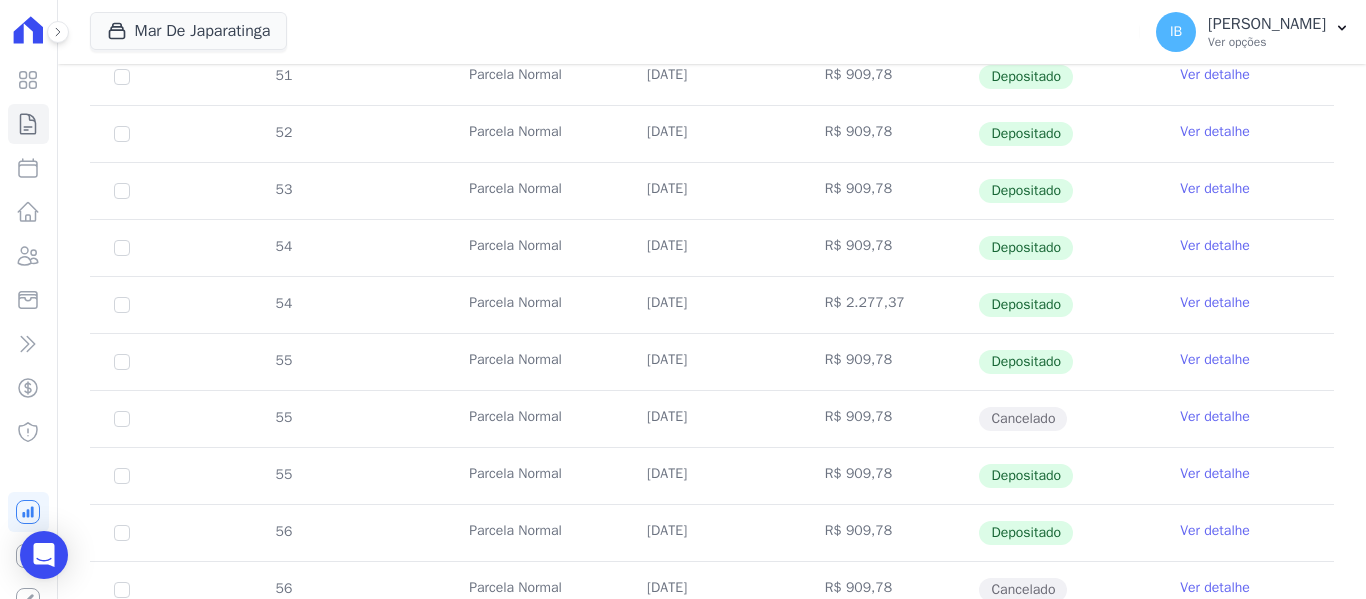 scroll, scrollTop: 700, scrollLeft: 0, axis: vertical 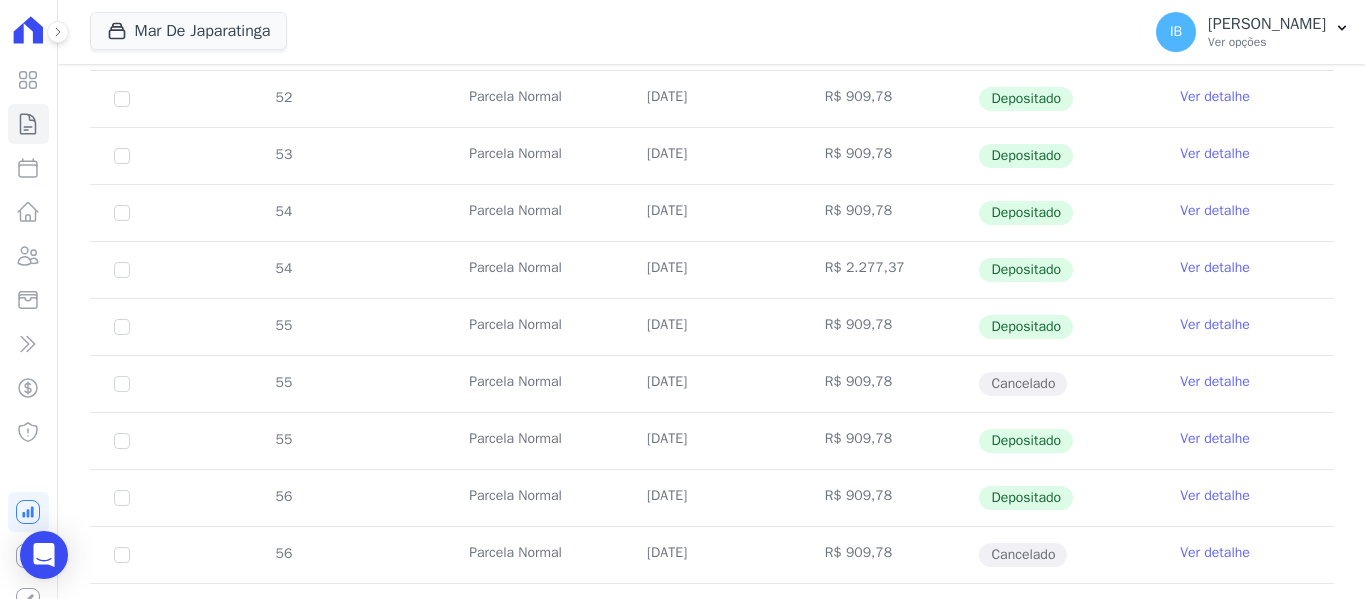drag, startPoint x: 713, startPoint y: 546, endPoint x: 636, endPoint y: 547, distance: 77.00649 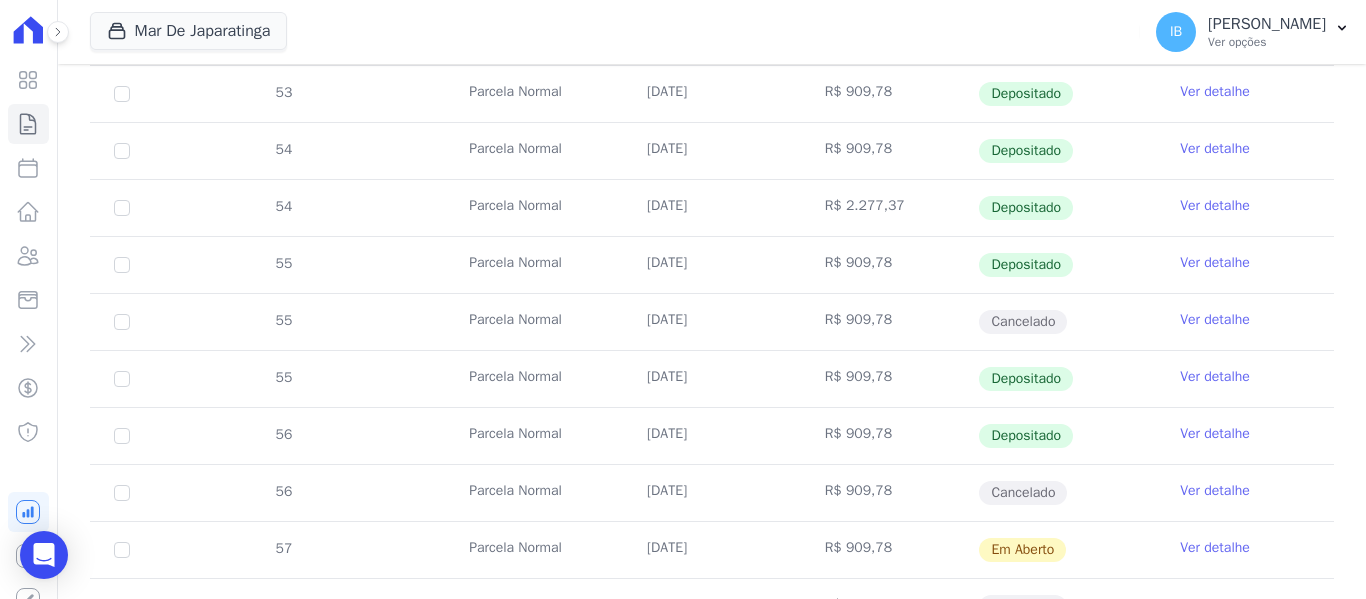 scroll, scrollTop: 767, scrollLeft: 0, axis: vertical 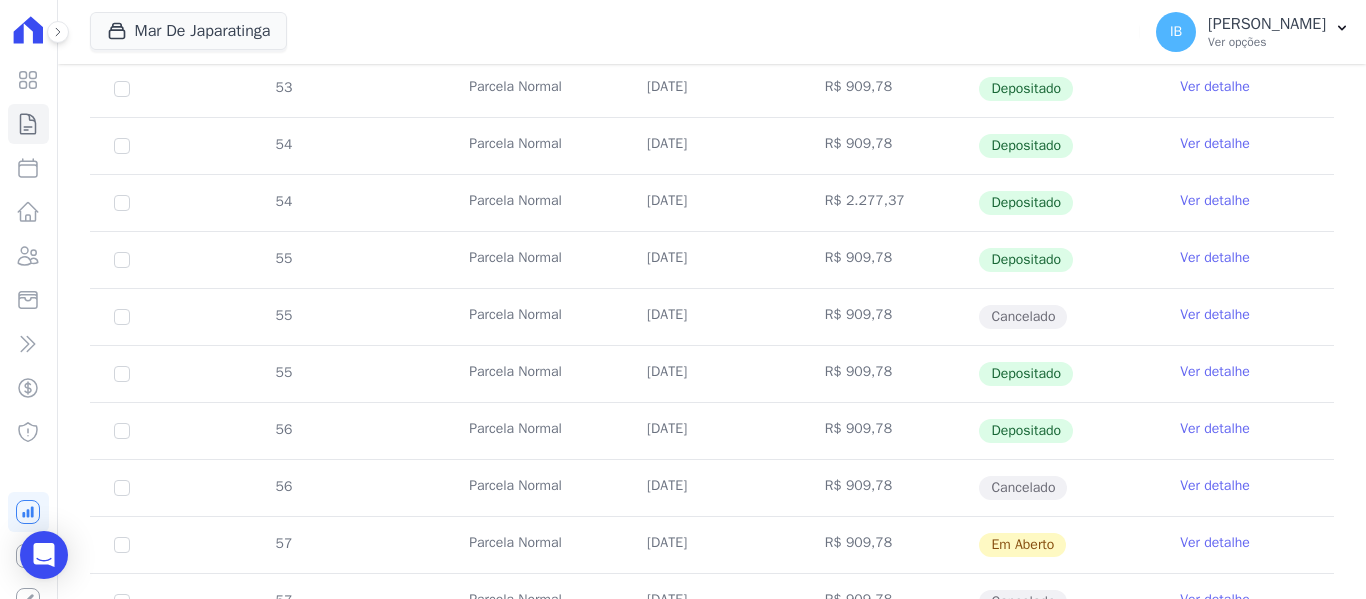 click on "Ver detalhe" at bounding box center (1215, 486) 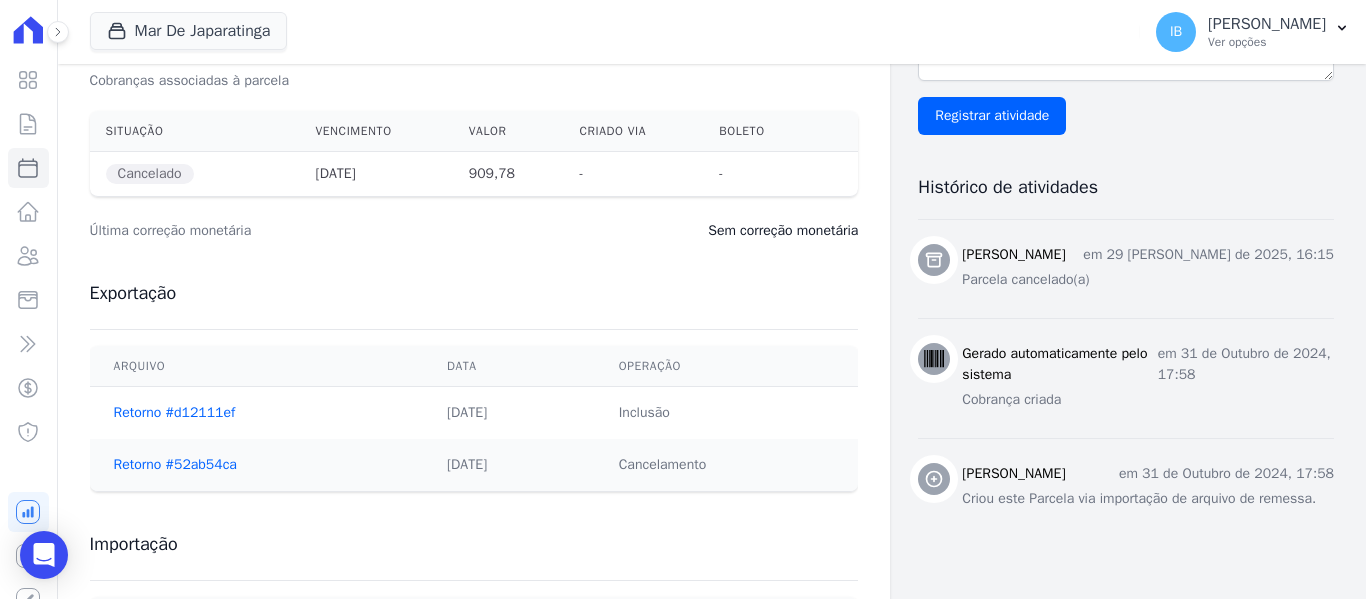 scroll, scrollTop: 680, scrollLeft: 0, axis: vertical 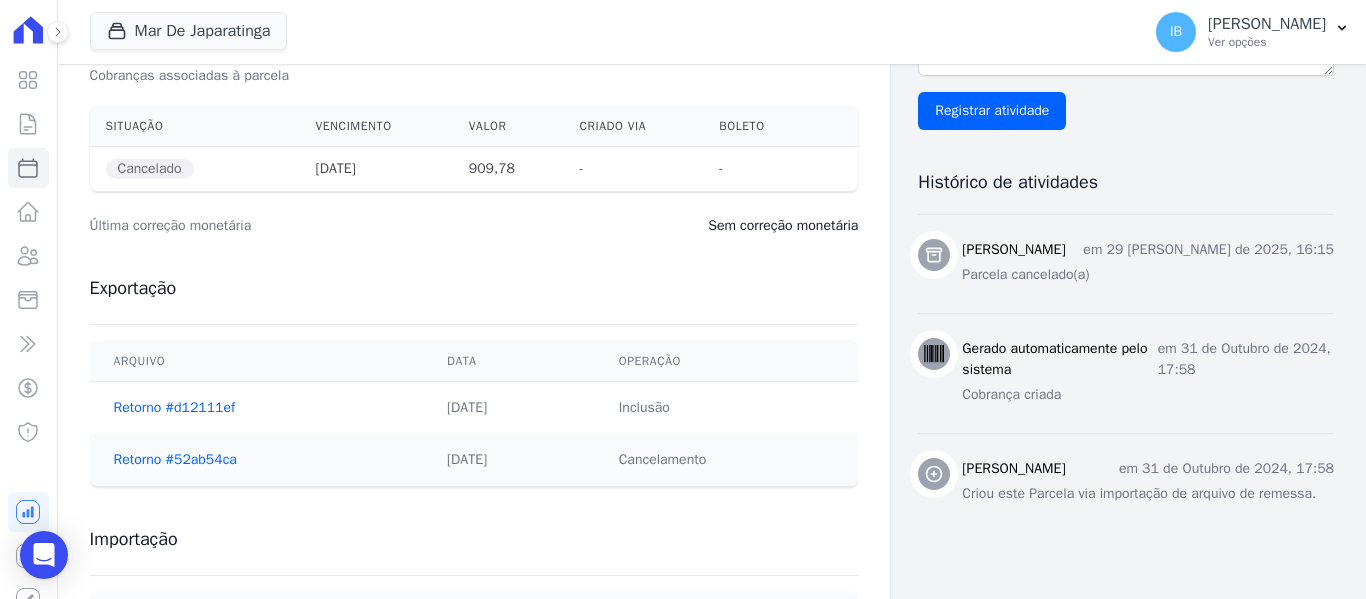 drag, startPoint x: 698, startPoint y: 420, endPoint x: 628, endPoint y: 416, distance: 70.11419 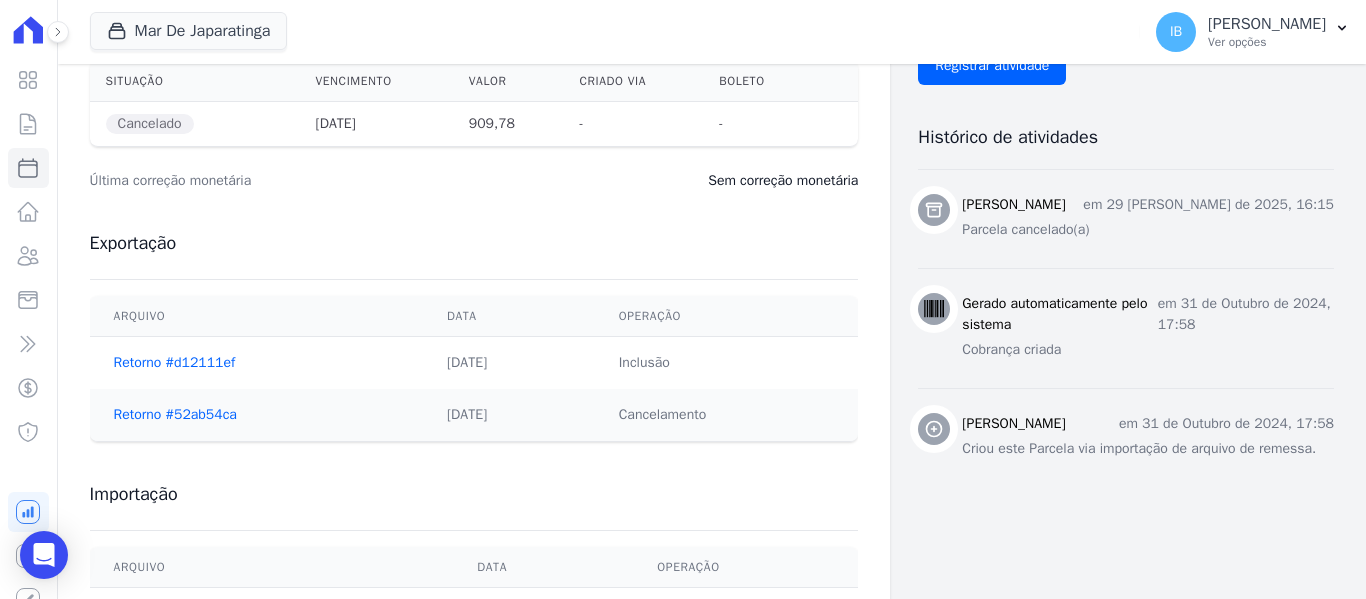 scroll, scrollTop: 823, scrollLeft: 0, axis: vertical 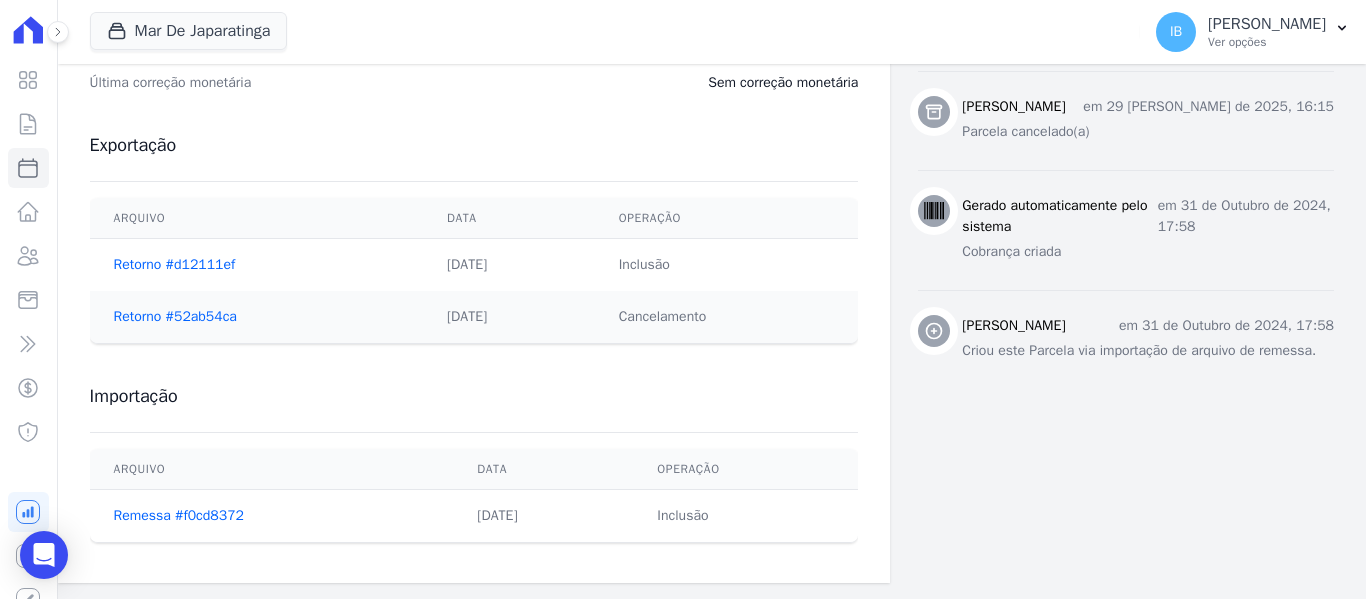 drag, startPoint x: 496, startPoint y: 318, endPoint x: 409, endPoint y: 313, distance: 87.14356 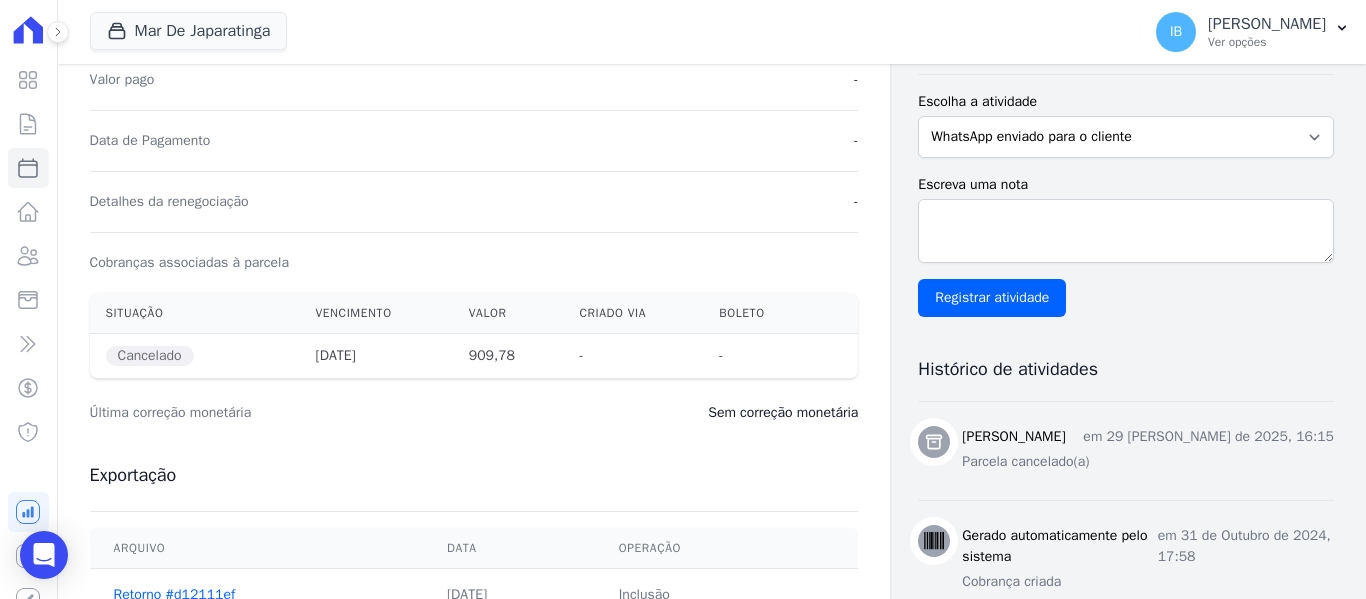 scroll, scrollTop: 445, scrollLeft: 0, axis: vertical 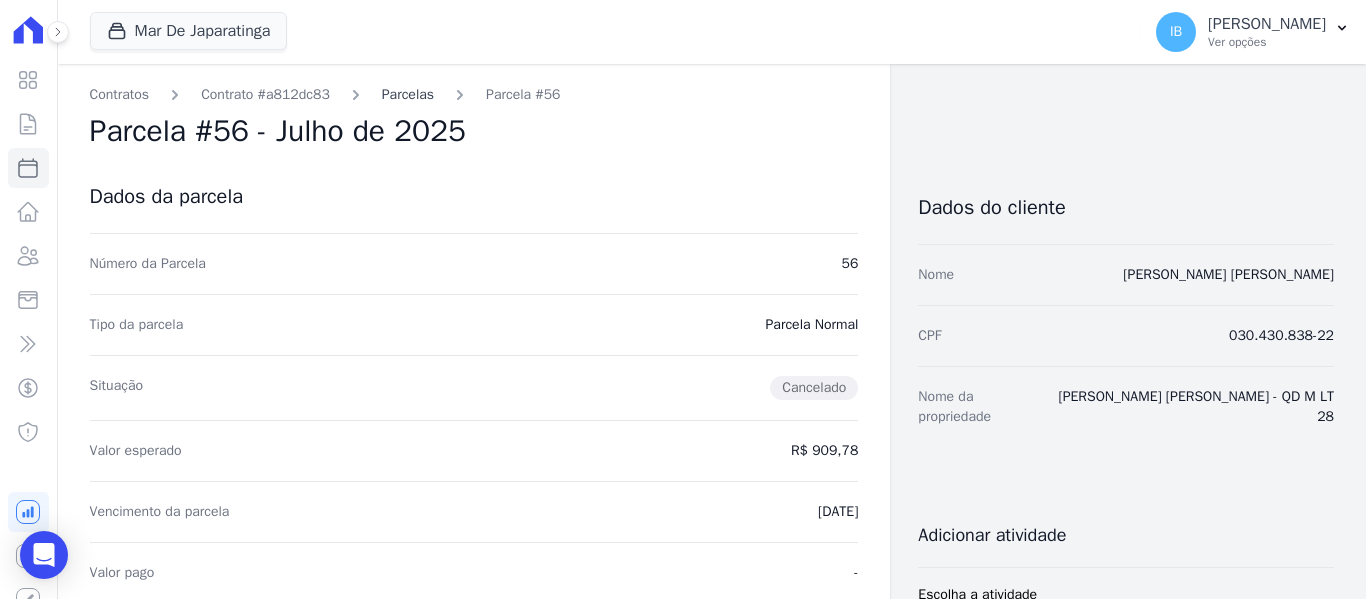 click on "Parcelas" at bounding box center [408, 94] 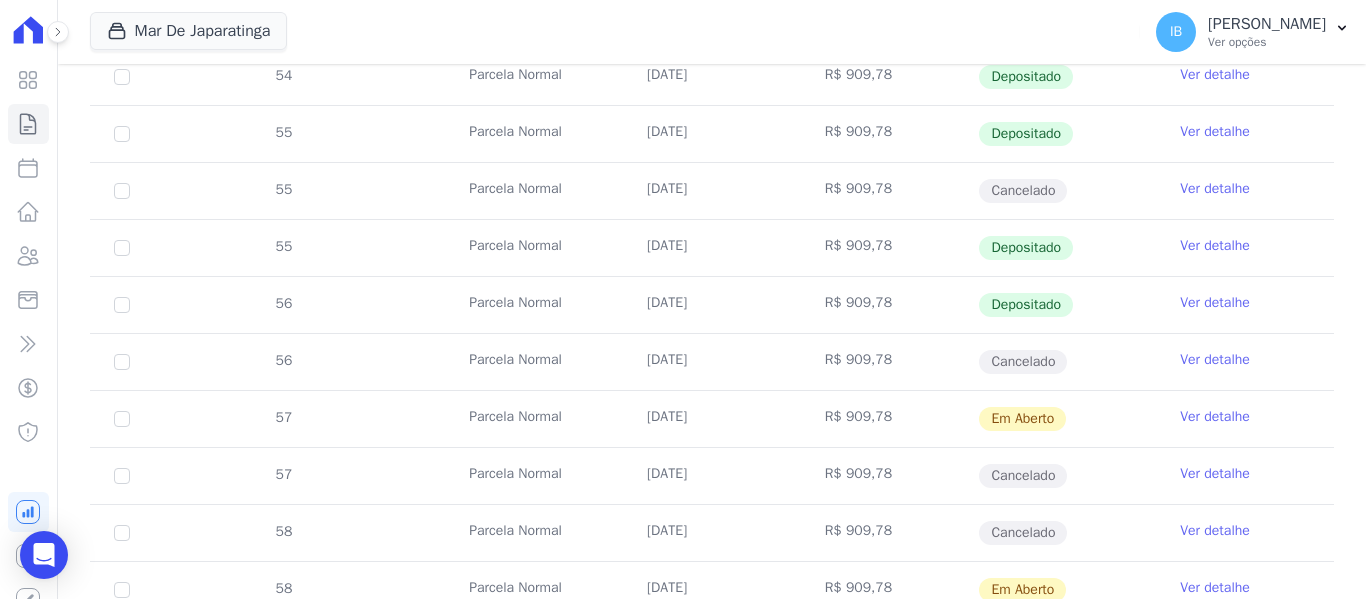 scroll, scrollTop: 905, scrollLeft: 0, axis: vertical 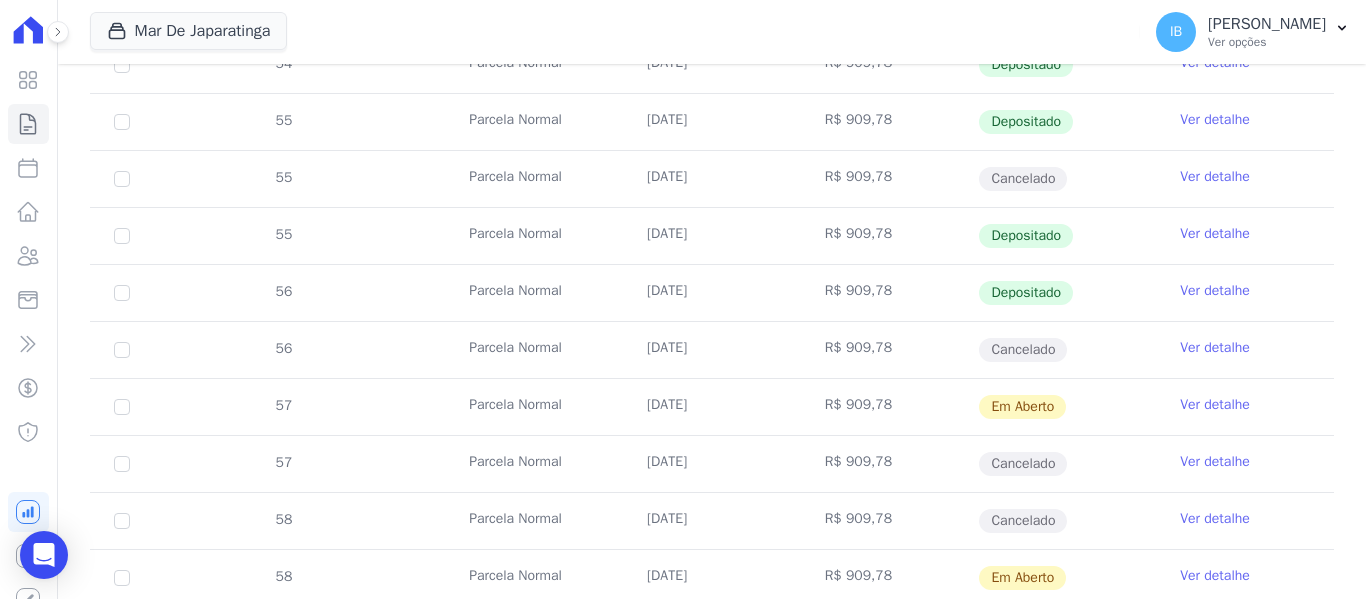 drag, startPoint x: 724, startPoint y: 291, endPoint x: 650, endPoint y: 291, distance: 74 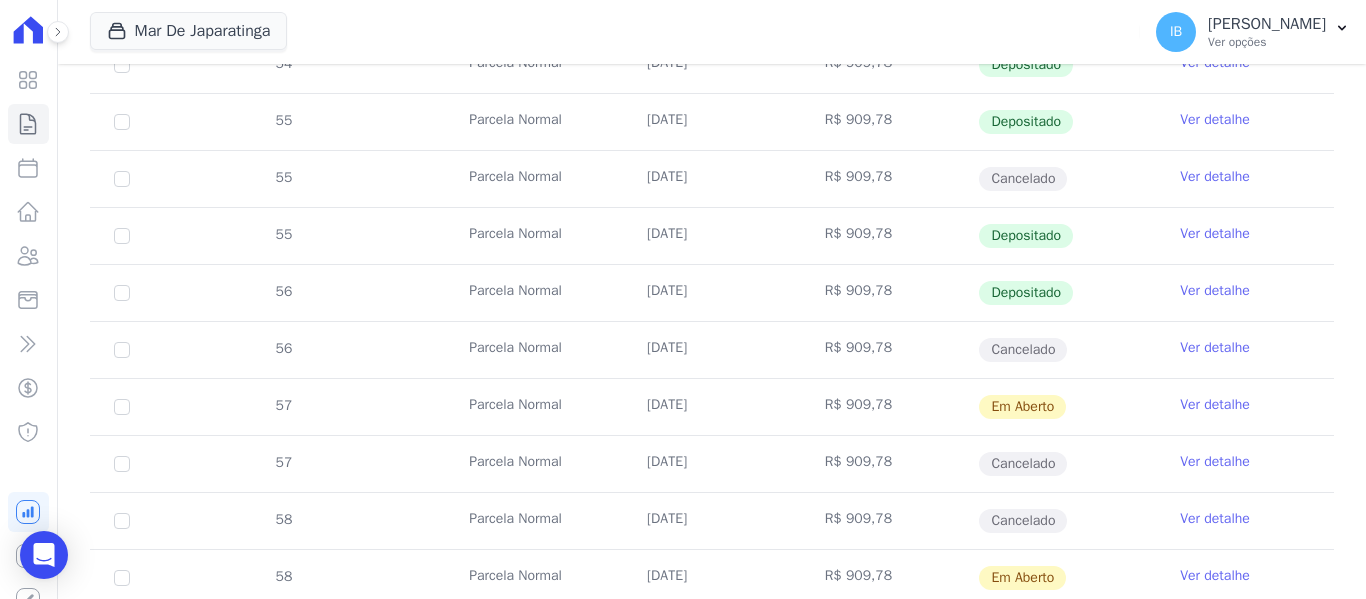 click on "Ver detalhe" at bounding box center (1215, 291) 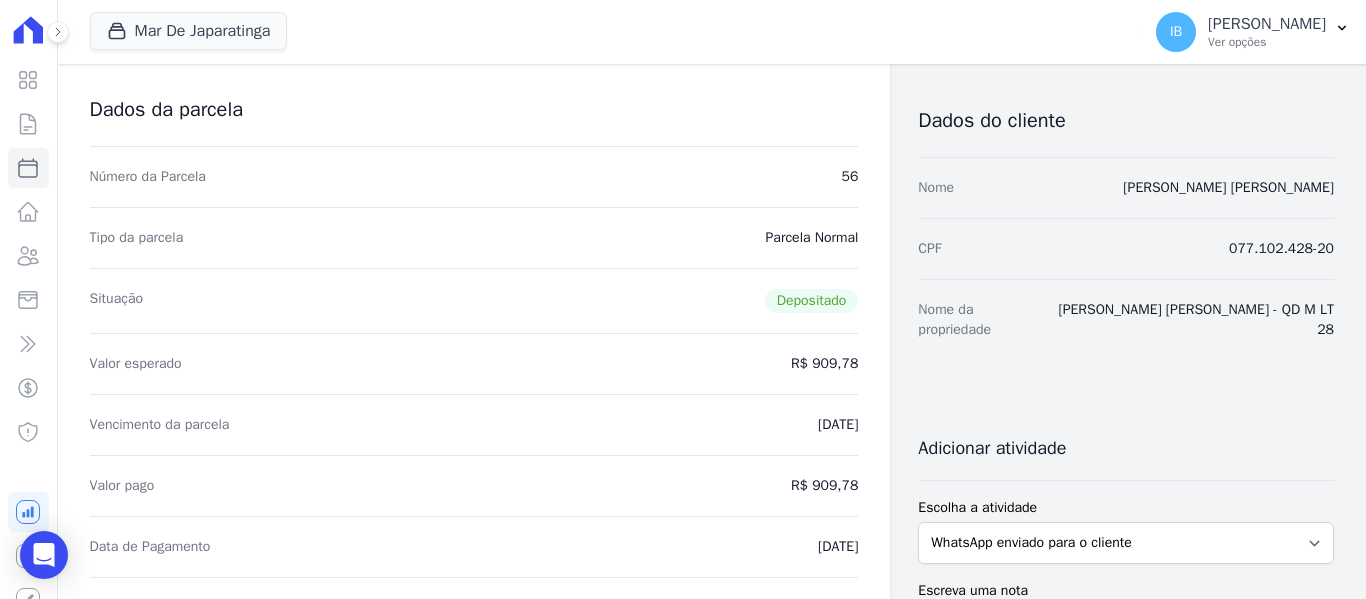 scroll, scrollTop: 0, scrollLeft: 0, axis: both 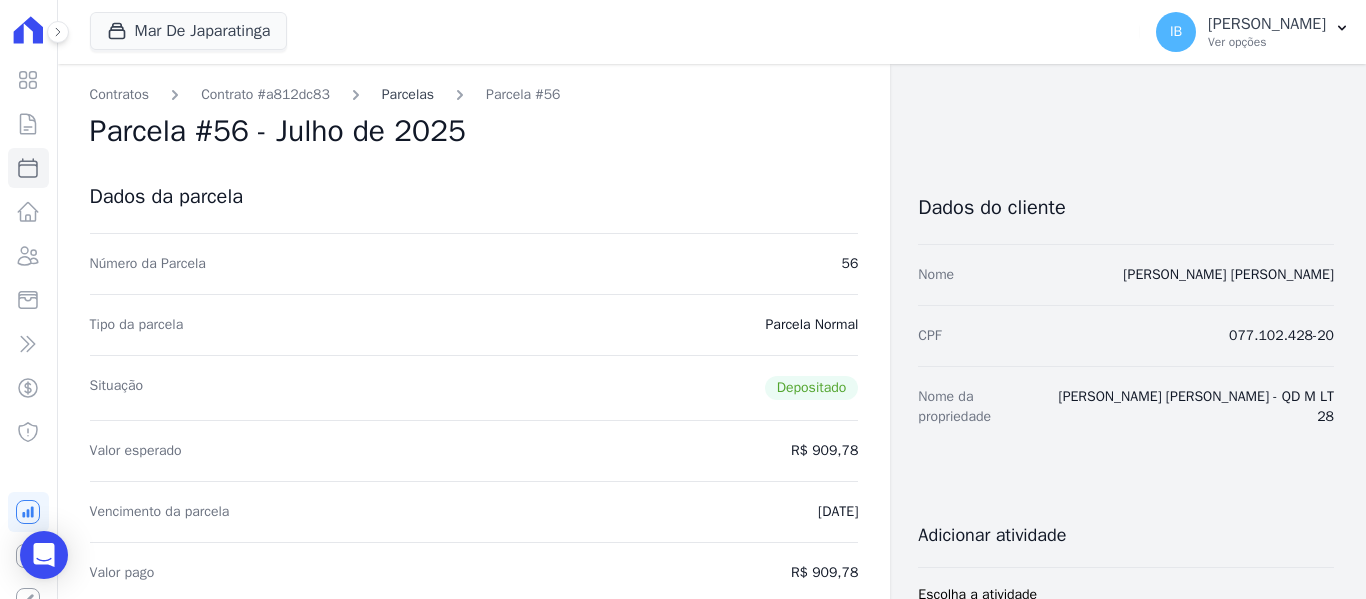 click on "Parcelas" at bounding box center [408, 94] 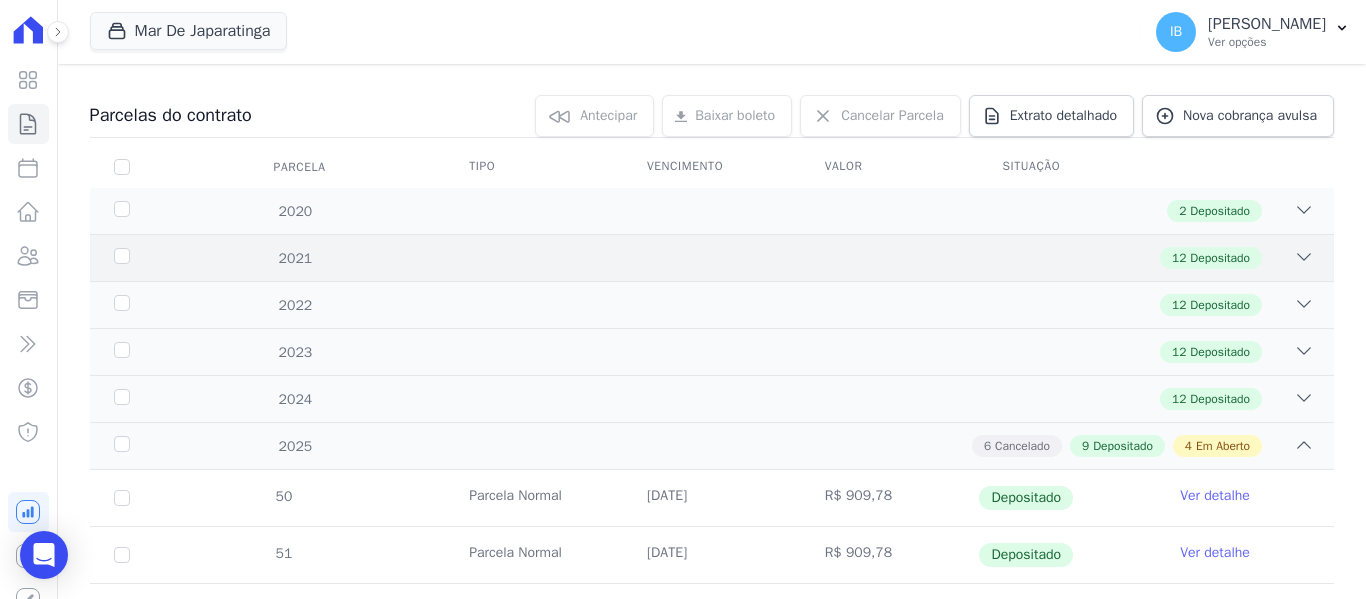 scroll, scrollTop: 246, scrollLeft: 0, axis: vertical 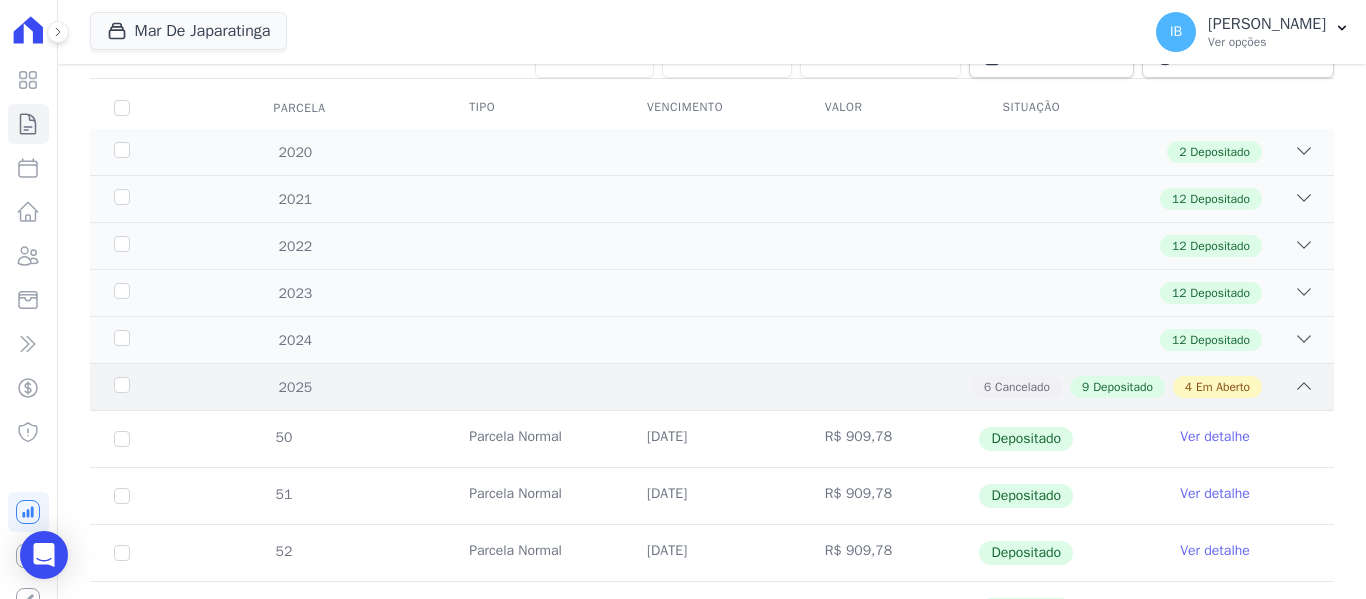 click 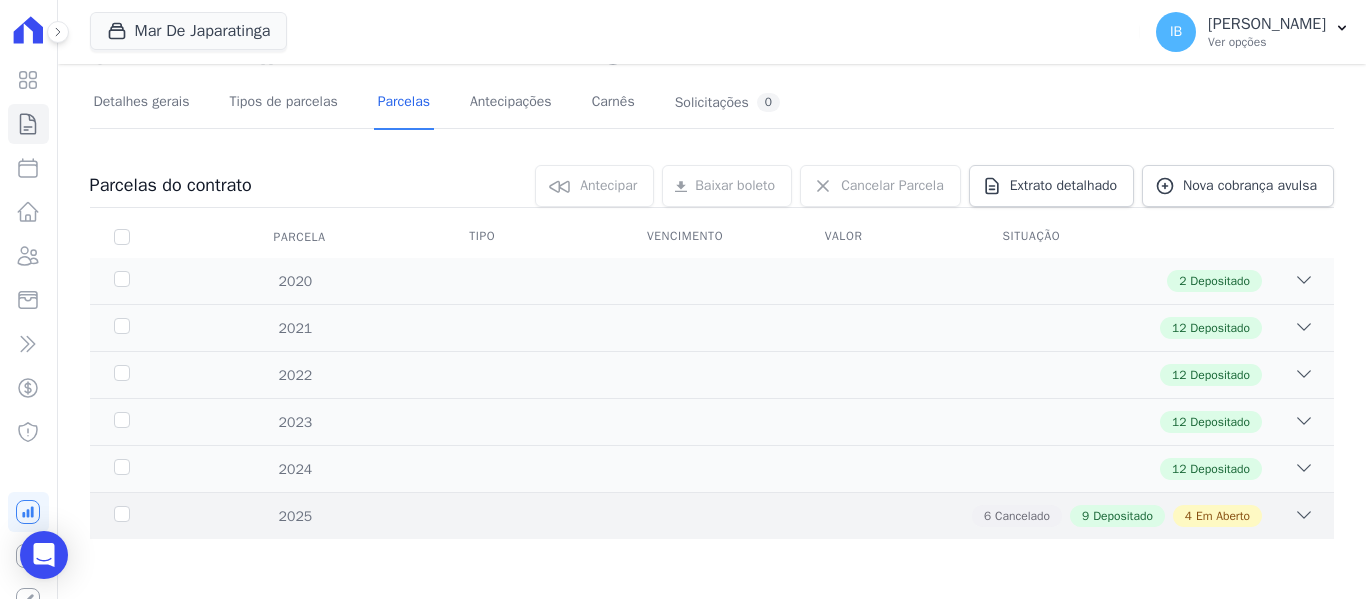 click on "6
Cancelado
9
Depositado
4
Em Aberto" at bounding box center (772, 516) 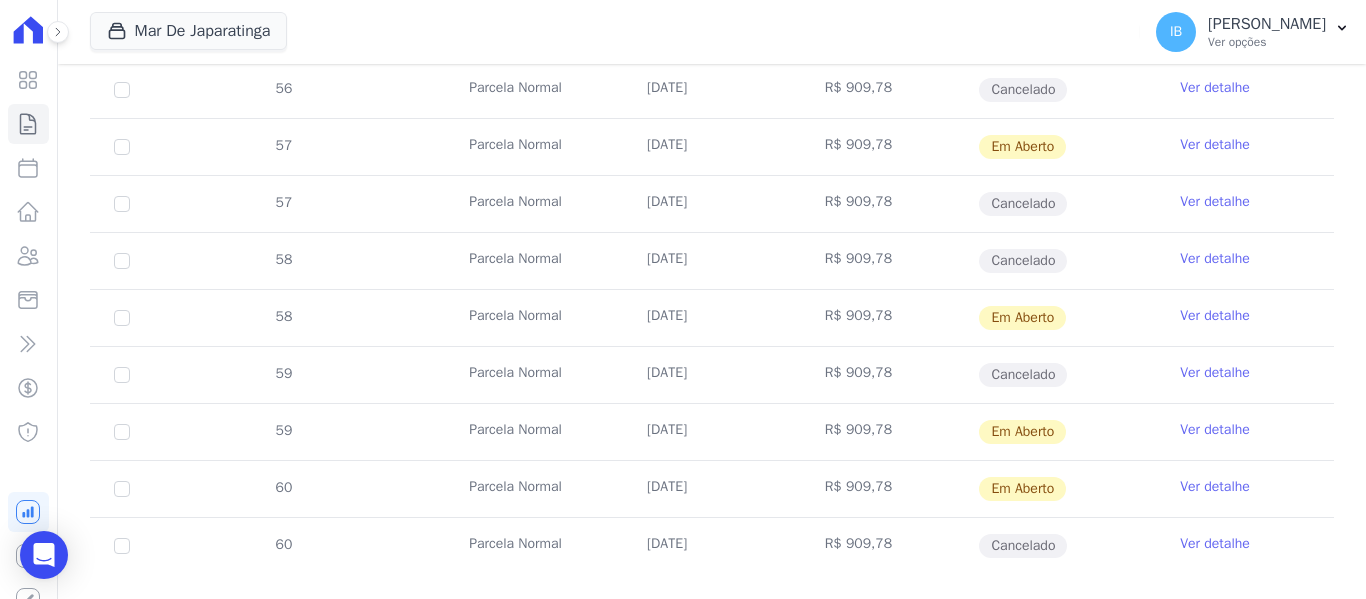 scroll, scrollTop: 1182, scrollLeft: 0, axis: vertical 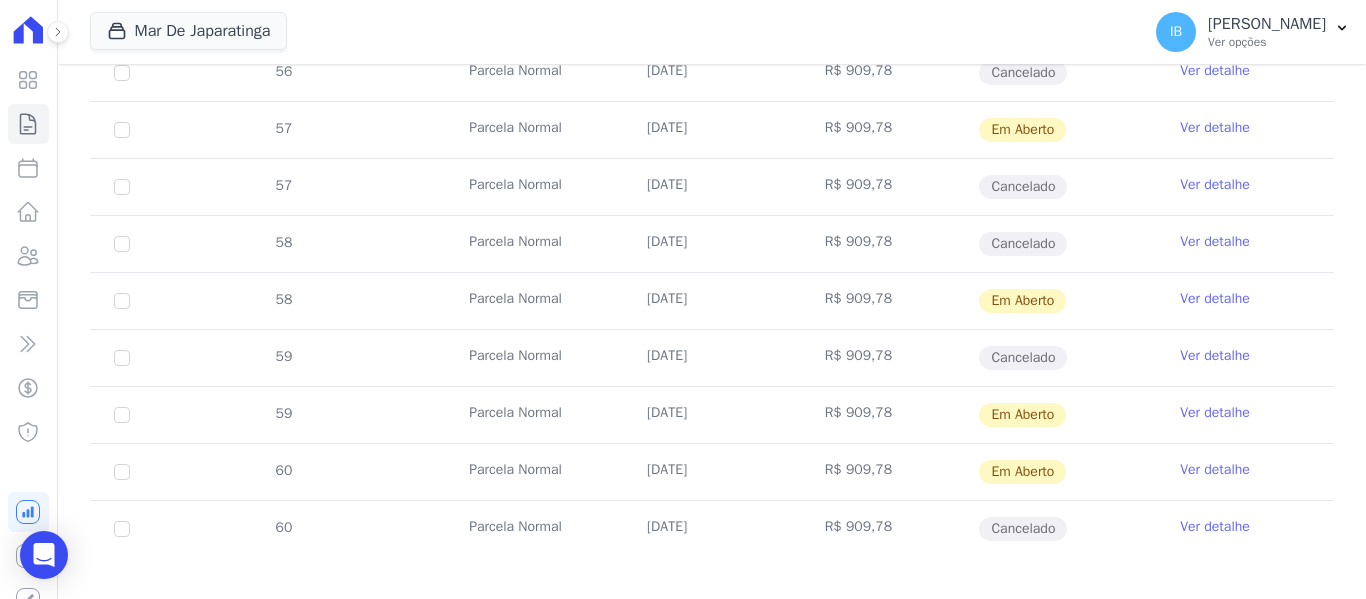 drag, startPoint x: 632, startPoint y: 137, endPoint x: 457, endPoint y: 132, distance: 175.07141 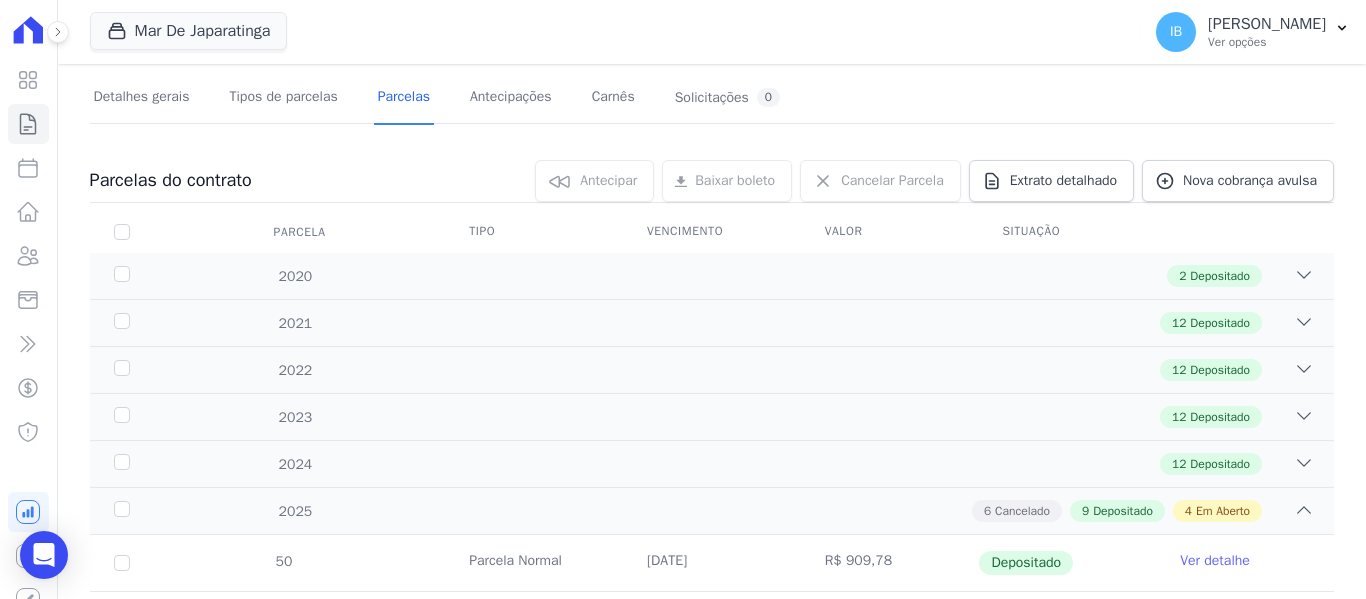 scroll, scrollTop: 0, scrollLeft: 0, axis: both 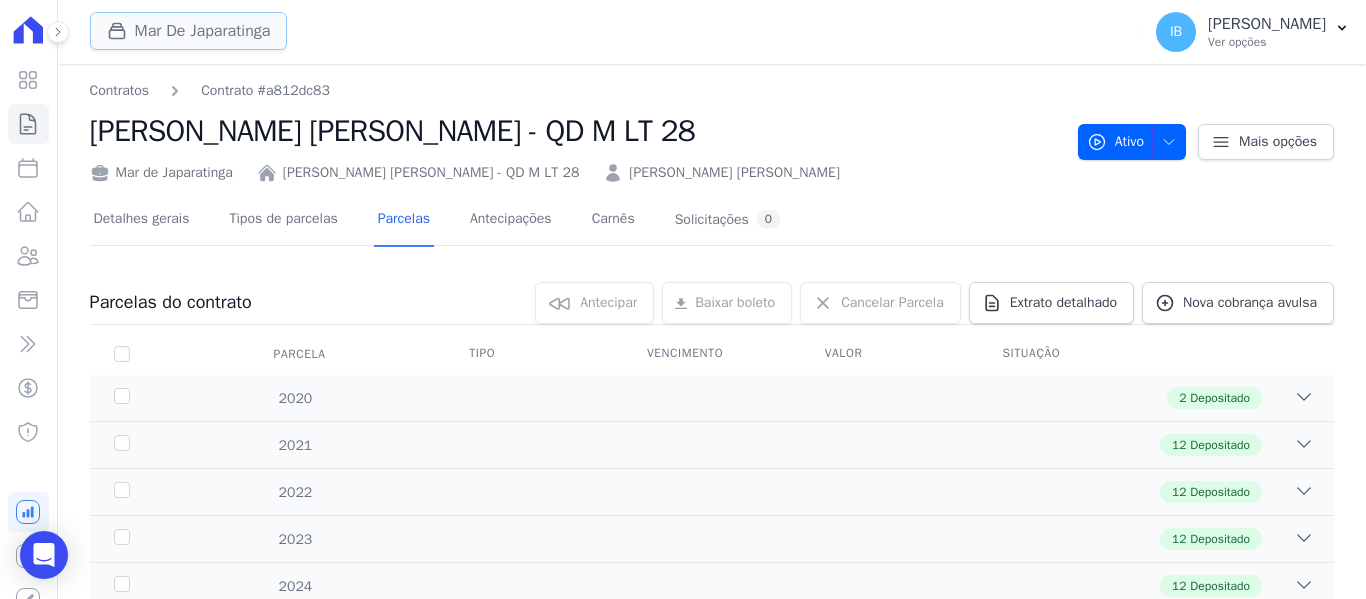 click on "Mar De Japaratinga" at bounding box center [189, 31] 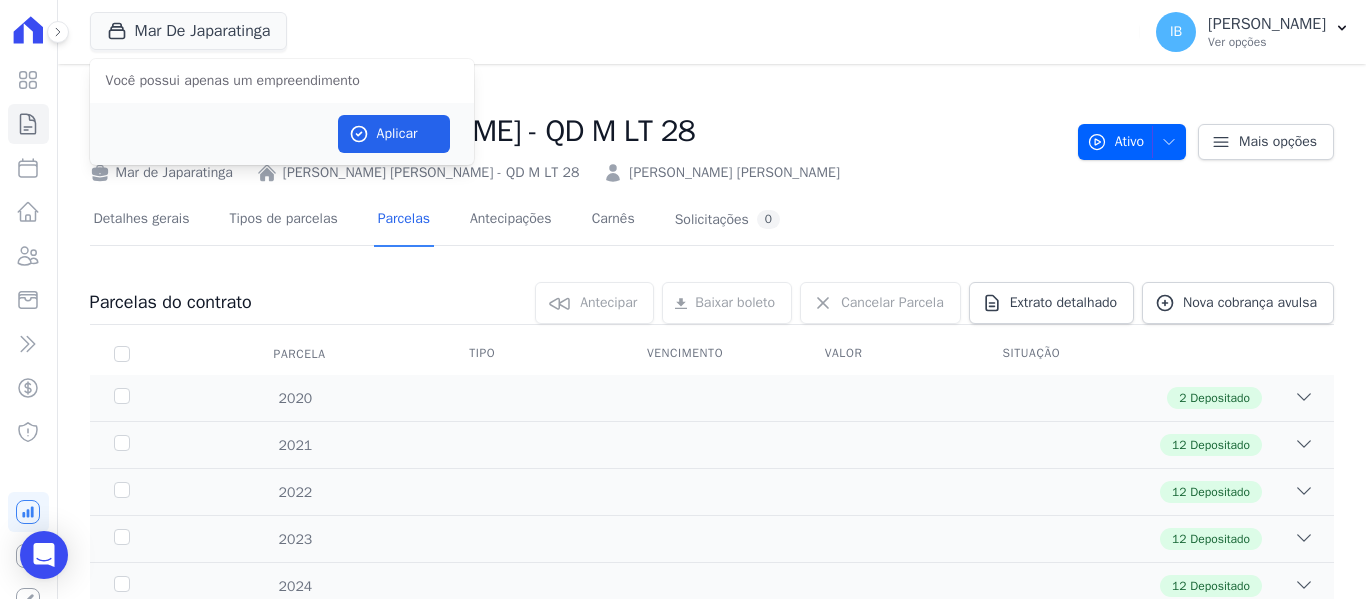 click on "Contratos
Contrato
#a812dc83
[PERSON_NAME] [PERSON_NAME] - QD M LT [DATE] de Japaratinga
[PERSON_NAME] [PERSON_NAME] - QD M LT 28
[PERSON_NAME] [PERSON_NAME]
Ativo
Ativo
Pausado
Cobranças não serão geradas e você pode retomar o contrato no futuro." at bounding box center (712, 931) 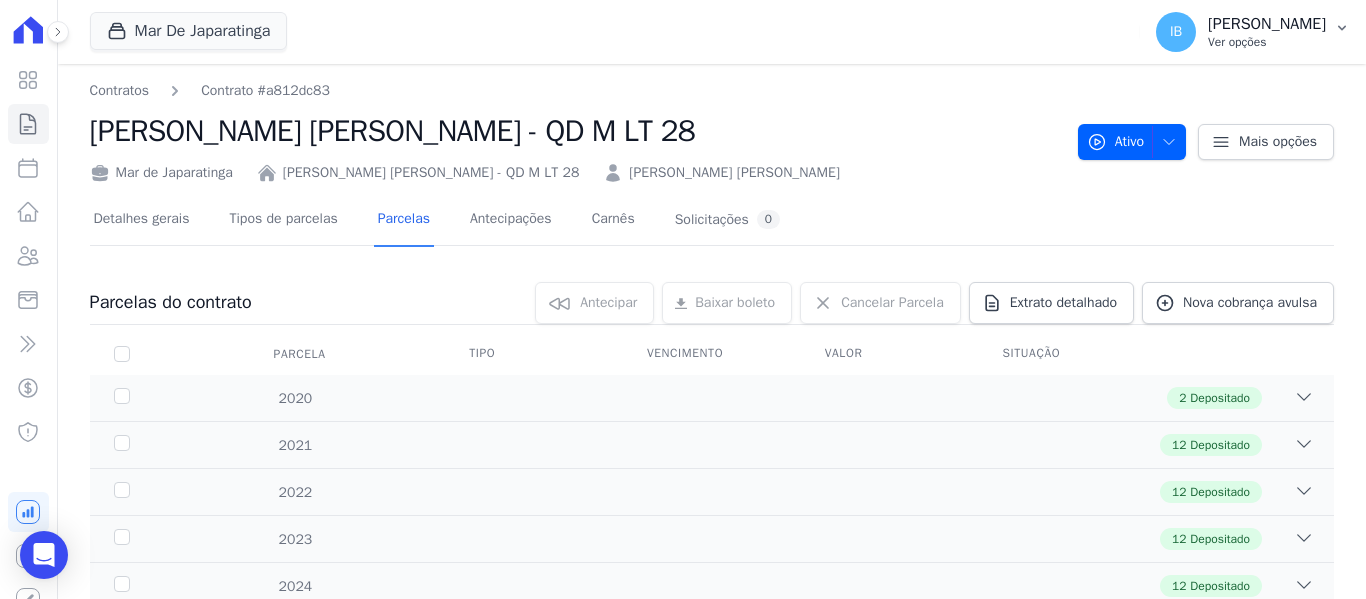 click on "[PERSON_NAME]" at bounding box center [1267, 24] 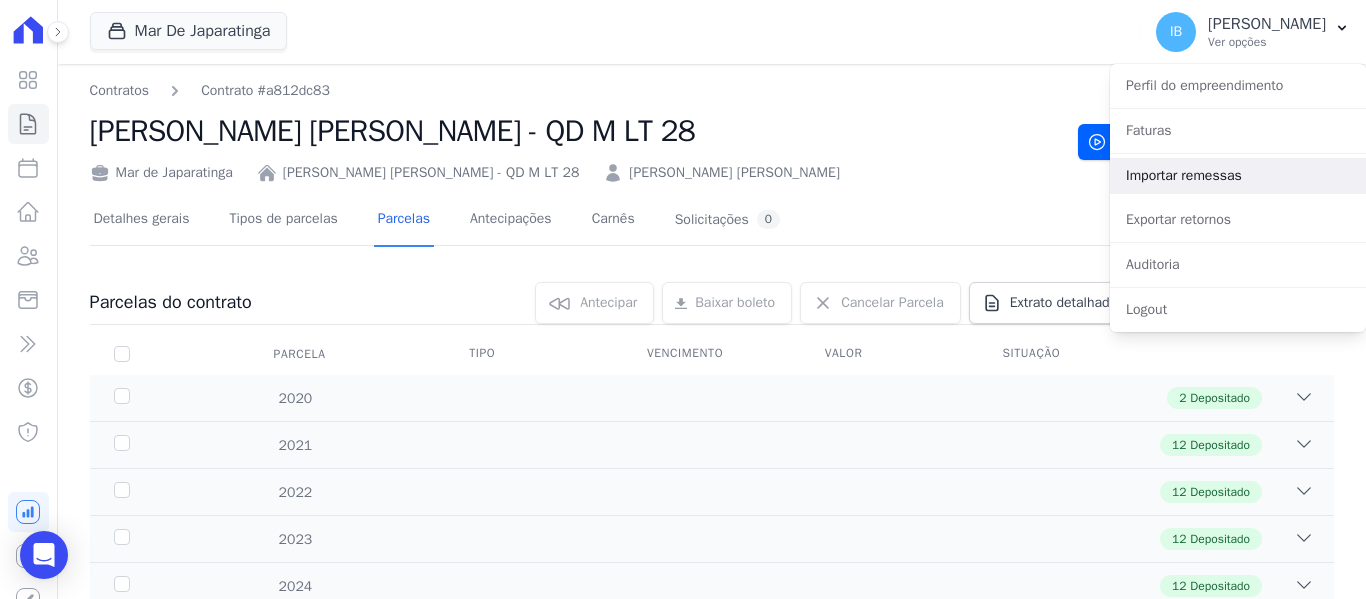click on "Importar remessas" at bounding box center [1238, 176] 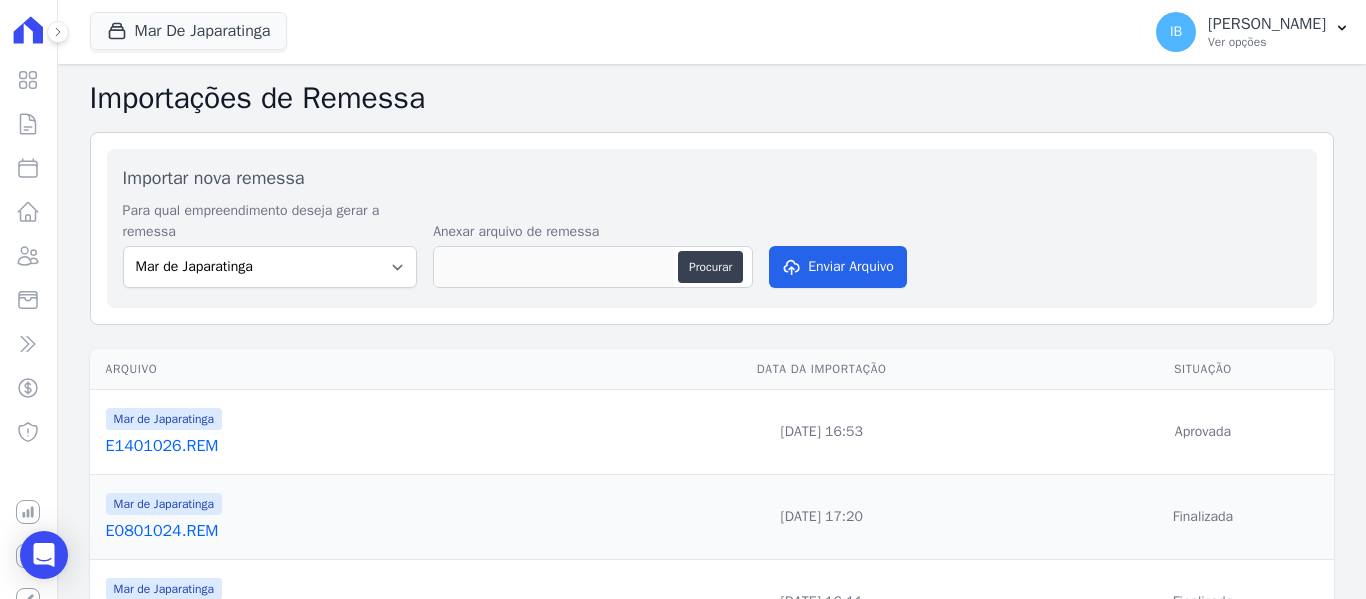click on "E1401026.REM" at bounding box center [335, 446] 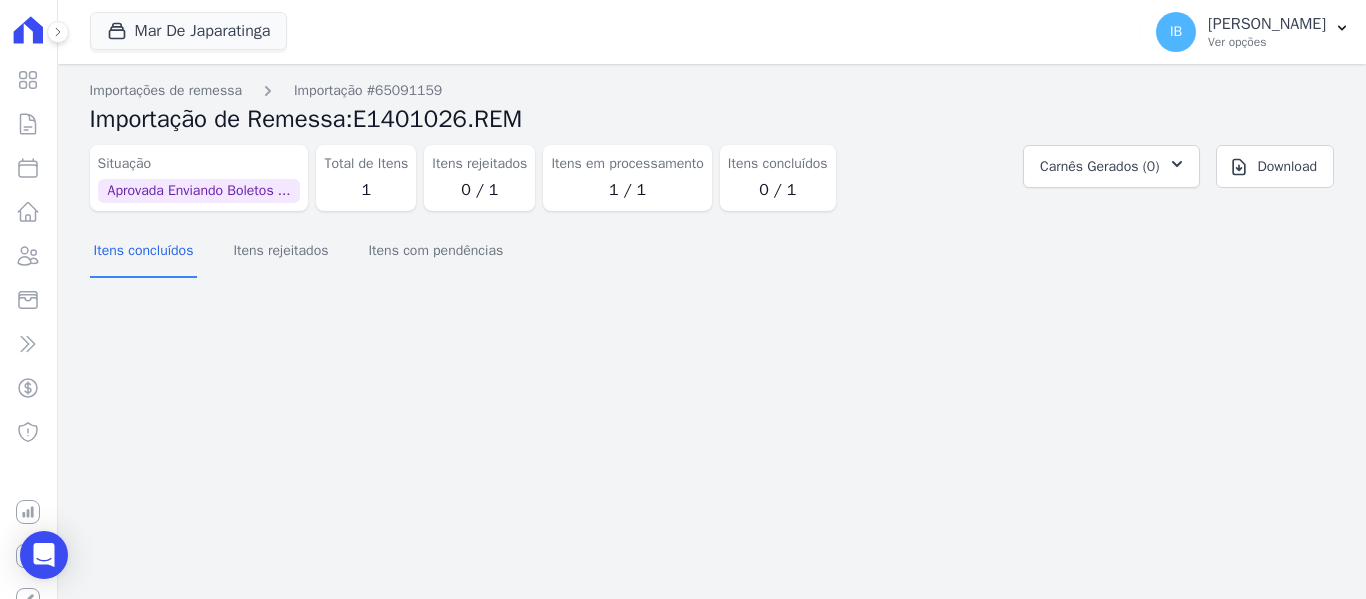drag, startPoint x: 514, startPoint y: 191, endPoint x: 465, endPoint y: 190, distance: 49.010204 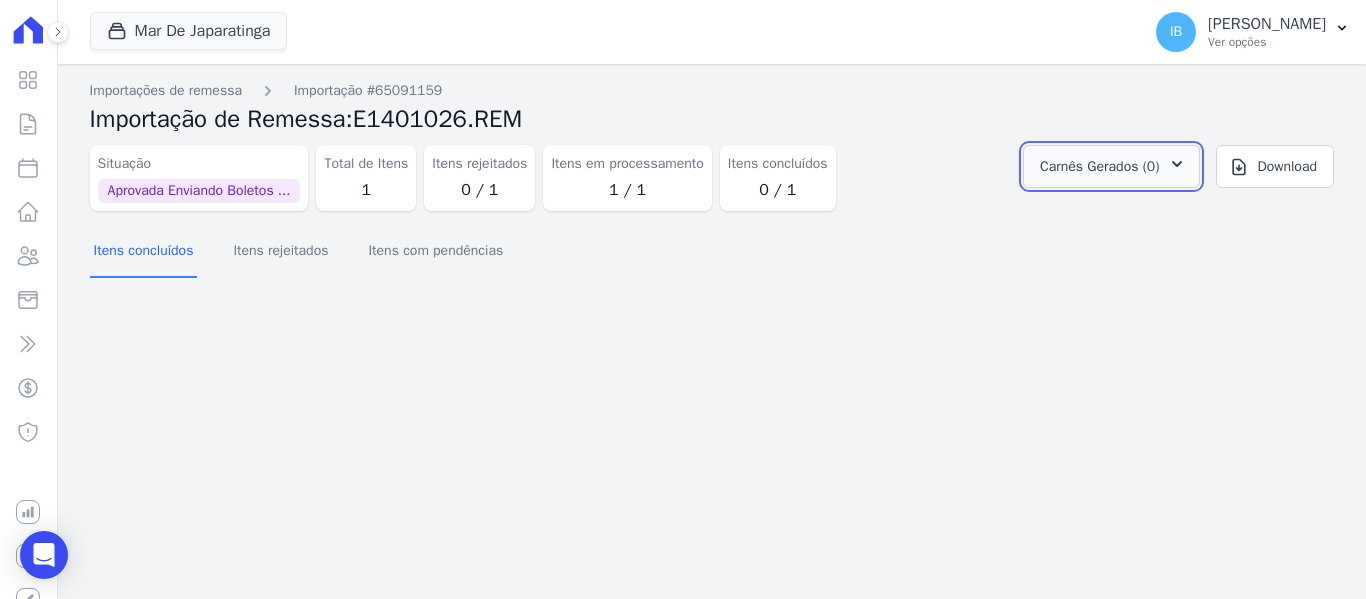click on "Carnês Gerados (0)" at bounding box center [1099, 166] 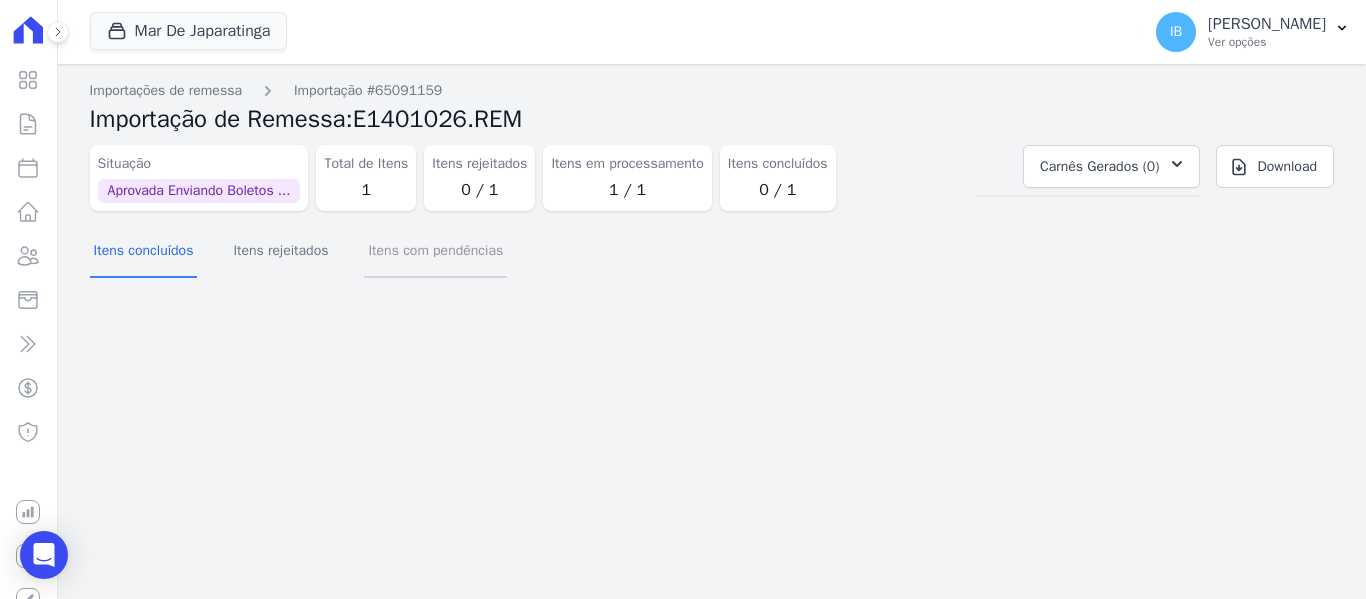 click on "Itens com pendências" at bounding box center [435, 252] 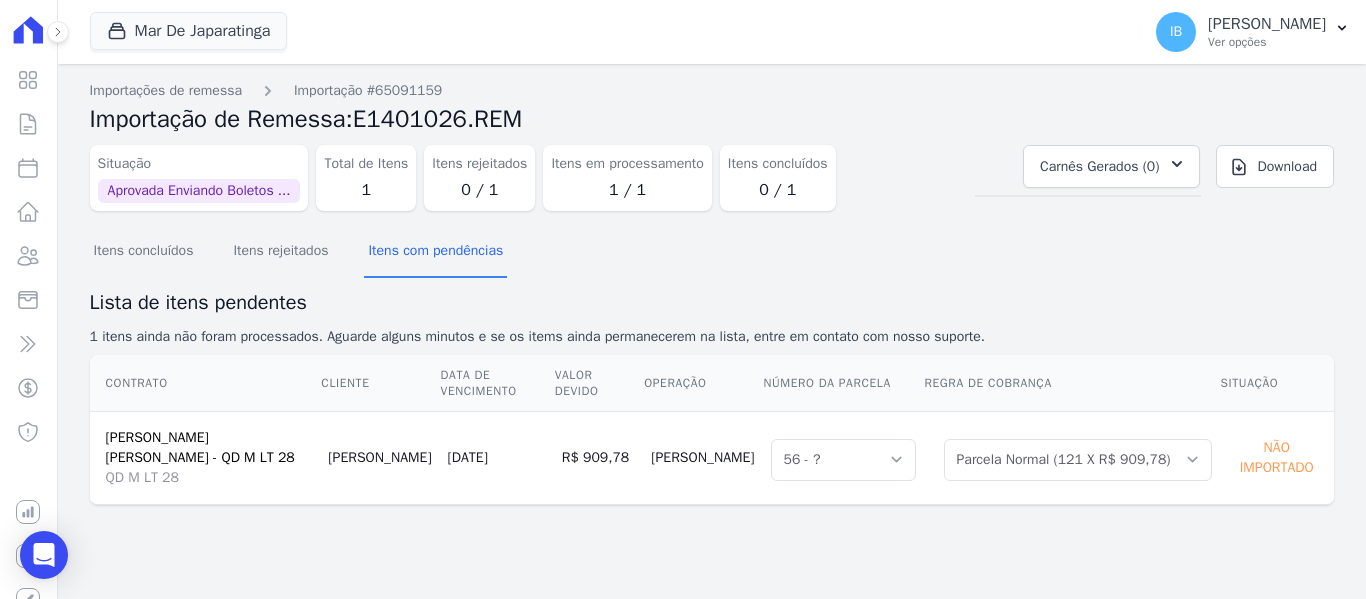 click on "1 itens ainda não foram processados. Aguarde alguns minutos e se os items ainda permanecerem na lista, entre em contato com nosso suporte." at bounding box center [712, 336] 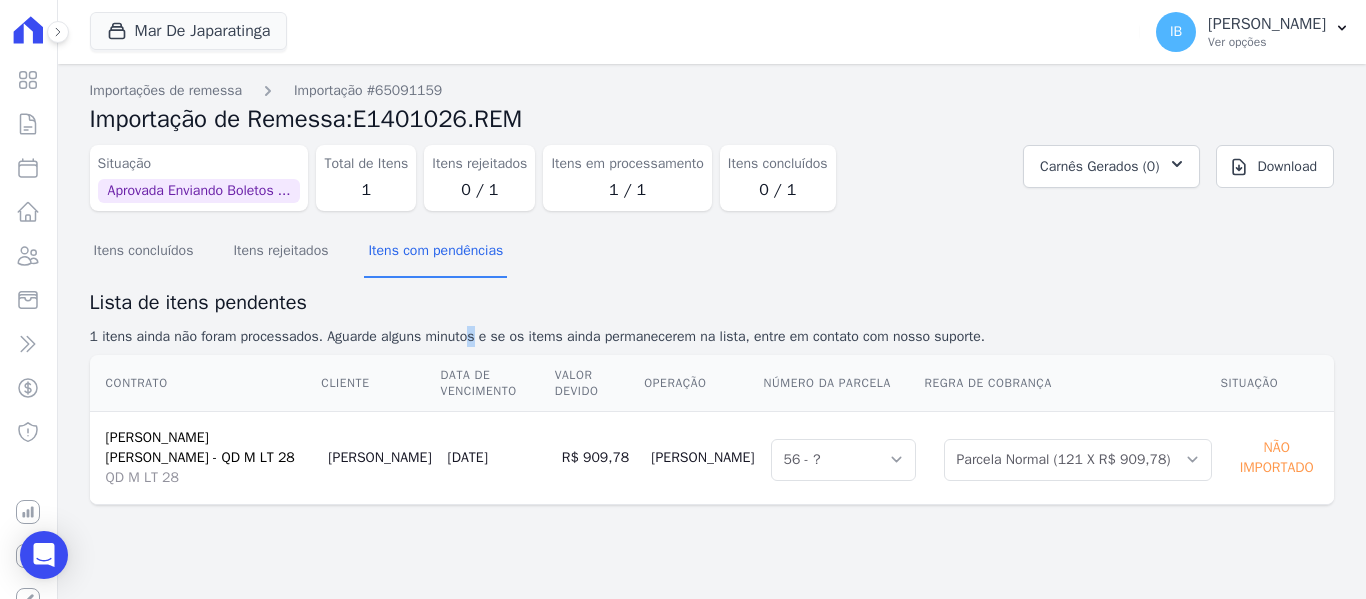 drag, startPoint x: 468, startPoint y: 326, endPoint x: 481, endPoint y: 326, distance: 13 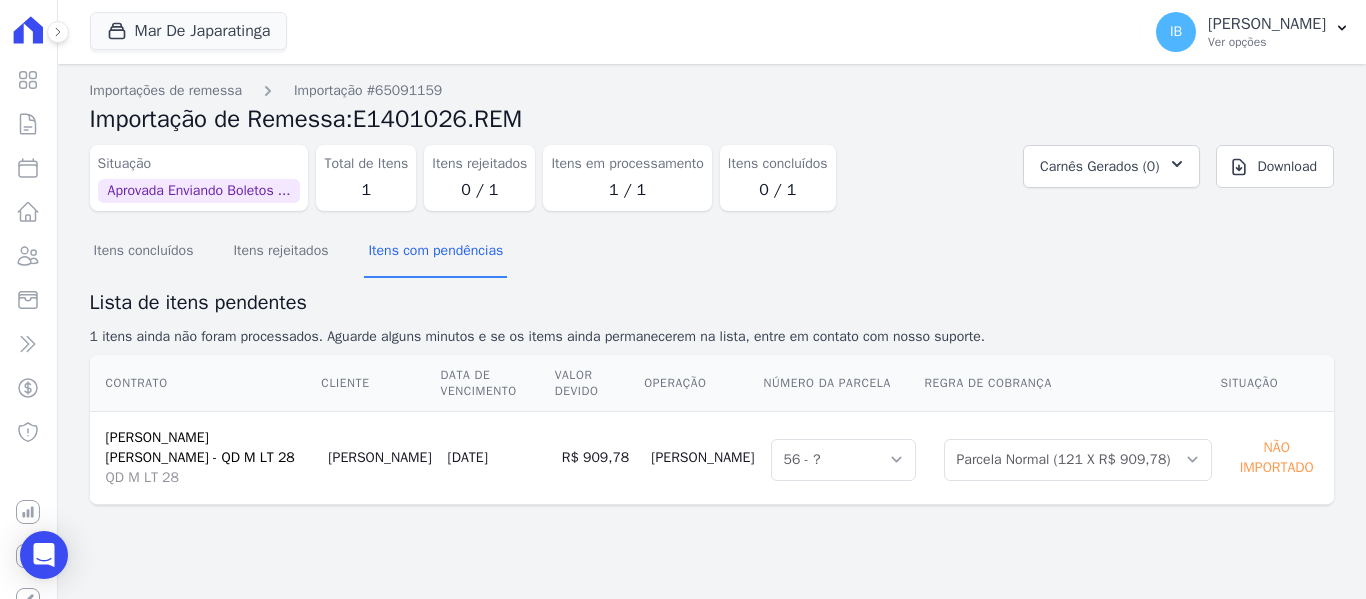 click on "Lista de itens pendentes
1 itens ainda não foram processados. Aguarde alguns minutos e se os items ainda permanecerem na lista, entre em contato com nosso suporte." at bounding box center (712, 317) 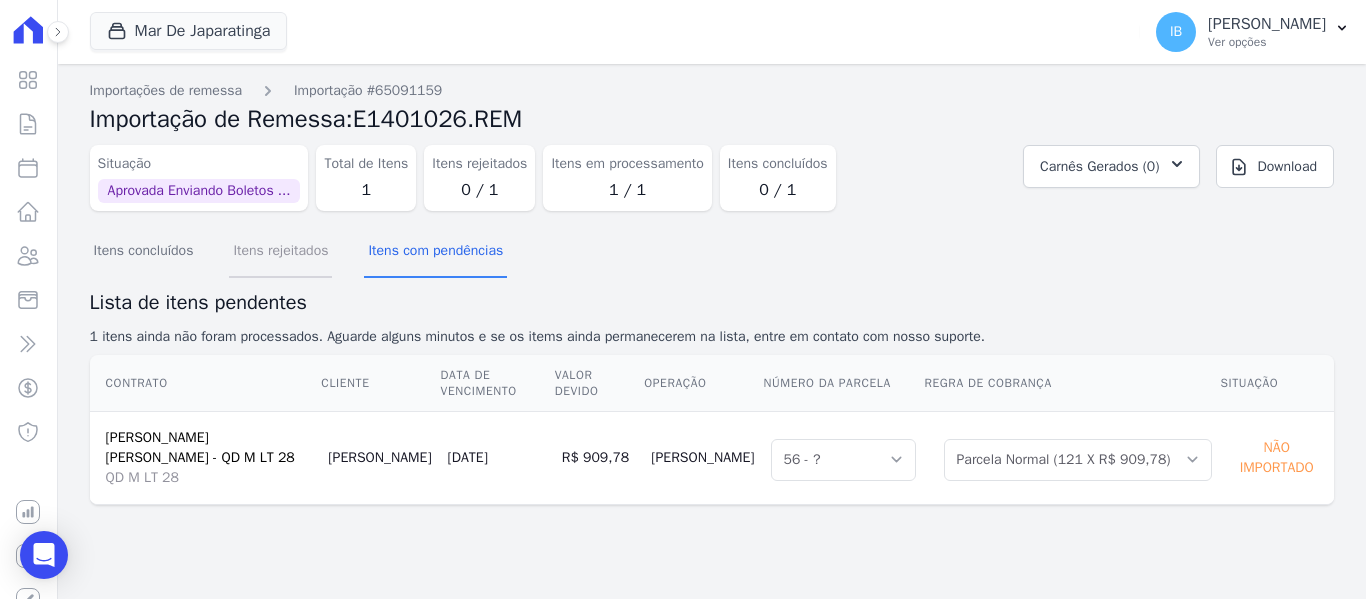 click on "Itens rejeitados" at bounding box center [280, 252] 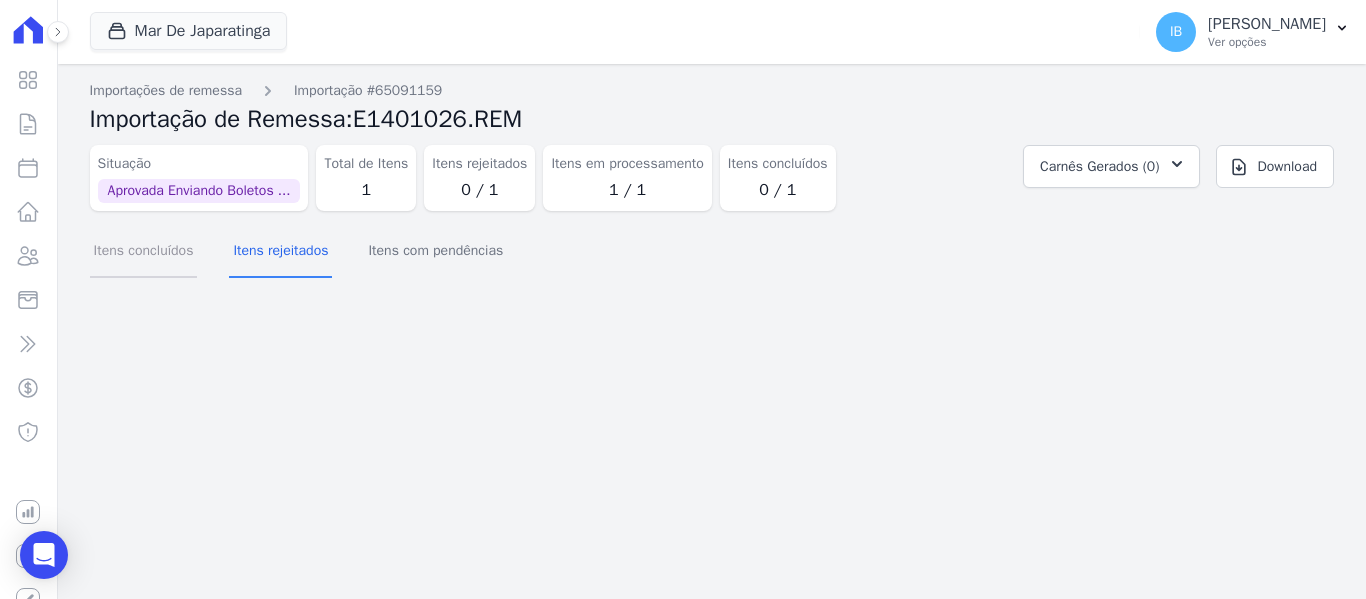 click on "Itens concluídos" at bounding box center [144, 252] 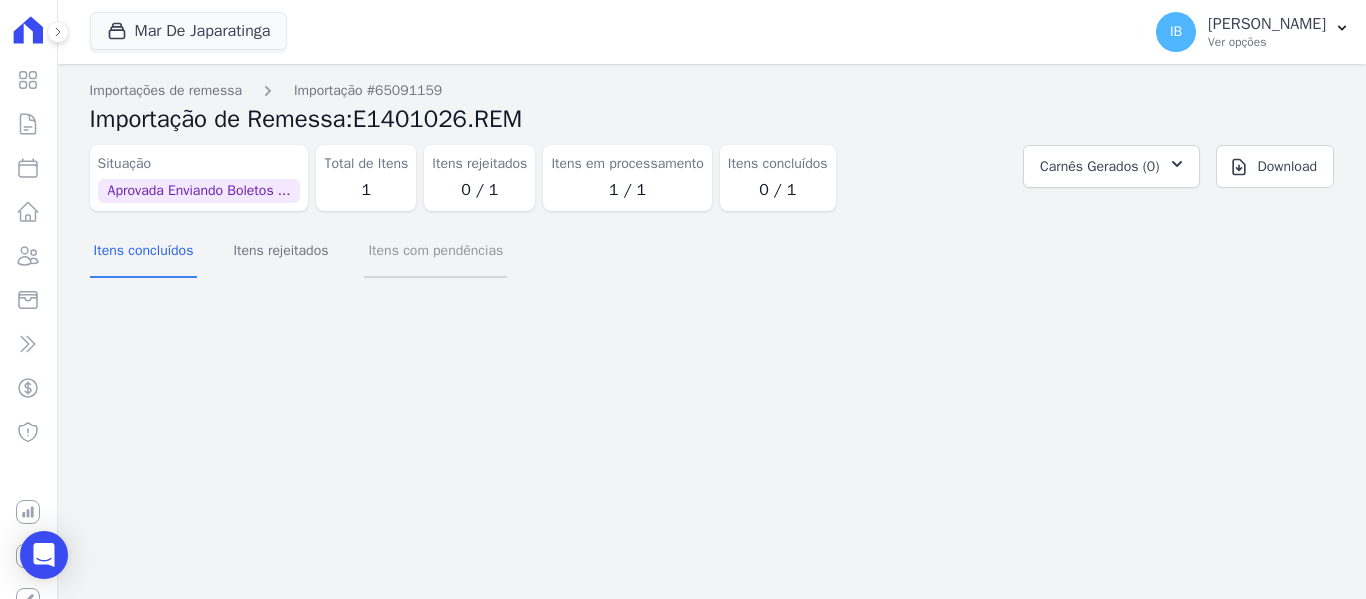 click on "Itens com pendências" at bounding box center [435, 252] 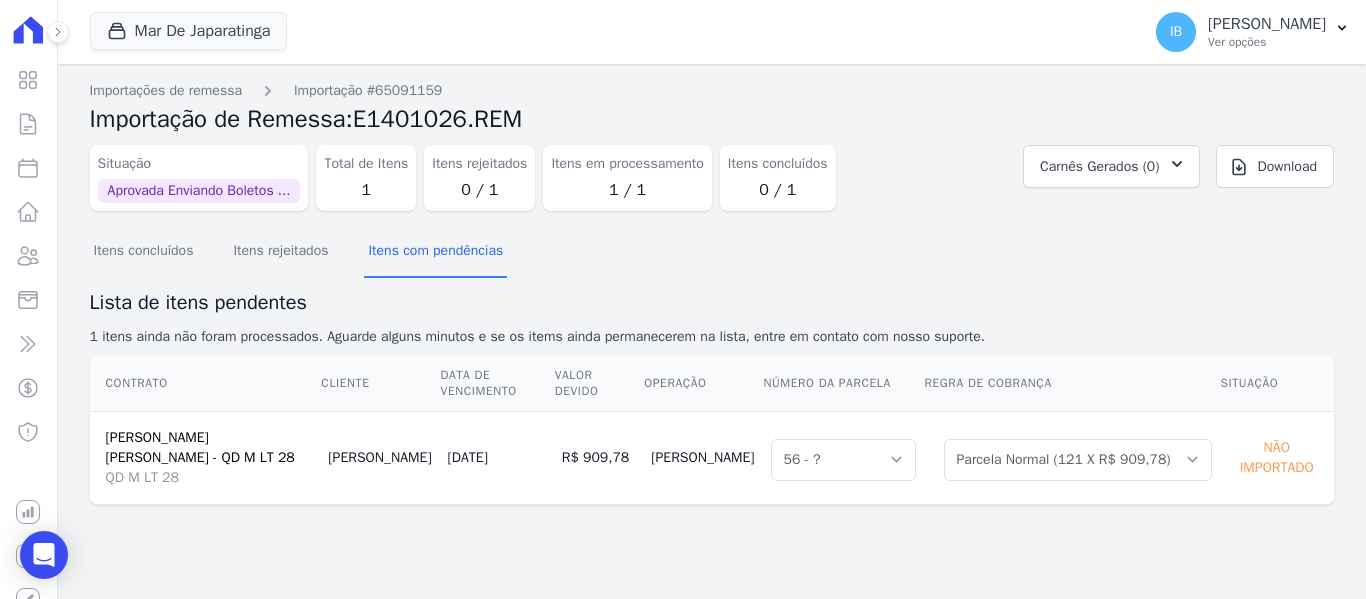 click on "Aprovada
Enviando Boletos ..." at bounding box center (199, 191) 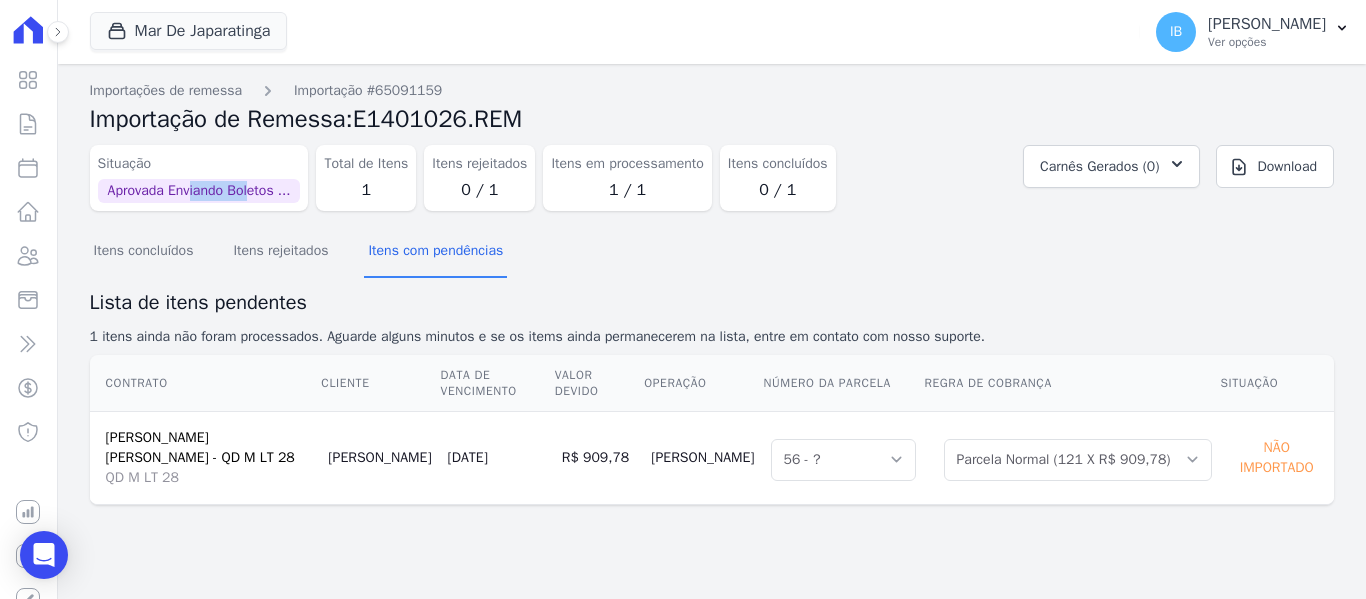 click on "Aprovada
Enviando Boletos ..." at bounding box center (199, 191) 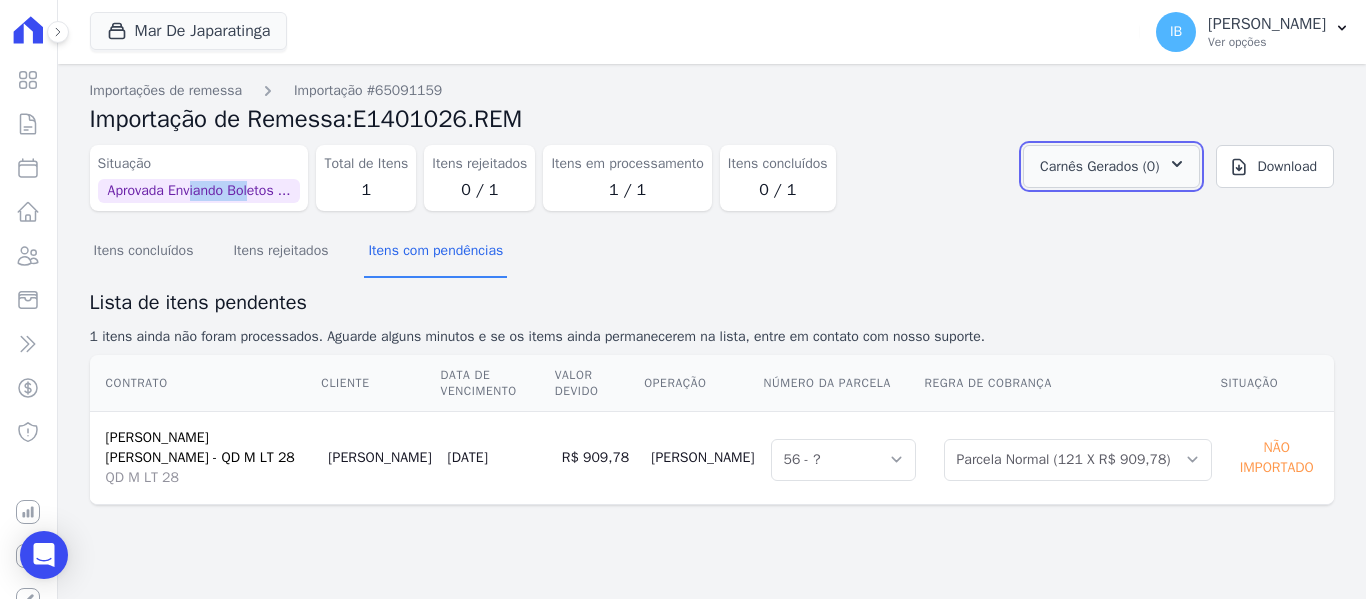 click on "Carnês Gerados (0)" at bounding box center (1111, 166) 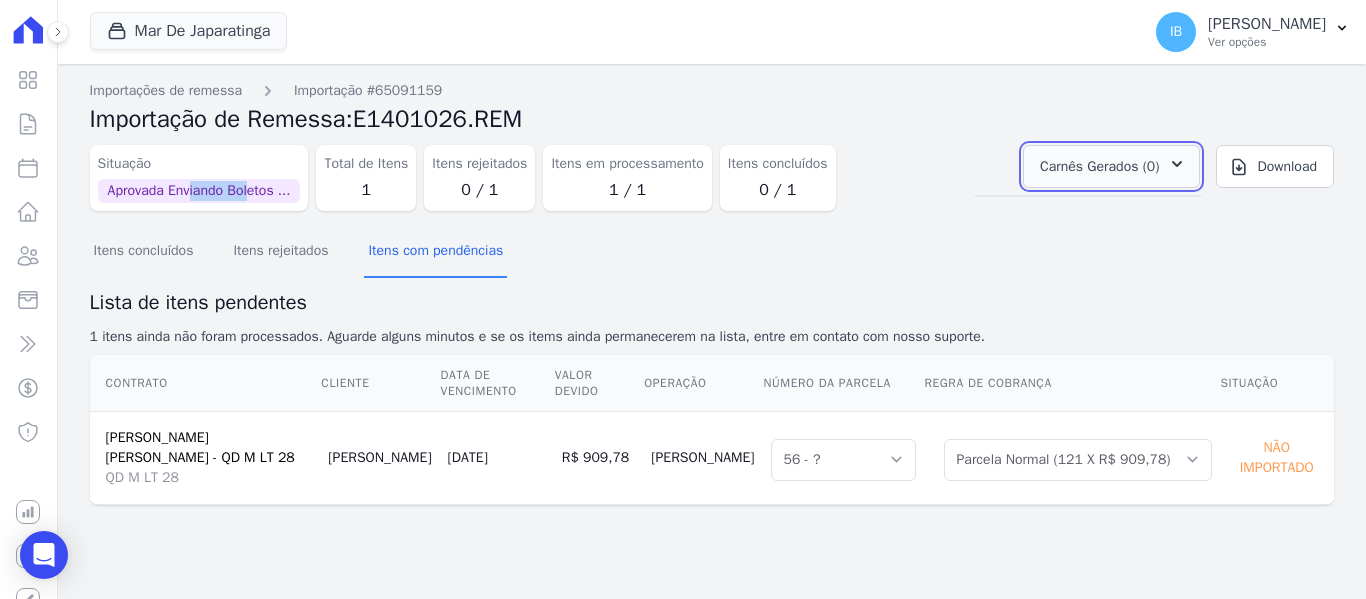 click on "Carnês Gerados (0)" at bounding box center (1099, 166) 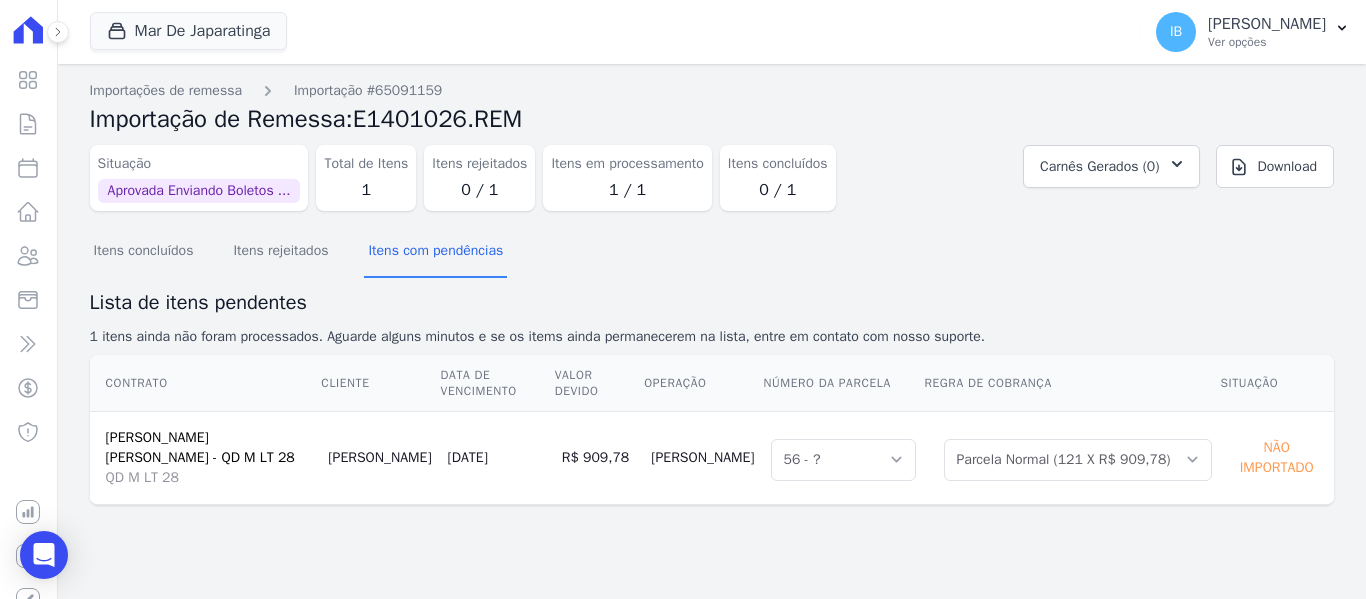 click on "Itens concluídos
Itens rejeitados
Itens com pendências" at bounding box center [712, 251] 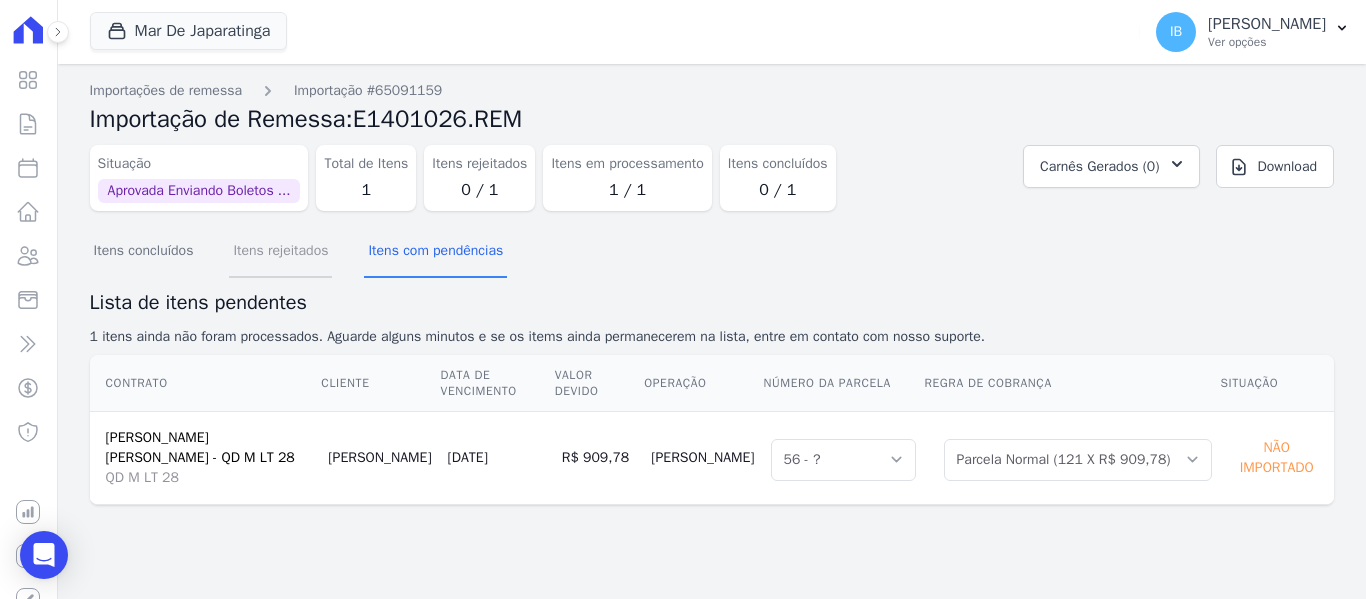 click on "Itens rejeitados" at bounding box center [280, 252] 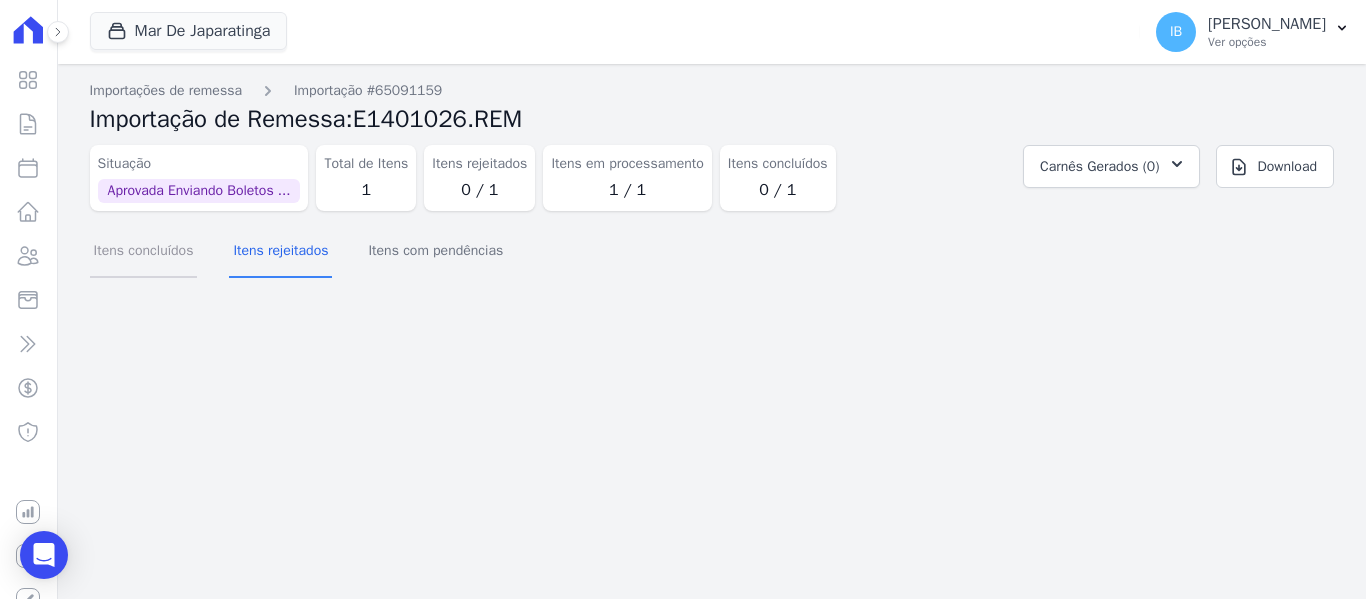 click on "Itens concluídos" at bounding box center (144, 252) 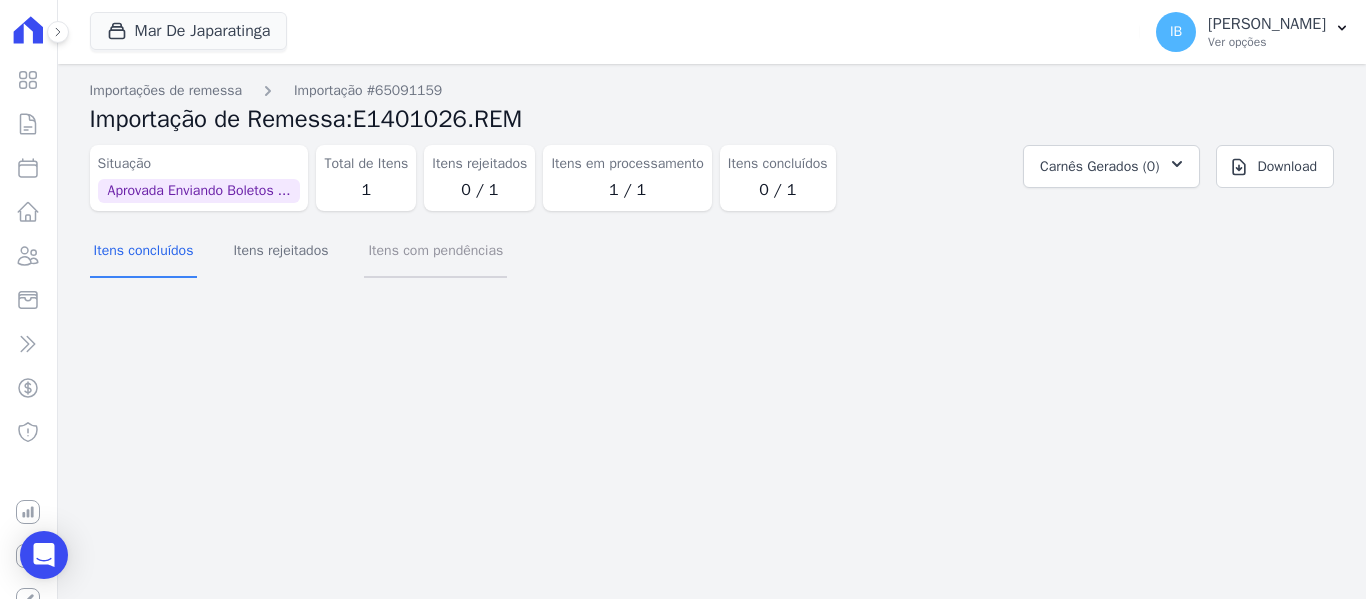 click on "Itens com pendências" at bounding box center (435, 252) 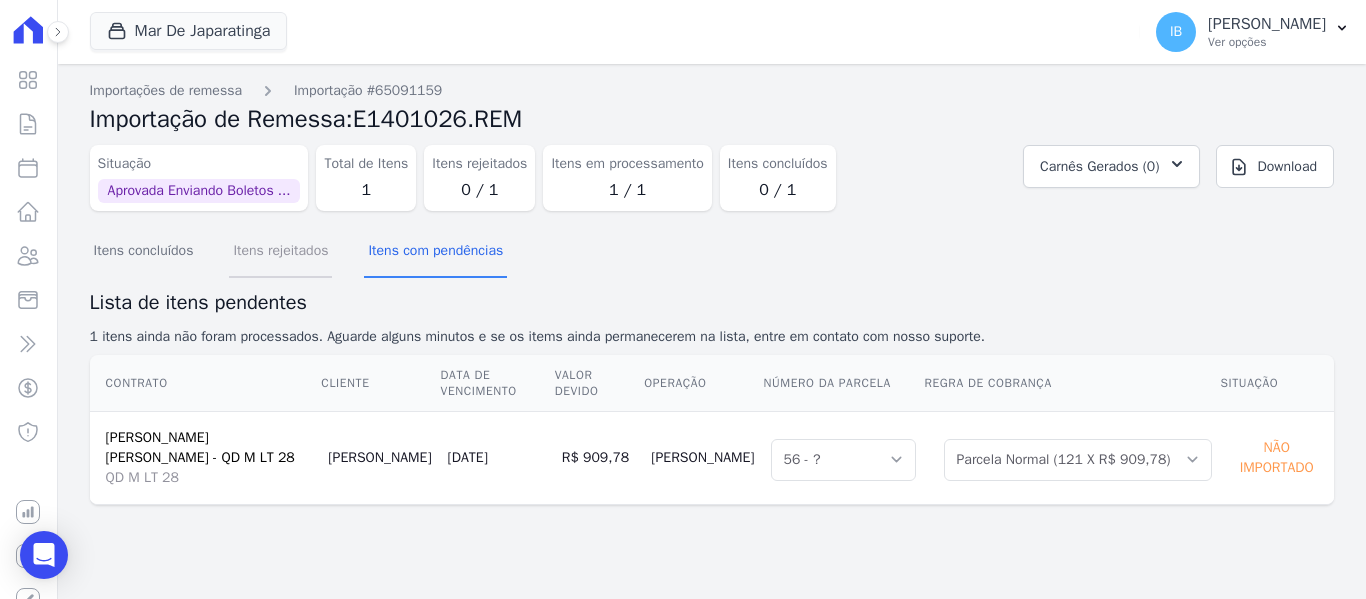 click on "Itens rejeitados" at bounding box center (280, 252) 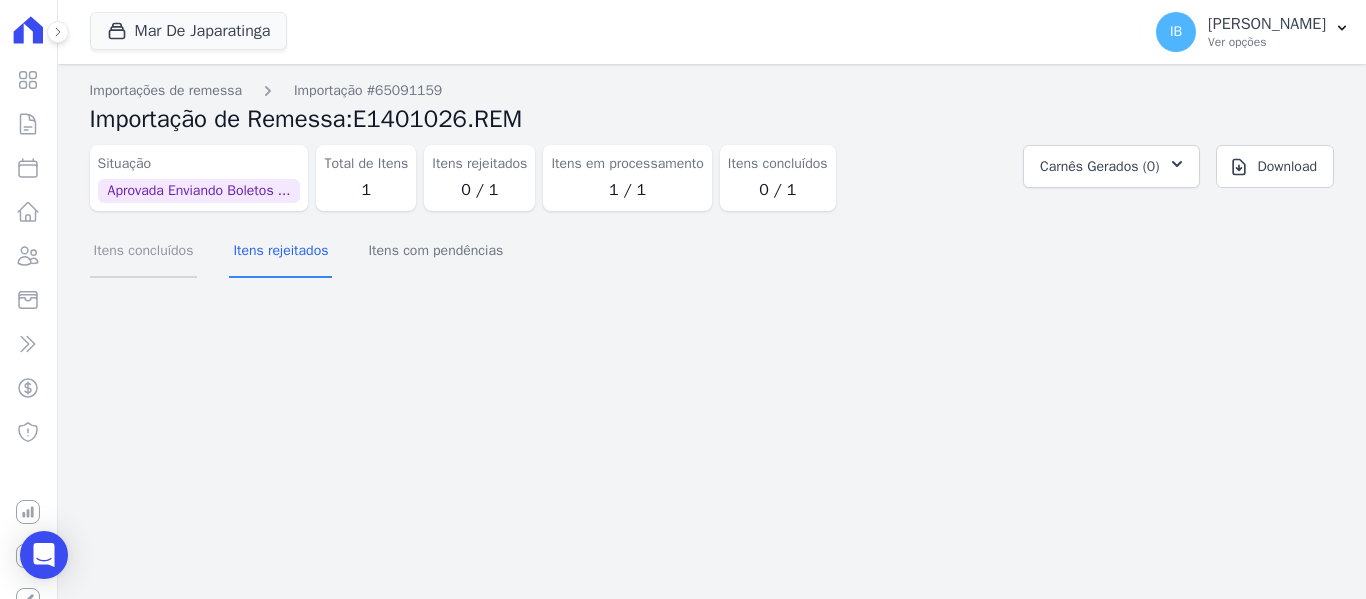click on "Itens concluídos" at bounding box center [144, 252] 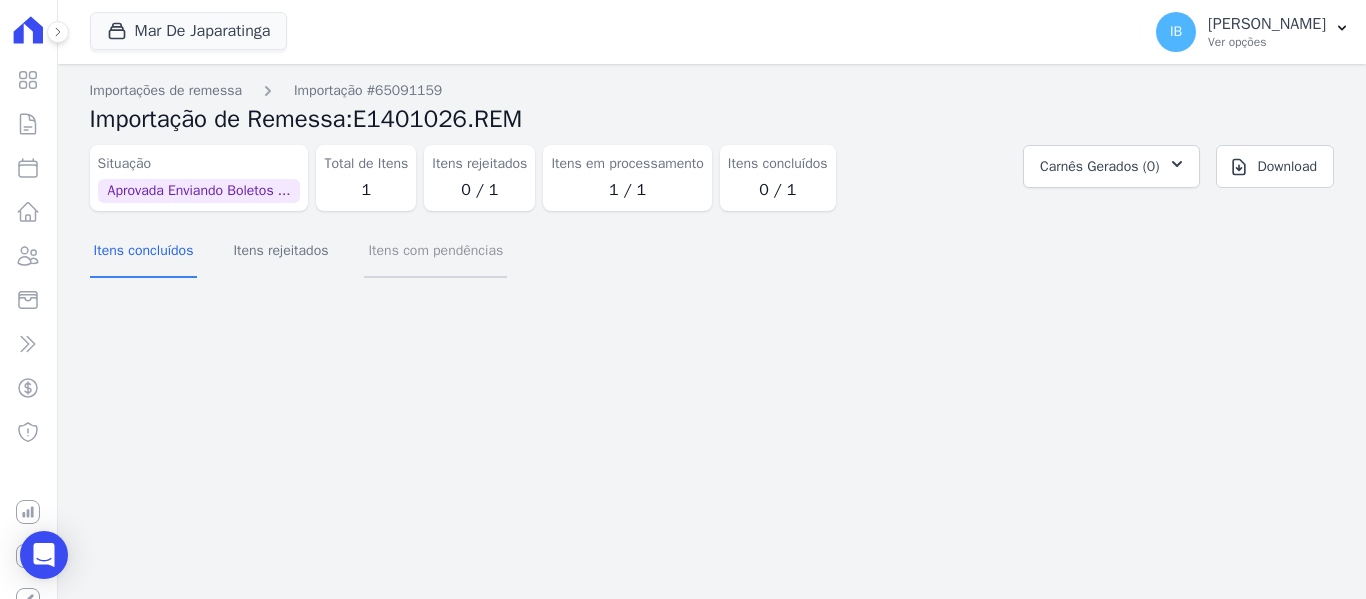 drag, startPoint x: 433, startPoint y: 259, endPoint x: 559, endPoint y: 273, distance: 126.77539 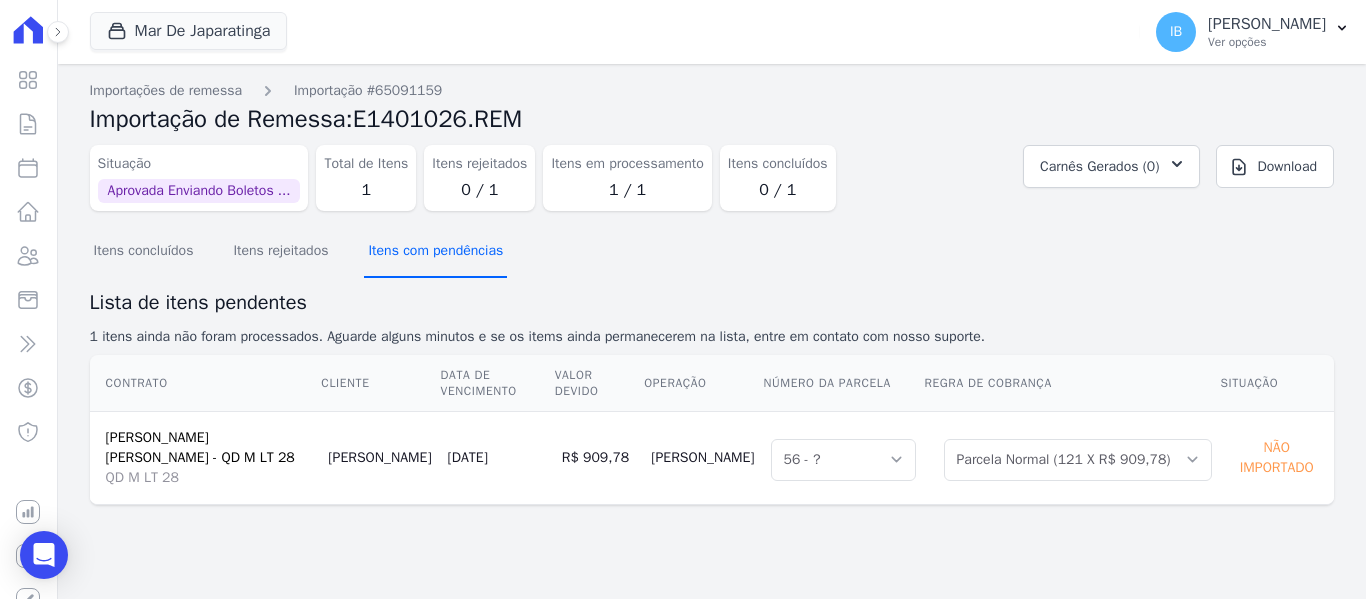 type 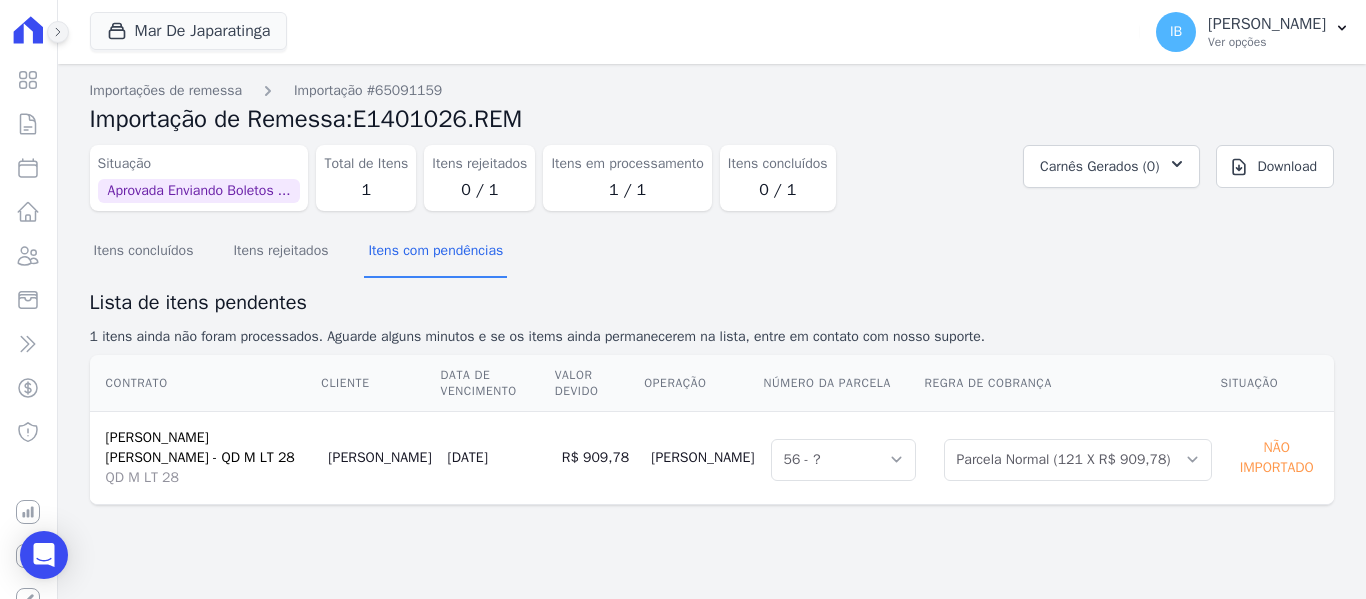 click 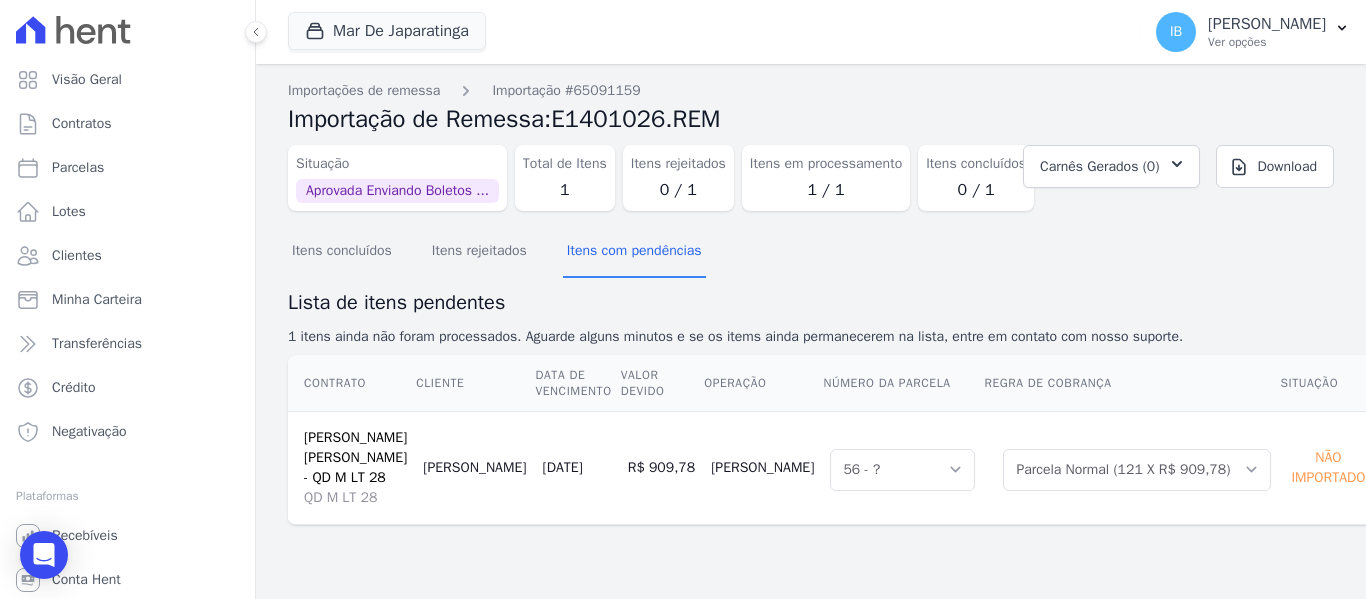 click on "Aprovada
Enviando Boletos ..." at bounding box center (397, 191) 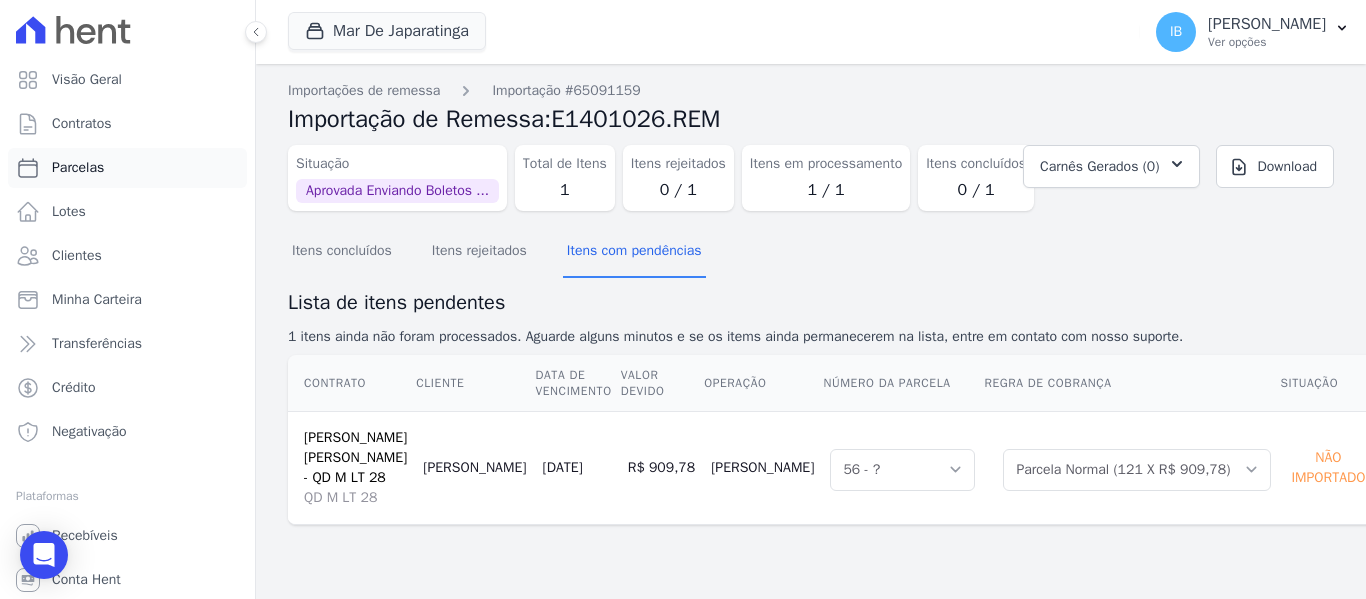 click on "Parcelas" at bounding box center (127, 168) 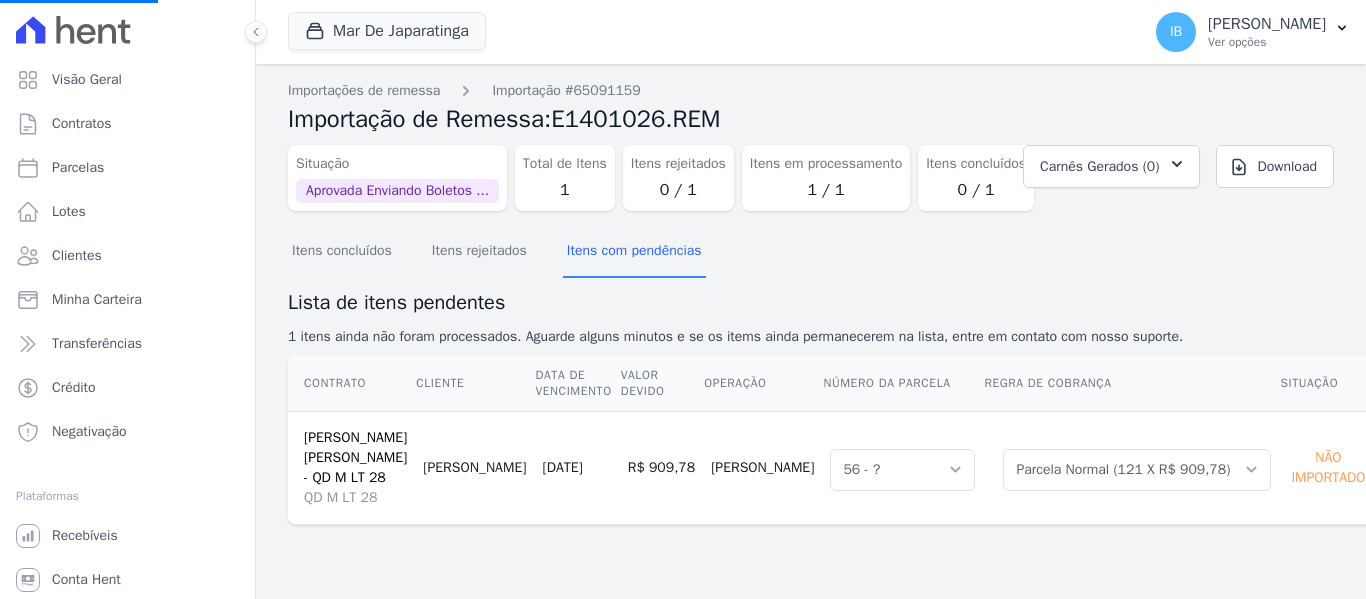 select 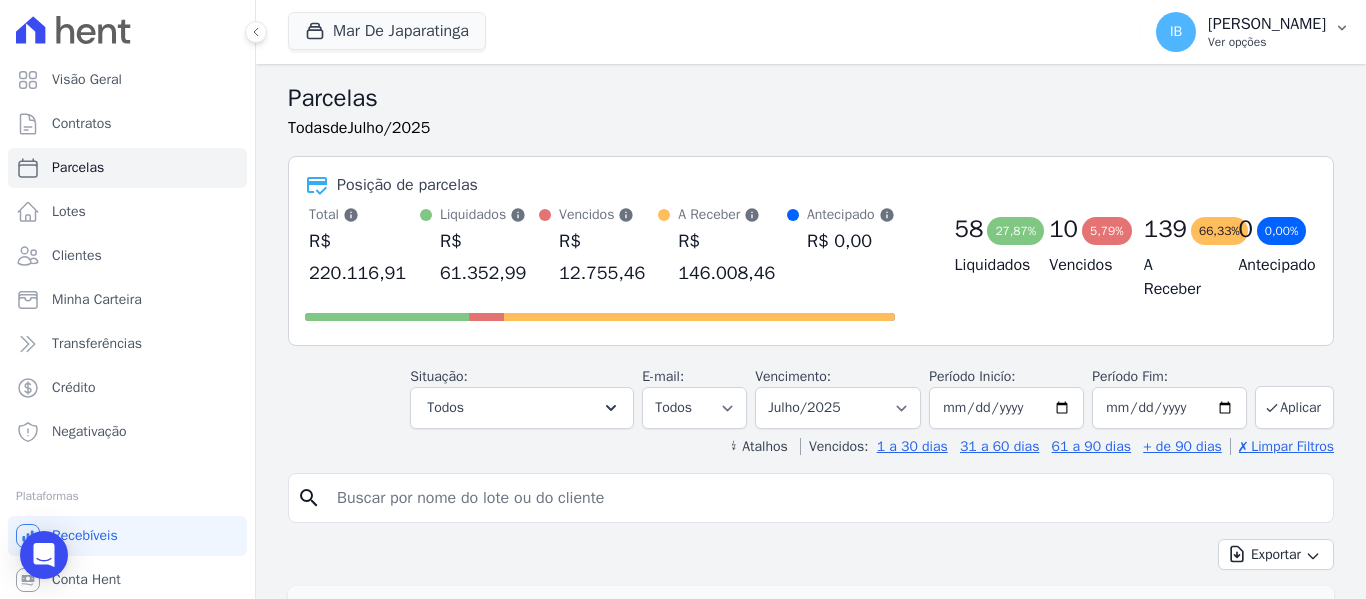 click on "IB
[PERSON_NAME]
Ver opções" at bounding box center (1253, 32) 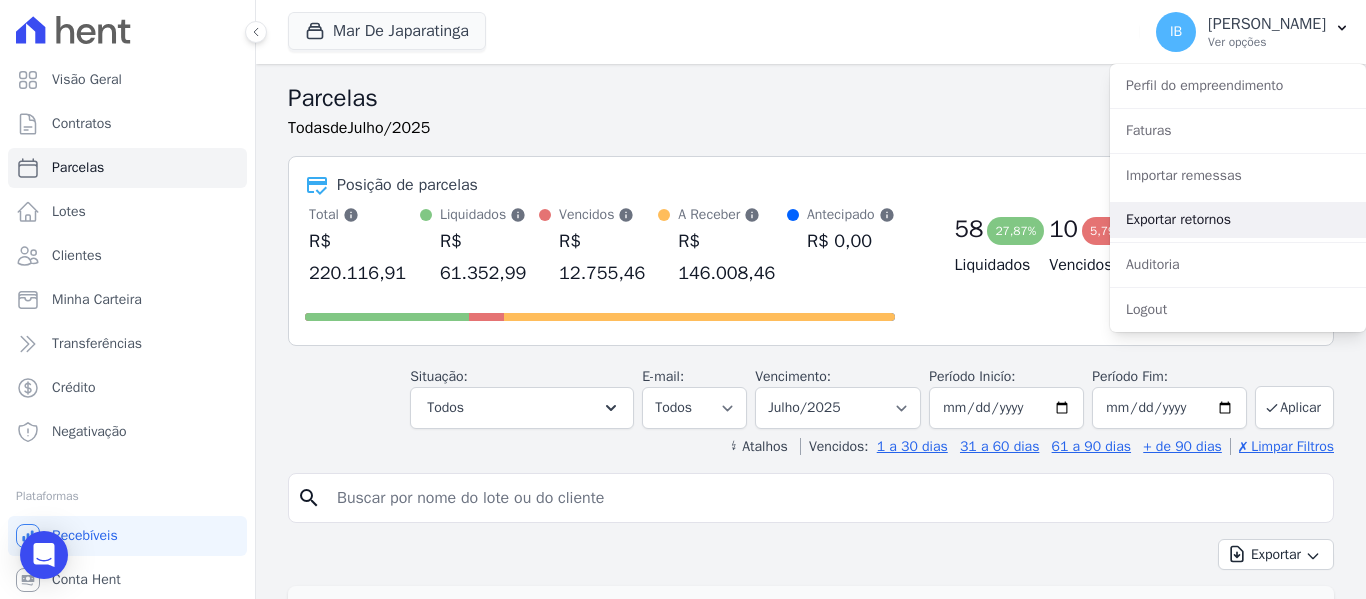 click on "Exportar retornos" at bounding box center [1238, 220] 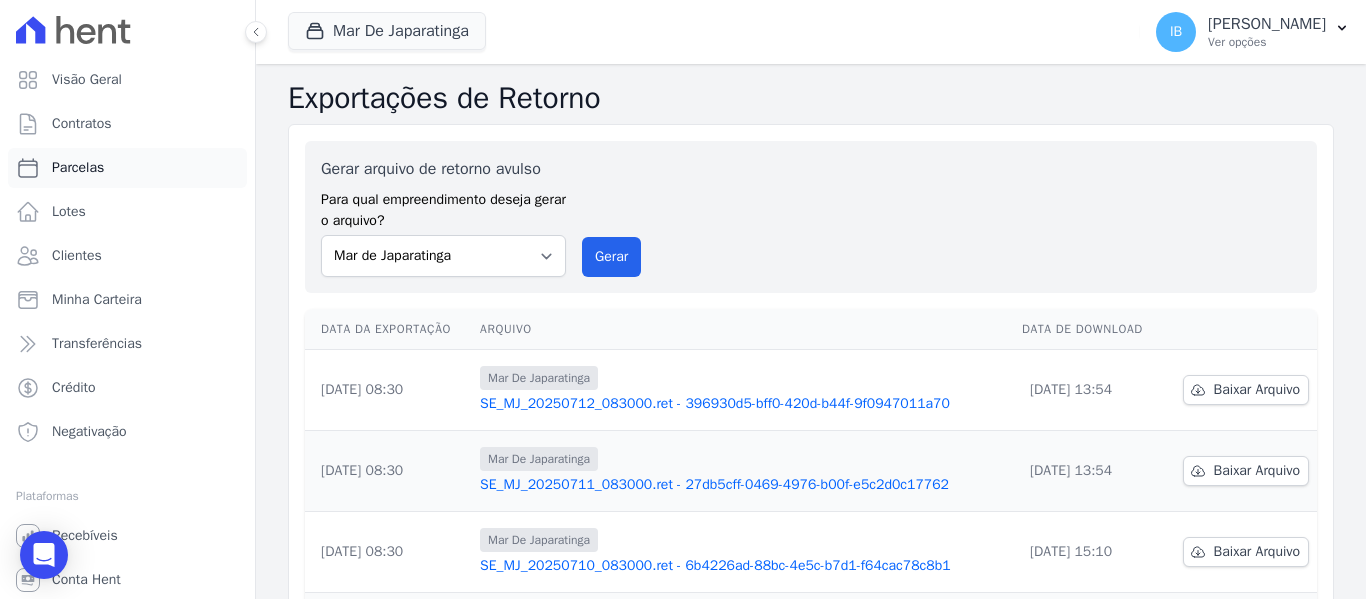 click on "Parcelas" at bounding box center [127, 168] 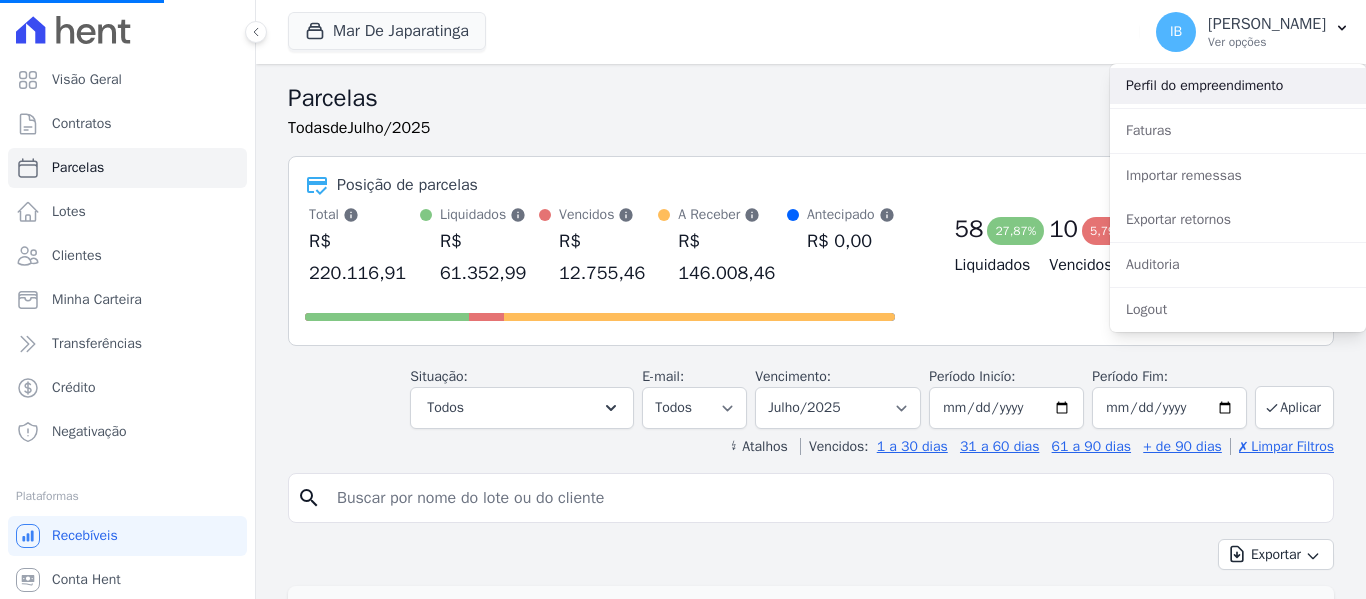 select 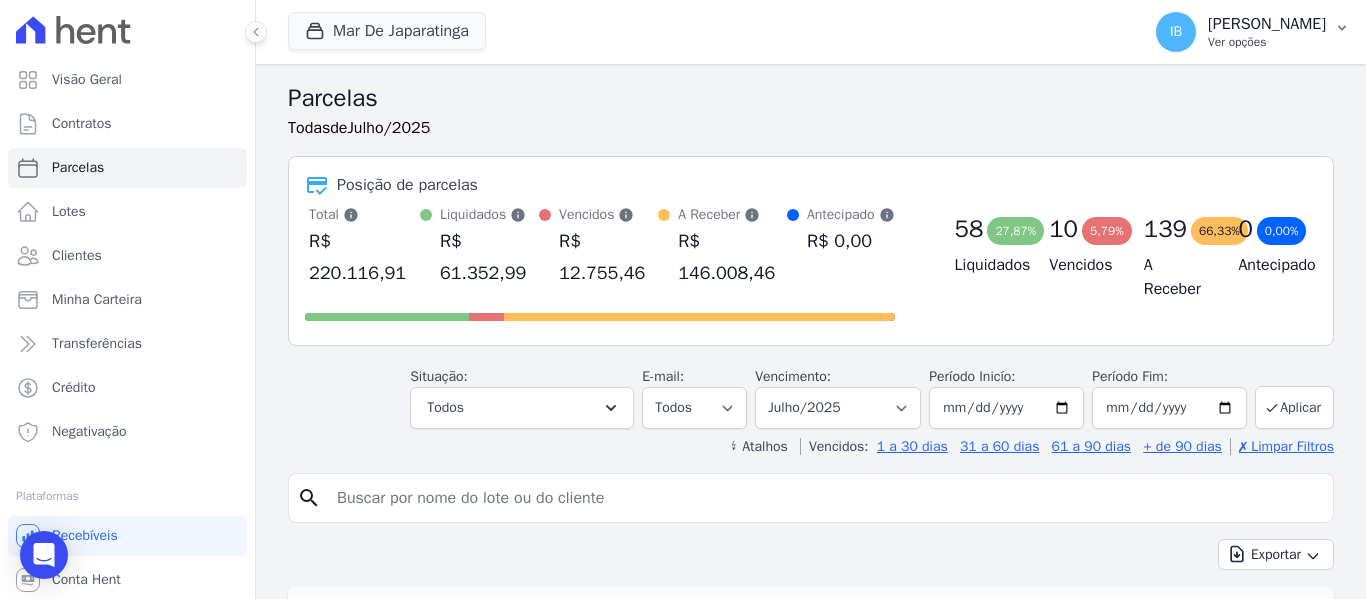 click 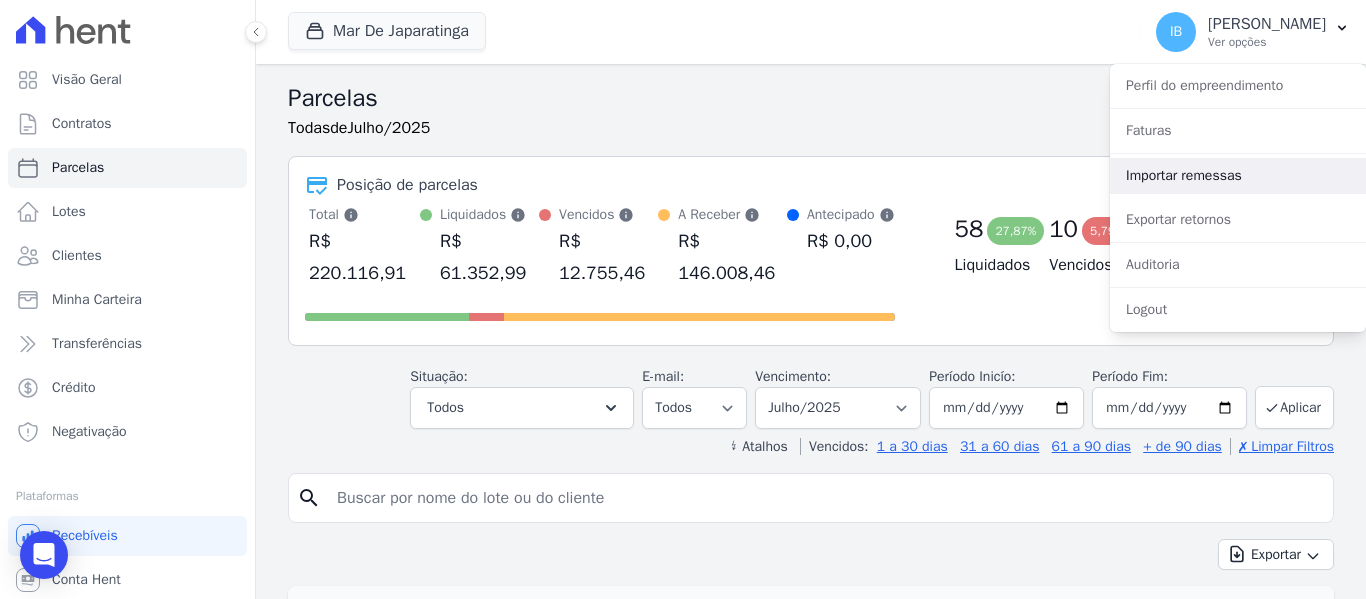 click on "Importar remessas" at bounding box center [1238, 176] 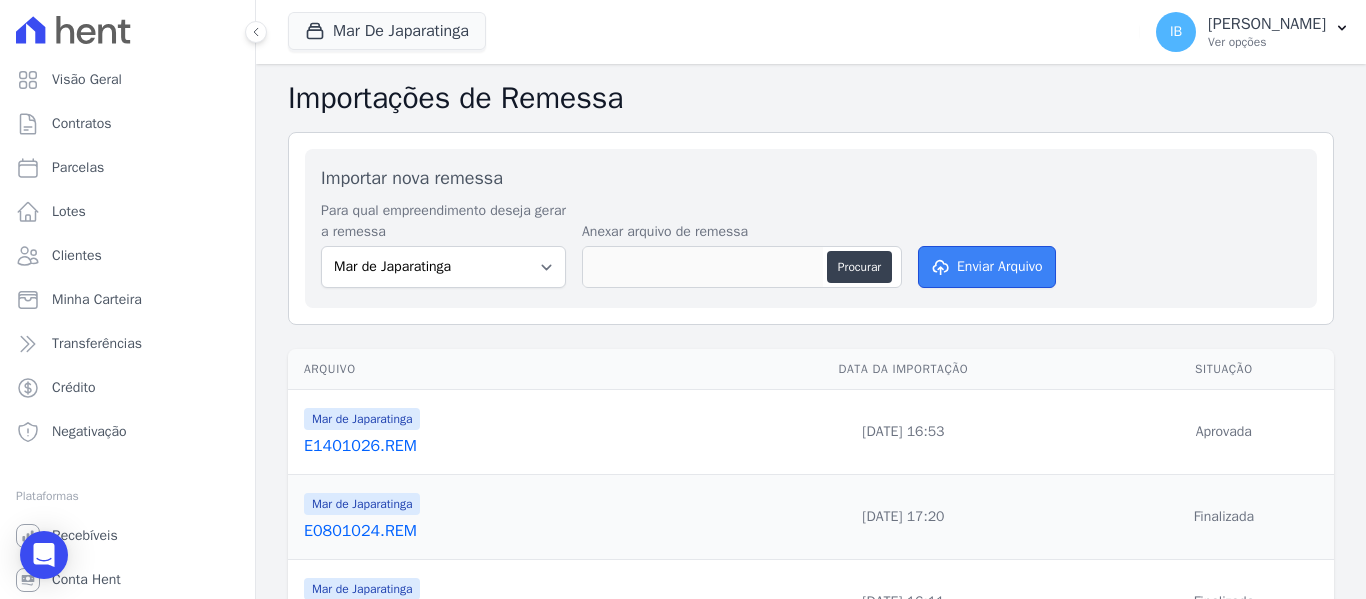 click on "Enviar Arquivo" at bounding box center [987, 267] 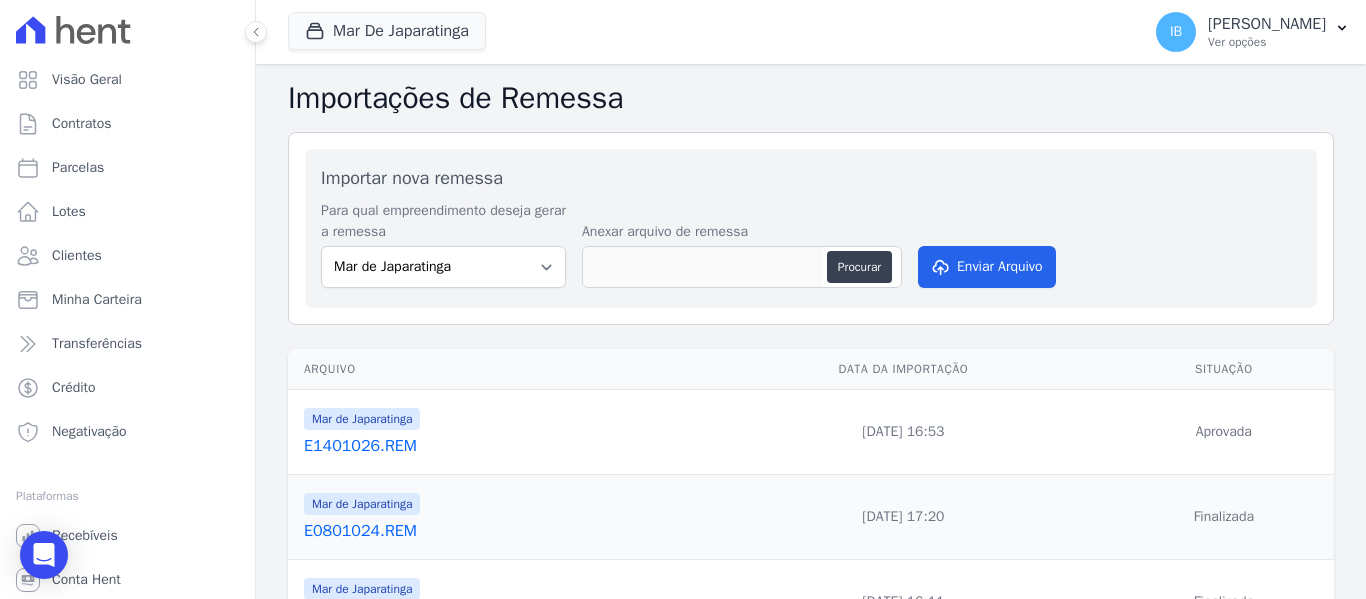 click on "E1401026.REM" at bounding box center (494, 446) 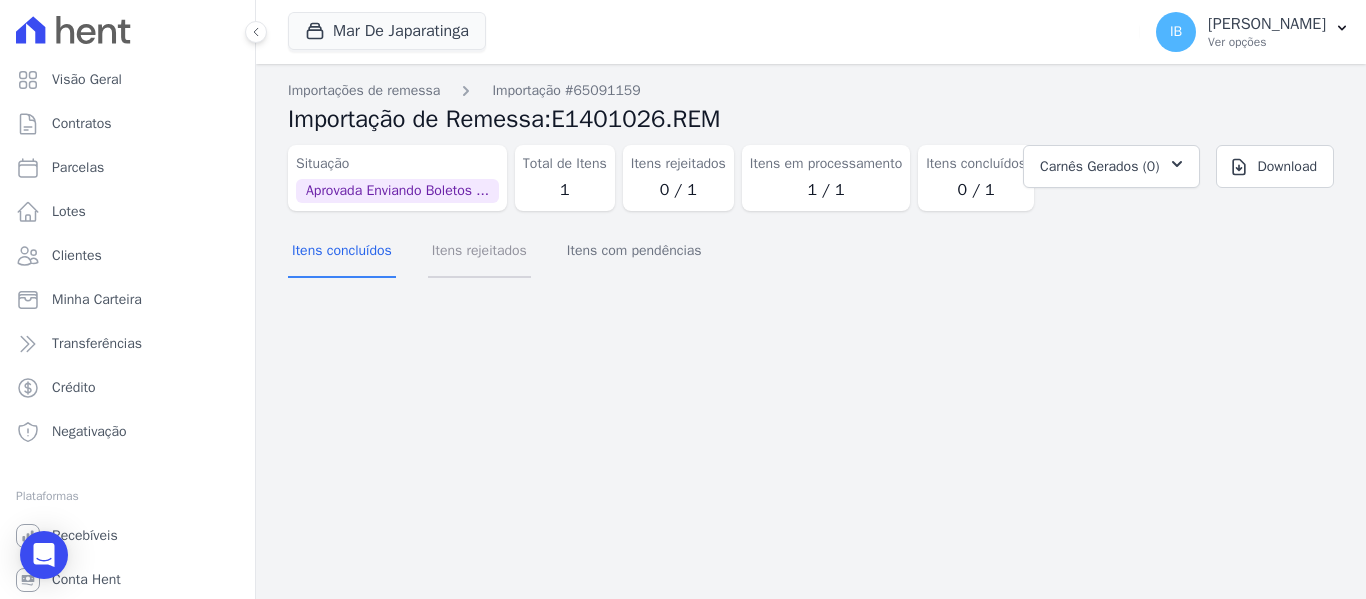 click on "Itens rejeitados" at bounding box center (479, 252) 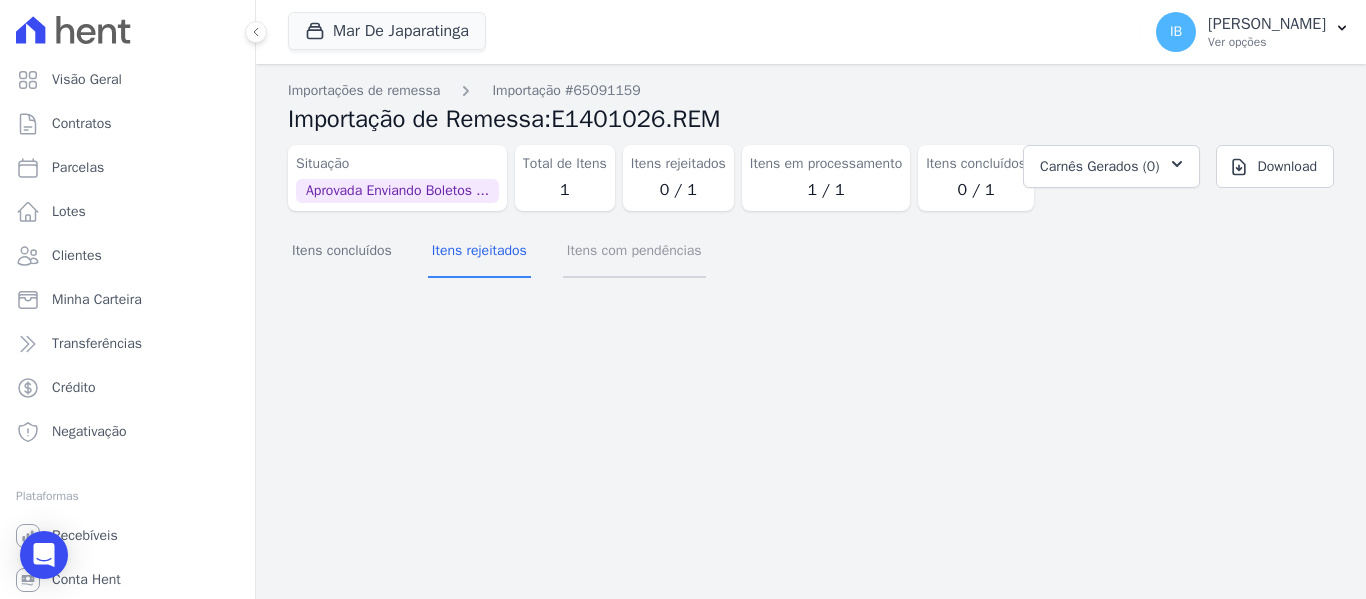 click on "Itens com pendências" at bounding box center [634, 252] 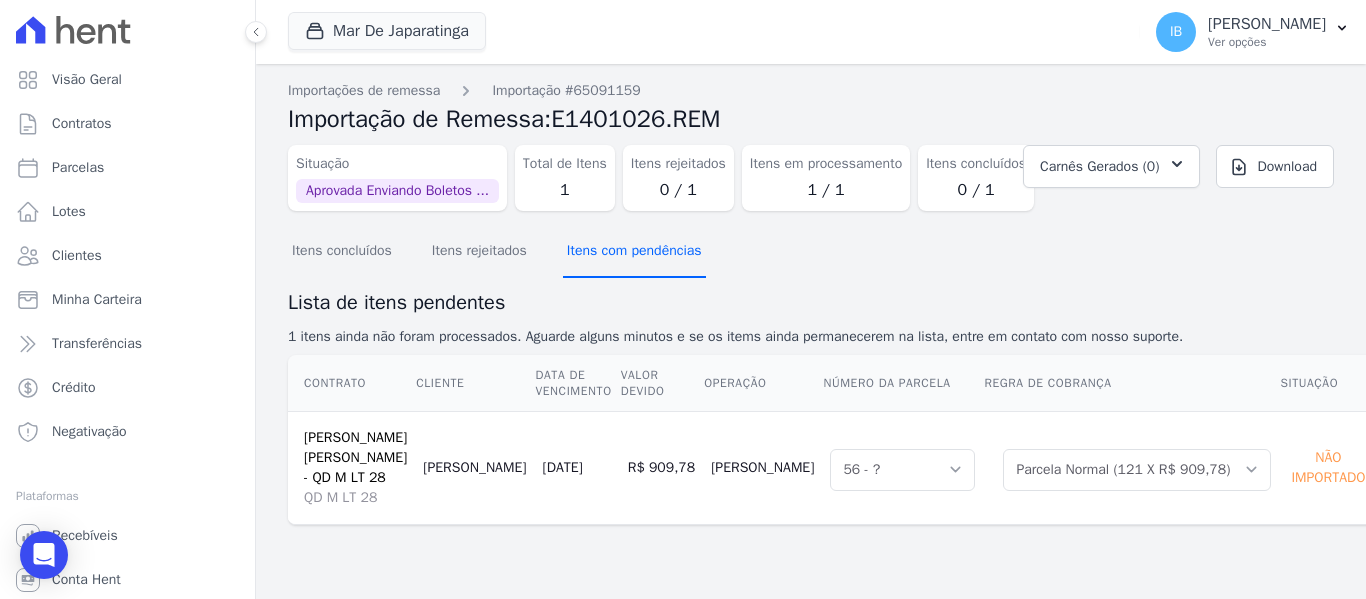 click on "Itens com pendências" at bounding box center (634, 252) 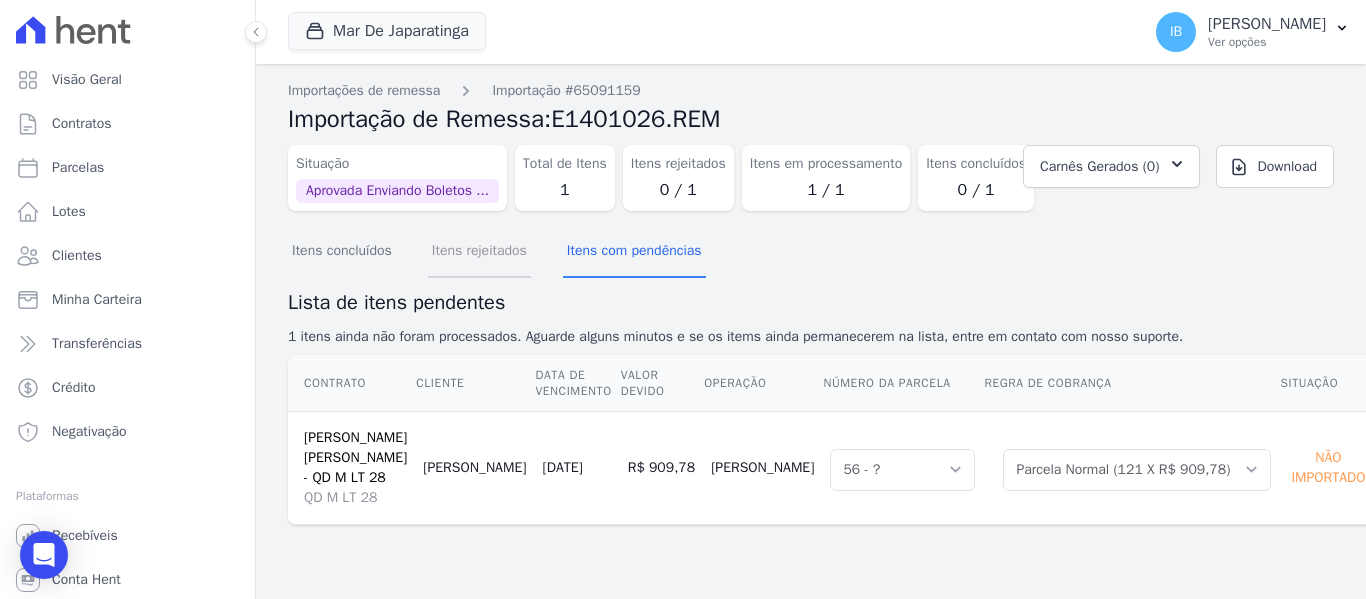 click on "Itens rejeitados" at bounding box center (479, 252) 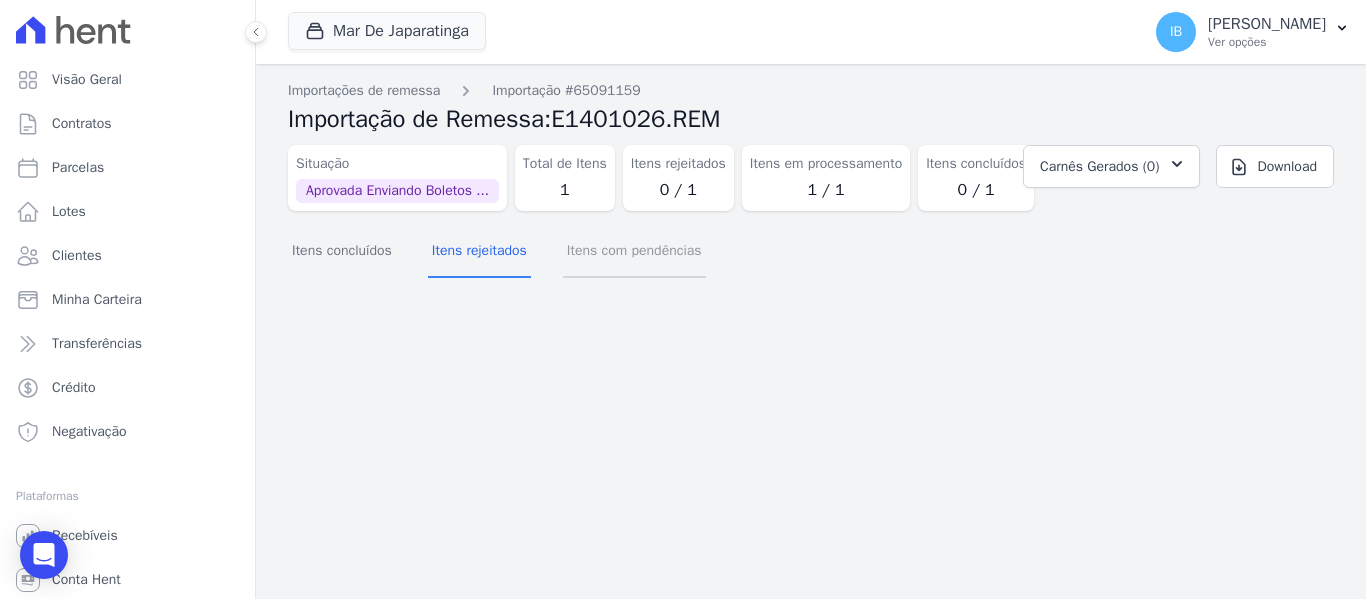 click on "Itens com pendências" at bounding box center [634, 252] 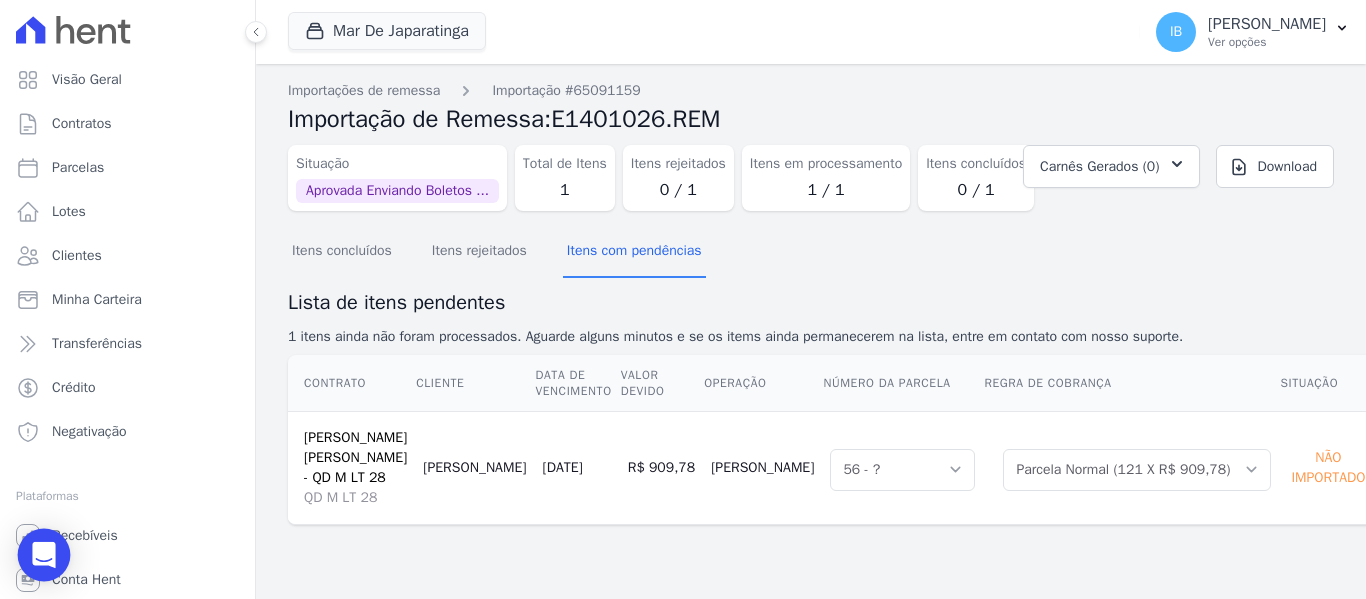 click 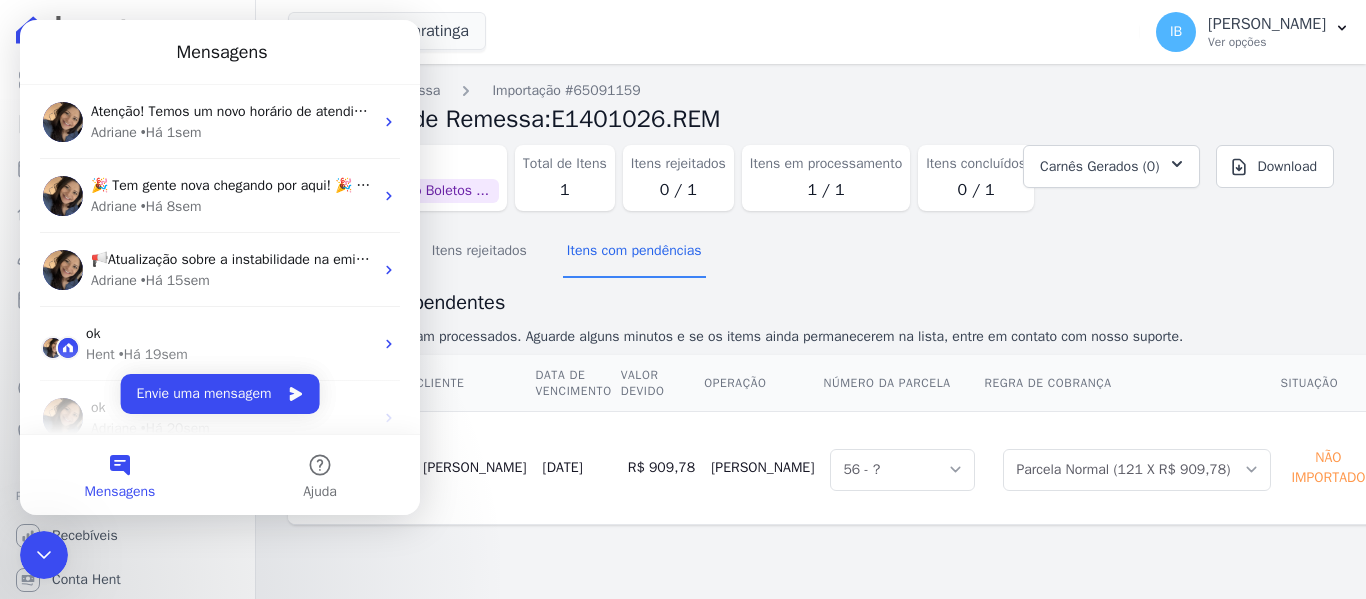 scroll, scrollTop: 0, scrollLeft: 0, axis: both 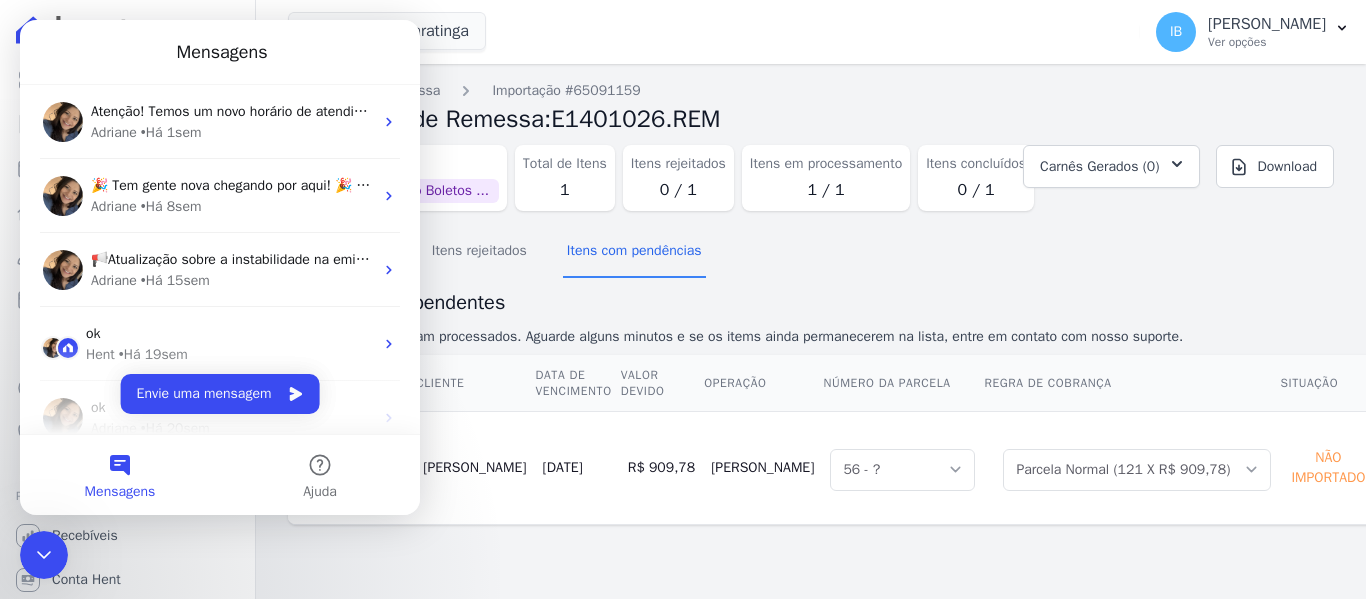 click on "Mensagens" at bounding box center [120, 475] 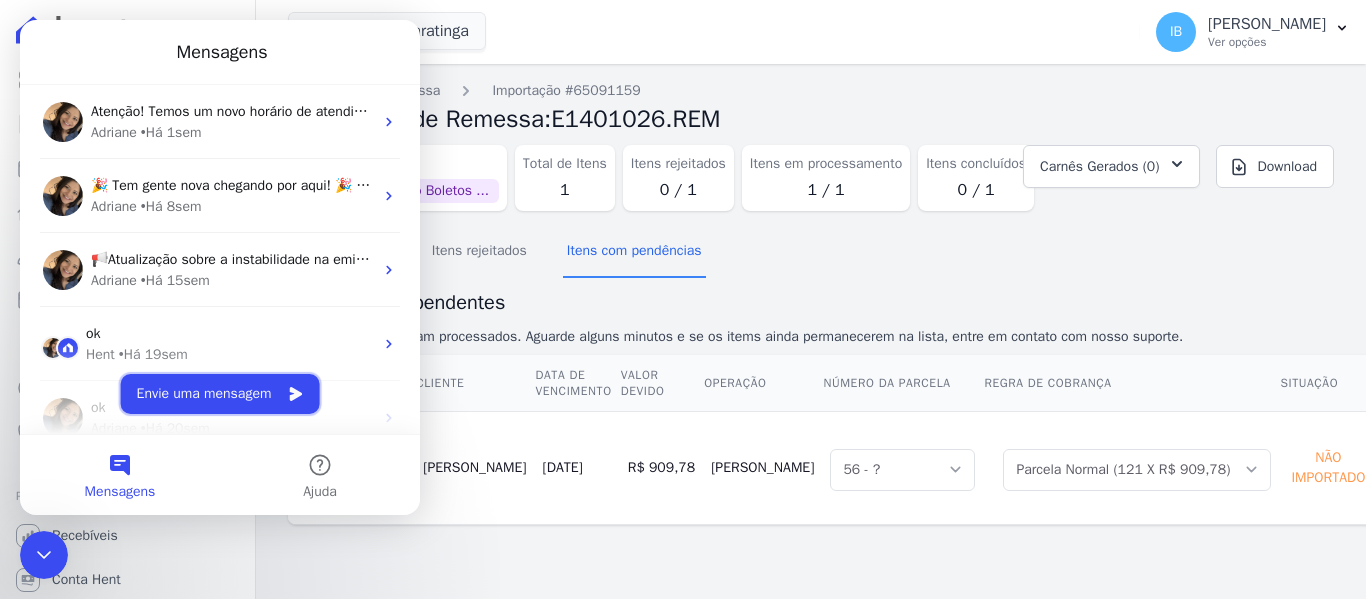 click on "Envie uma mensagem" at bounding box center [220, 394] 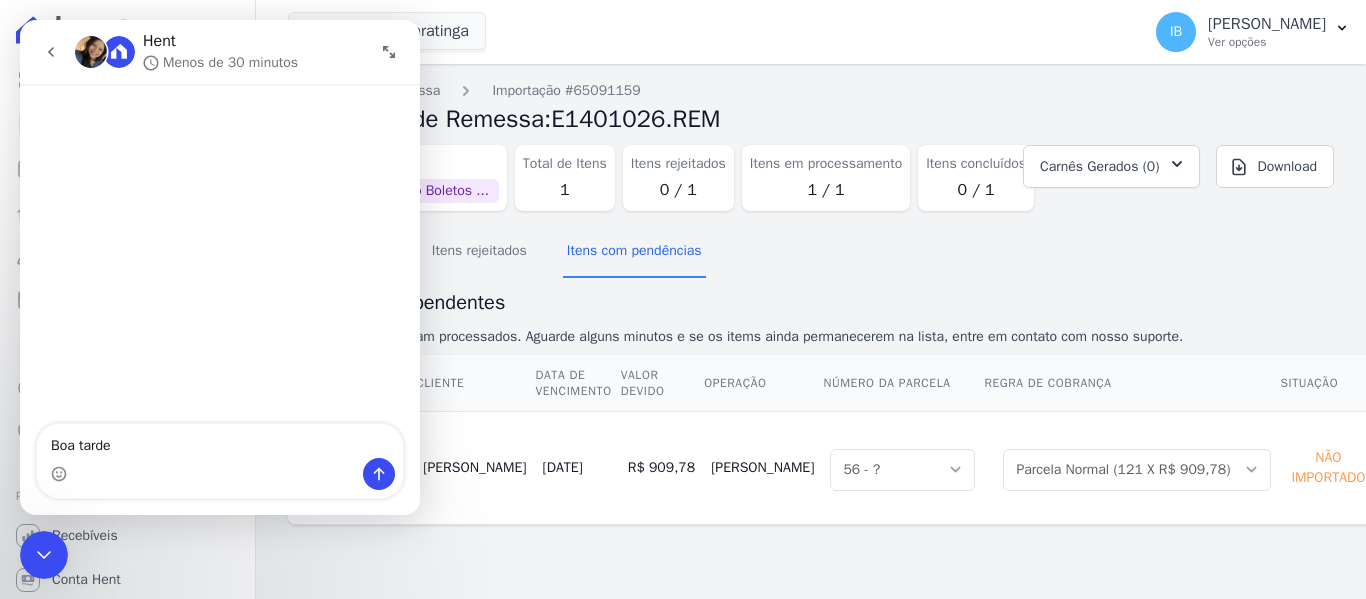 type on "Boa tarde" 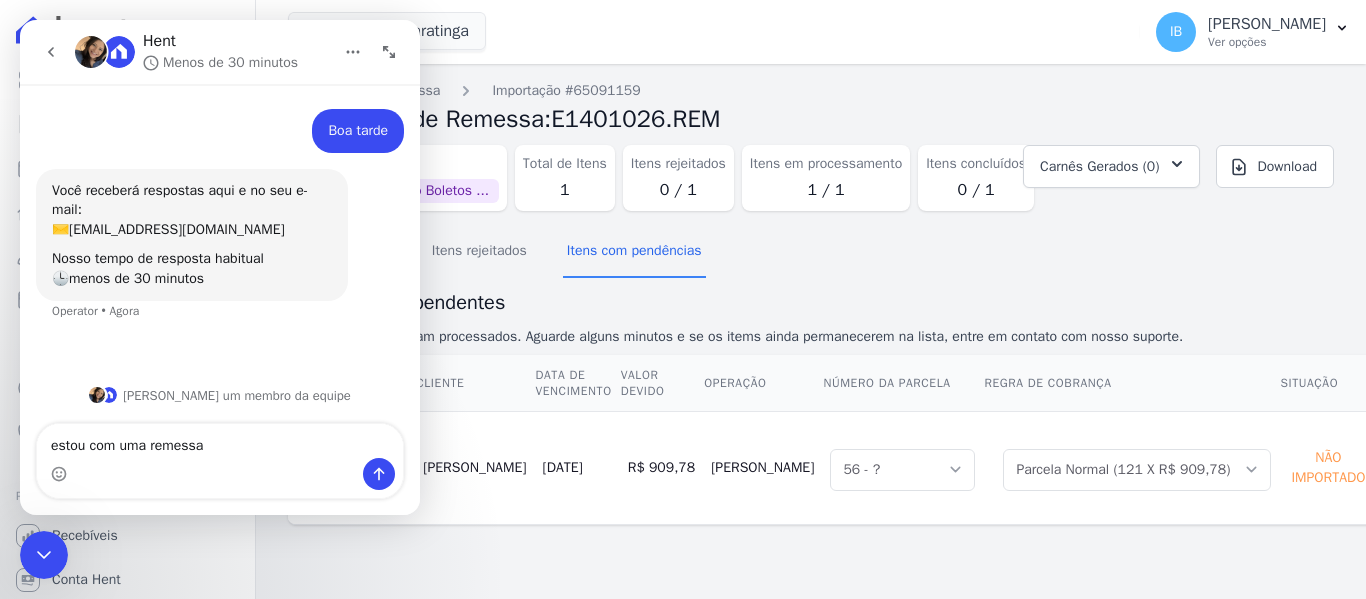 scroll, scrollTop: 14, scrollLeft: 0, axis: vertical 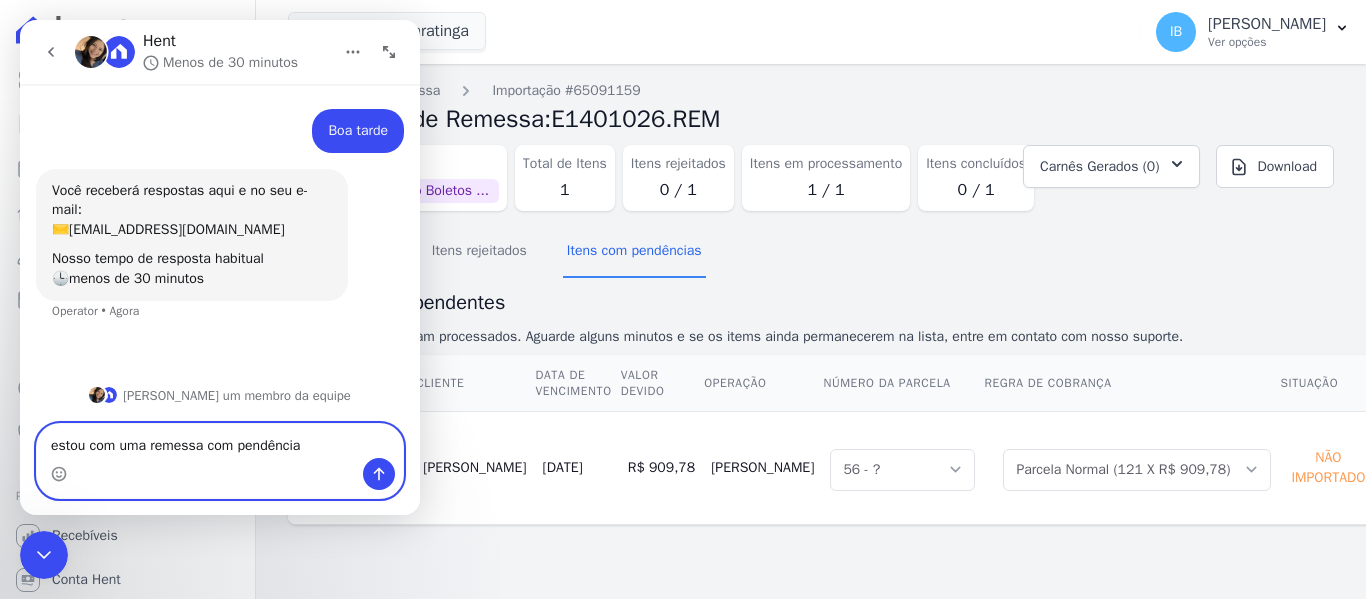 type on "estou com uma remessa com pendência" 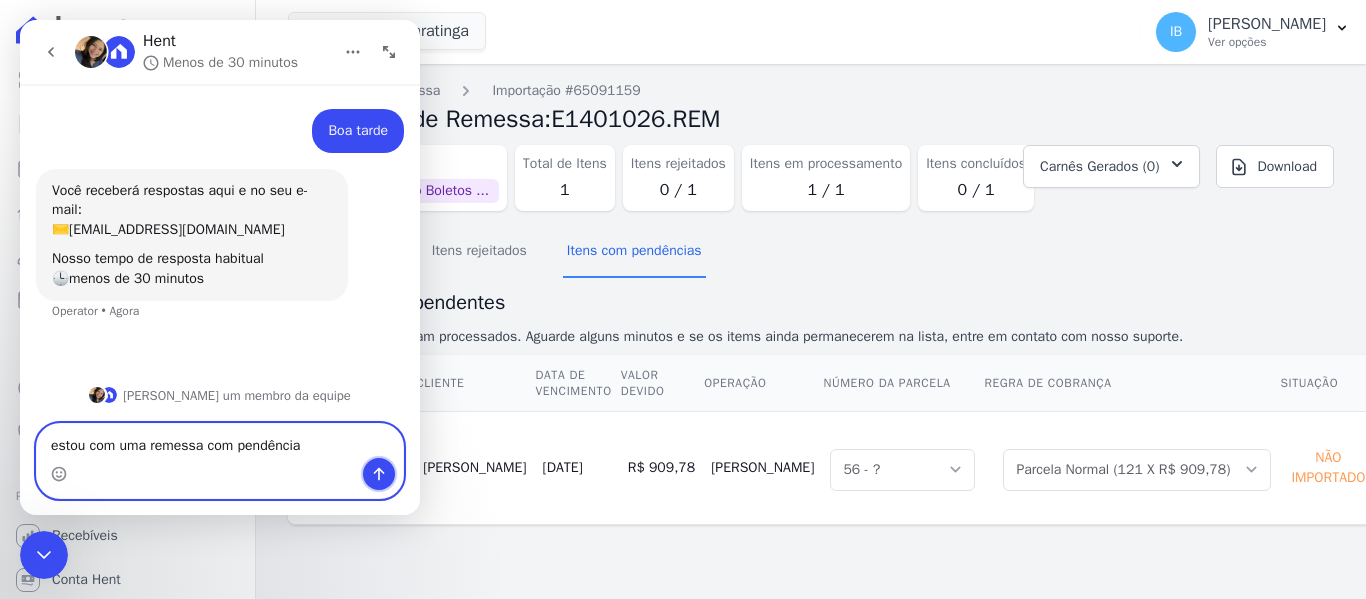 click at bounding box center [379, 474] 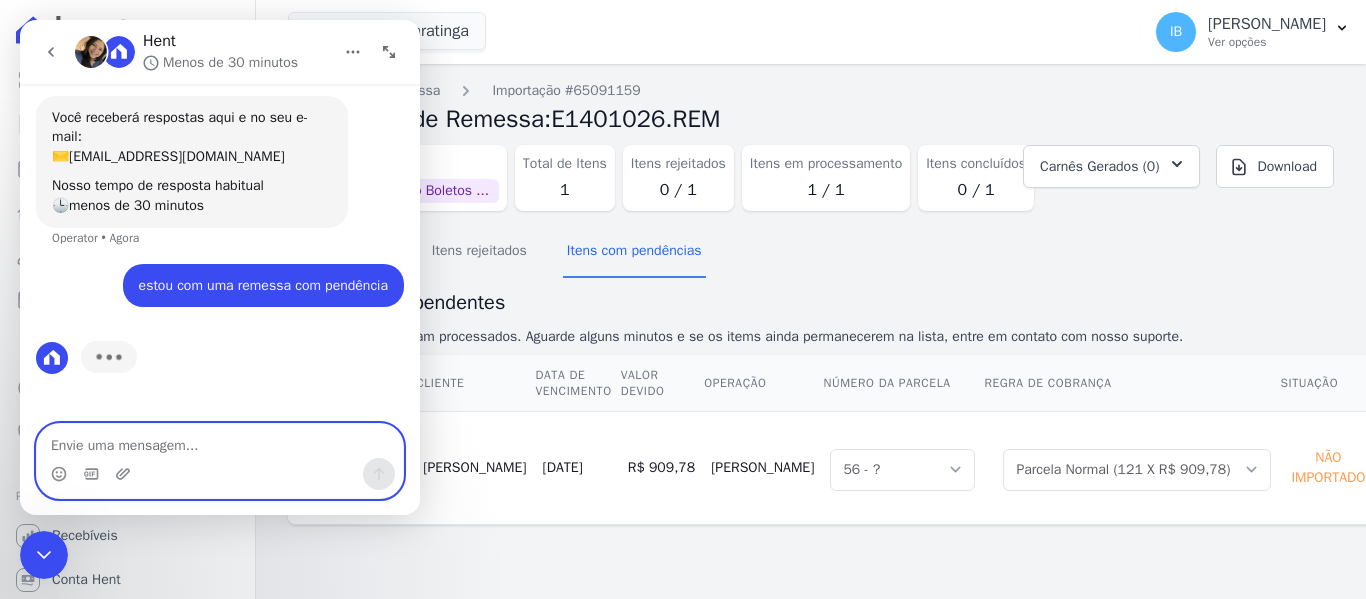 scroll, scrollTop: 150, scrollLeft: 0, axis: vertical 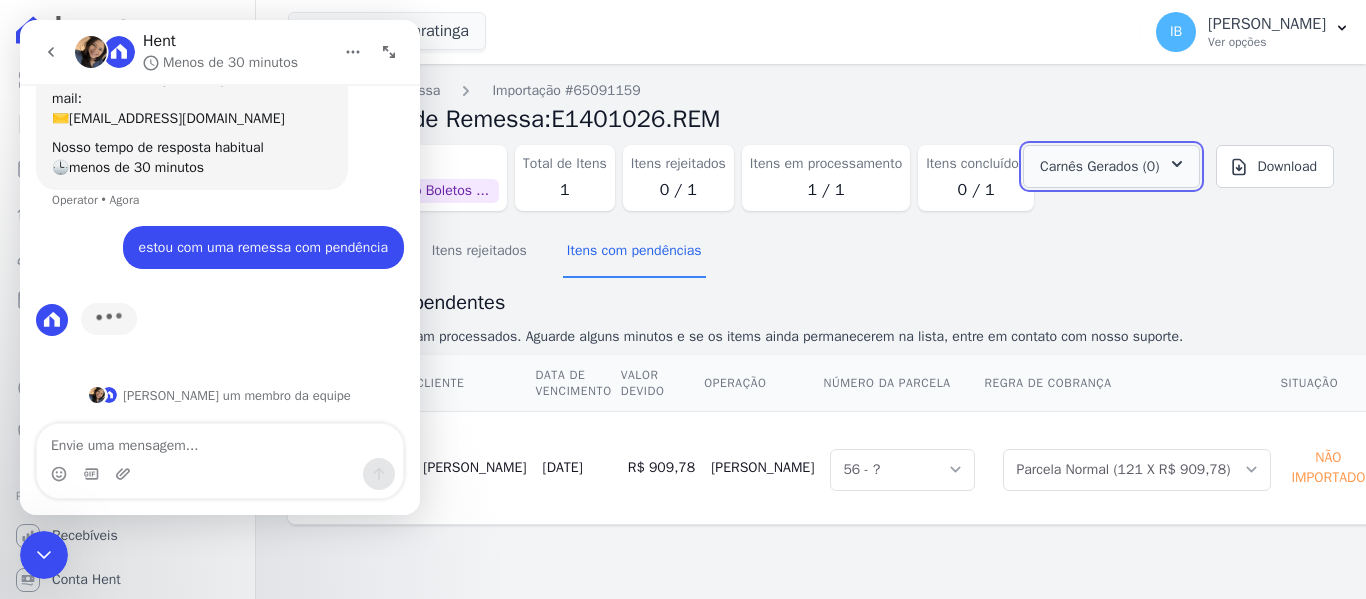 click 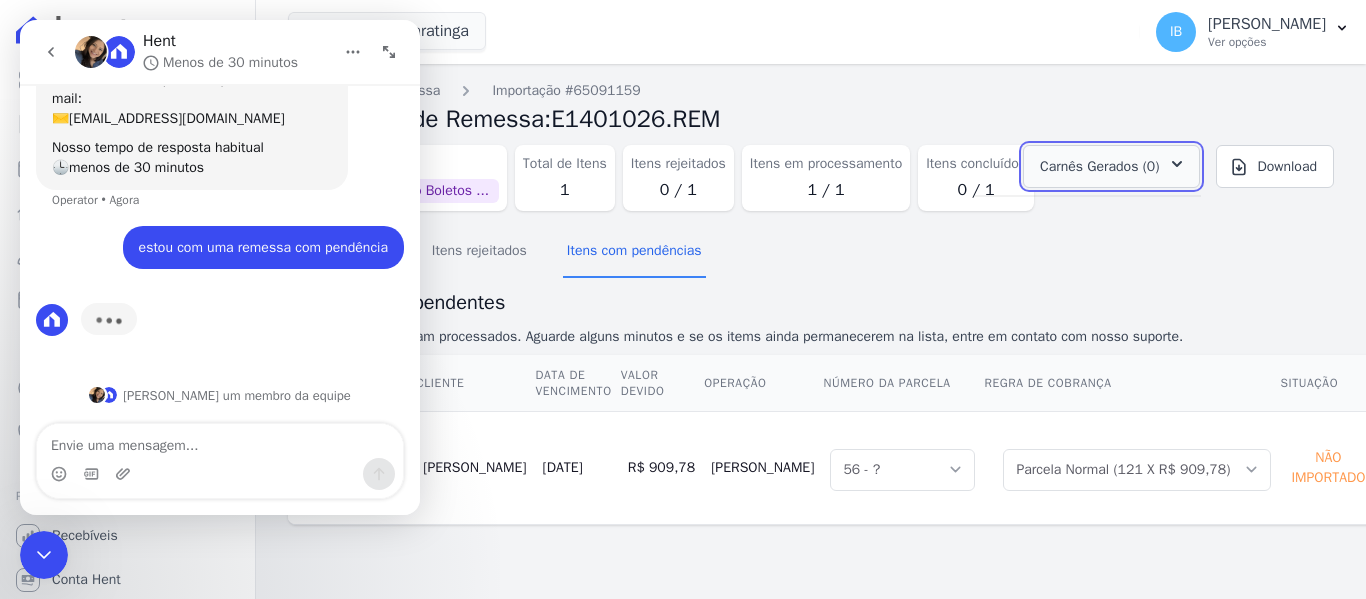 click on "Carnês Gerados (0)" at bounding box center (1099, 166) 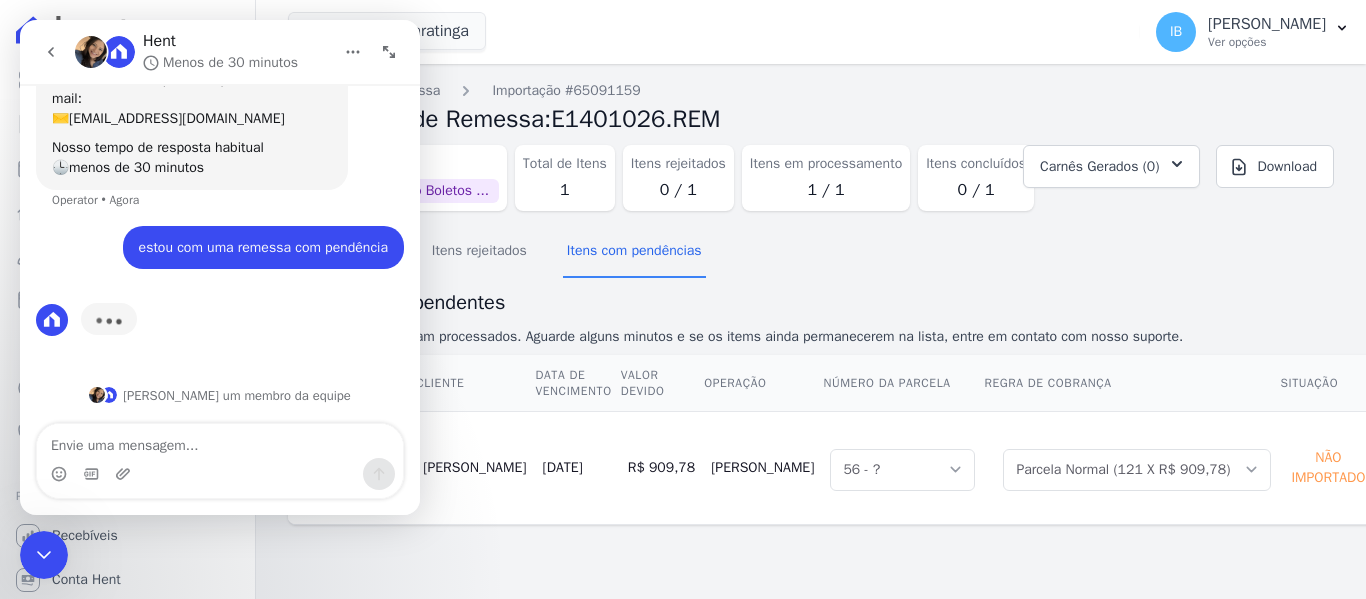 click on "Situação
Aprovada
Enviando Boletos ...
Total de Itens
1
Itens rejeitados
0 / 1
Itens em processamento
1 / 1
Itens concluídos
0 / 1
Carnês Gerados (0)
Download" at bounding box center [811, 182] 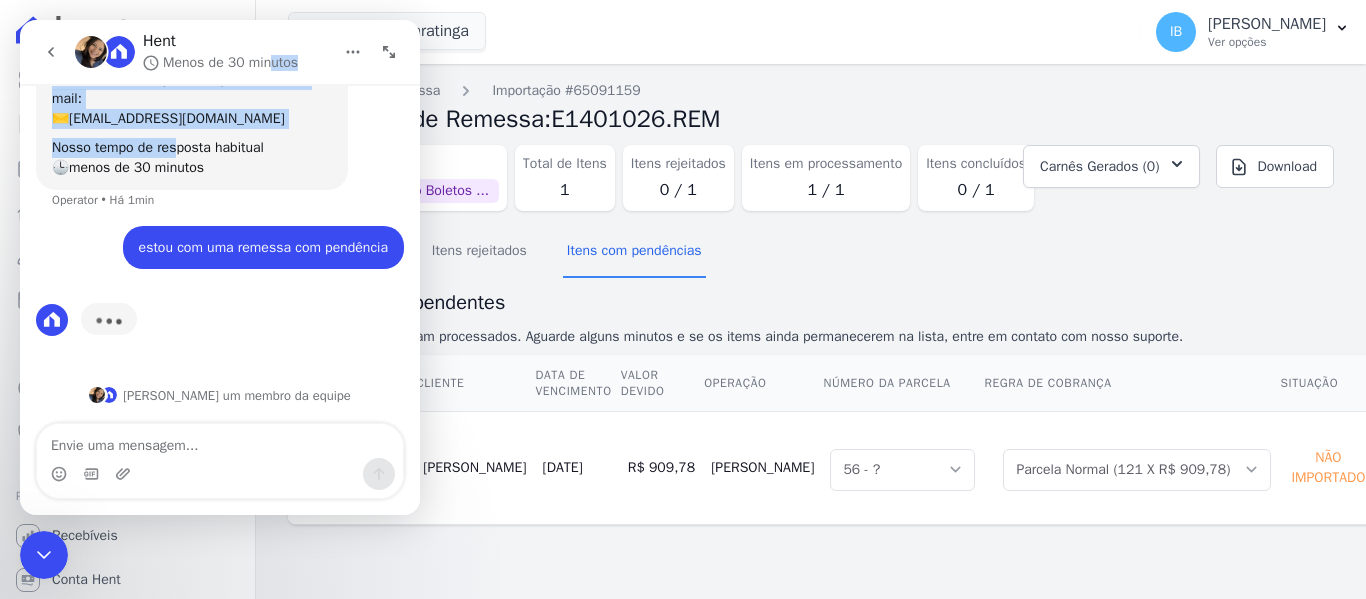 drag, startPoint x: 270, startPoint y: 38, endPoint x: 167, endPoint y: 132, distance: 139.44533 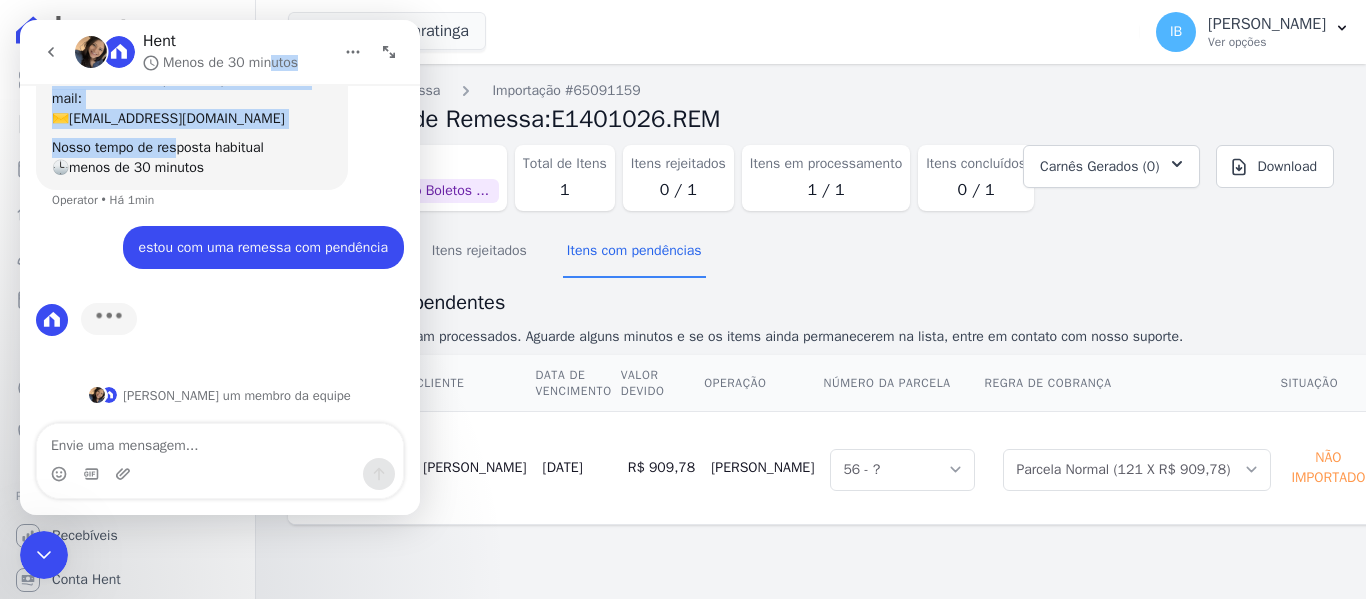 click on "Hent Menos de 30 minutos Boa tarde  Ieda    •   Há 1min Você receberá respostas aqui e no seu e-mail: ✉️  [EMAIL_ADDRESS][DOMAIN_NAME] Nosso tempo de resposta habitual 🕒  menos de 30 minutos Operator    •   Há 1min estou com uma remessa com pendência Ieda    •   Há 1min Digitando Aguardando um membro da equipe" at bounding box center [220, 267] 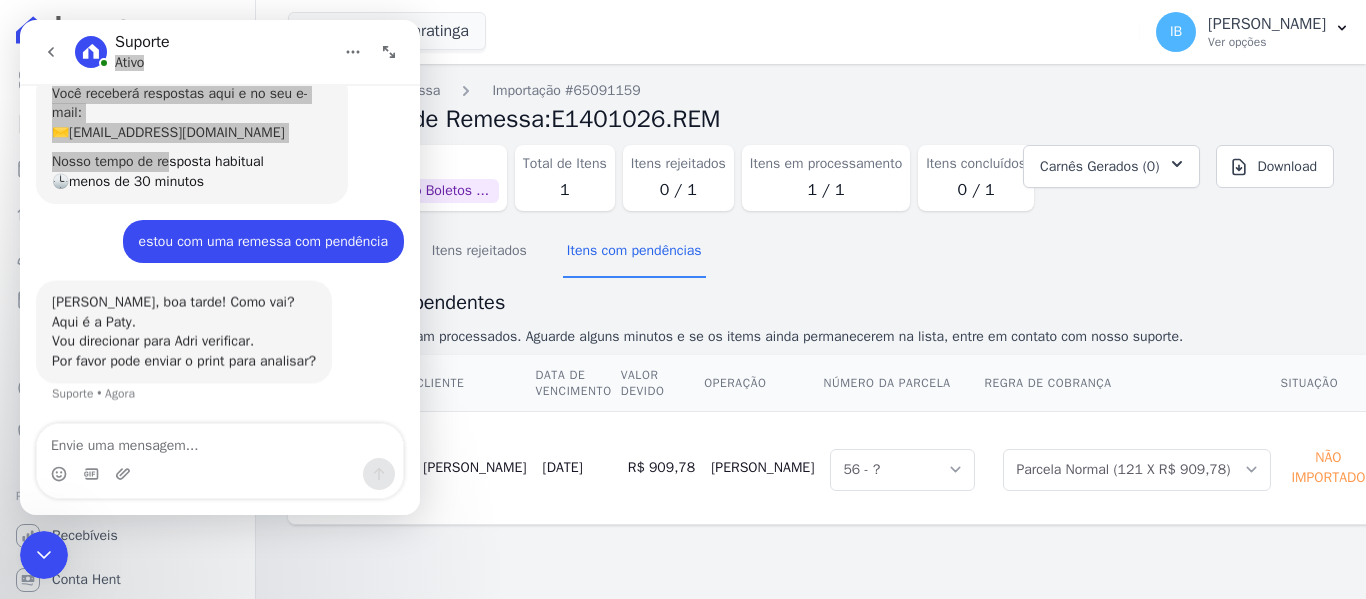 scroll, scrollTop: 136, scrollLeft: 0, axis: vertical 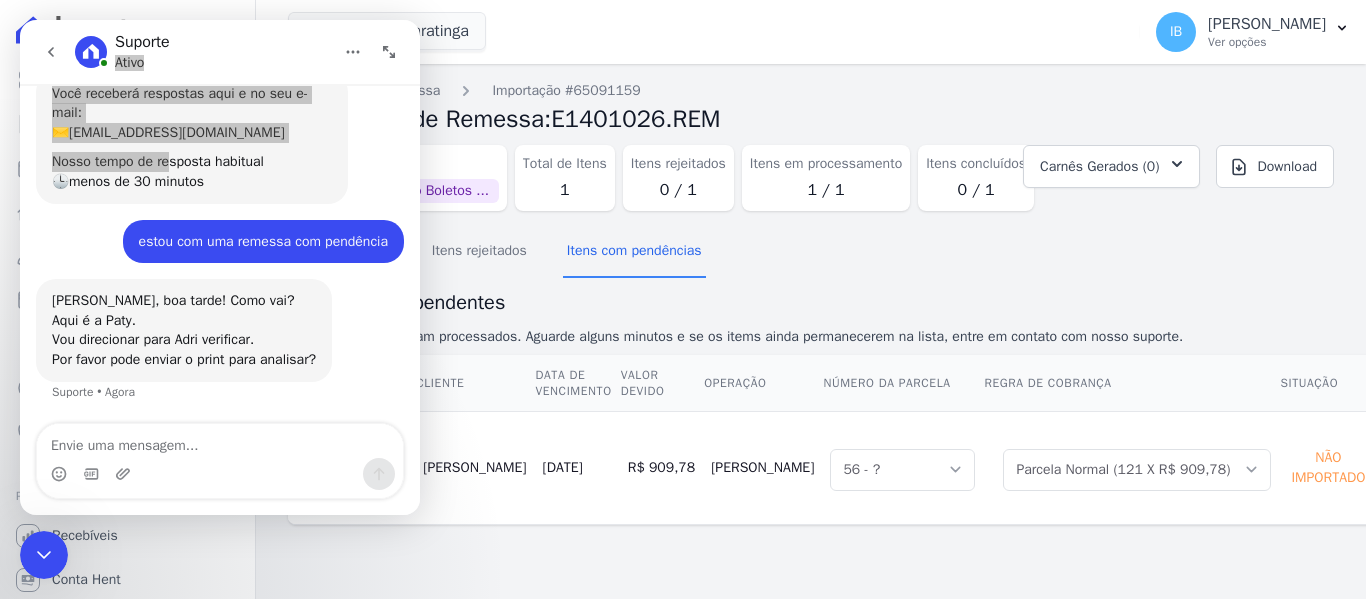 click on "Importações de remessa
Importação
#65091159
Importação de Remessa:  E1401026.REM
Situação
Aprovada
Enviando Boletos ...
Total de Itens
1
Itens rejeitados
0 / 1
Itens em processamento
1 / 1
Itens concluídos
0 / 1
Carnês Gerados (0)
Download" at bounding box center [811, 331] 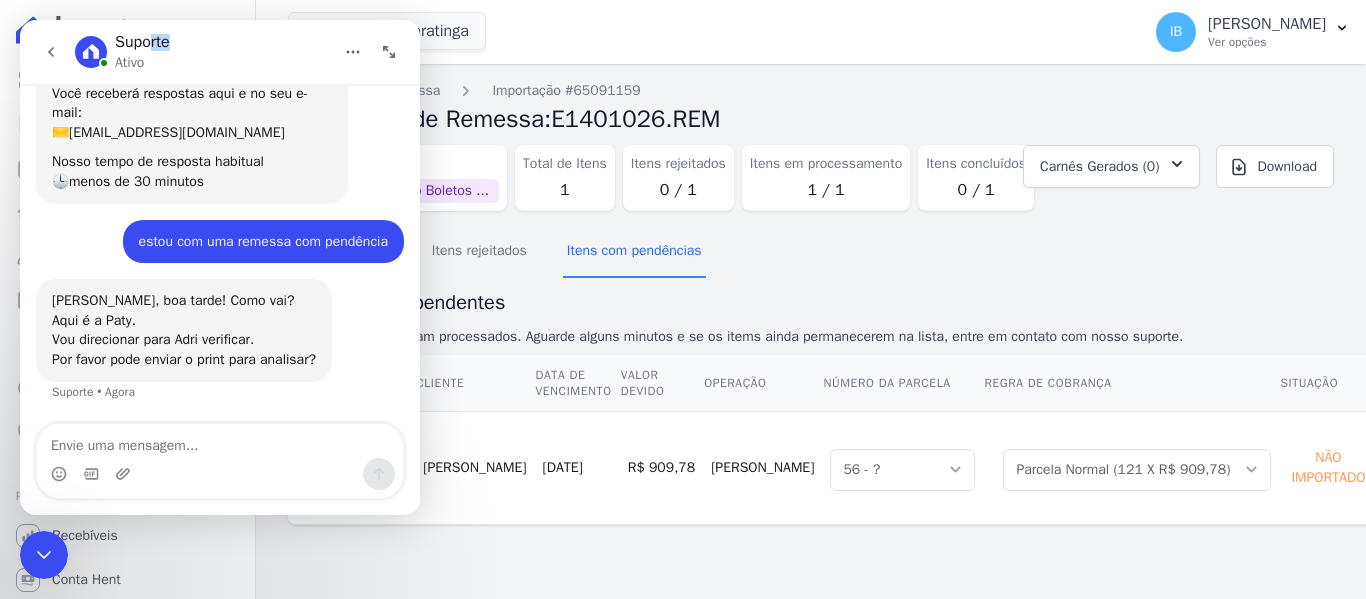 drag, startPoint x: 255, startPoint y: 39, endPoint x: 154, endPoint y: 9, distance: 105.36128 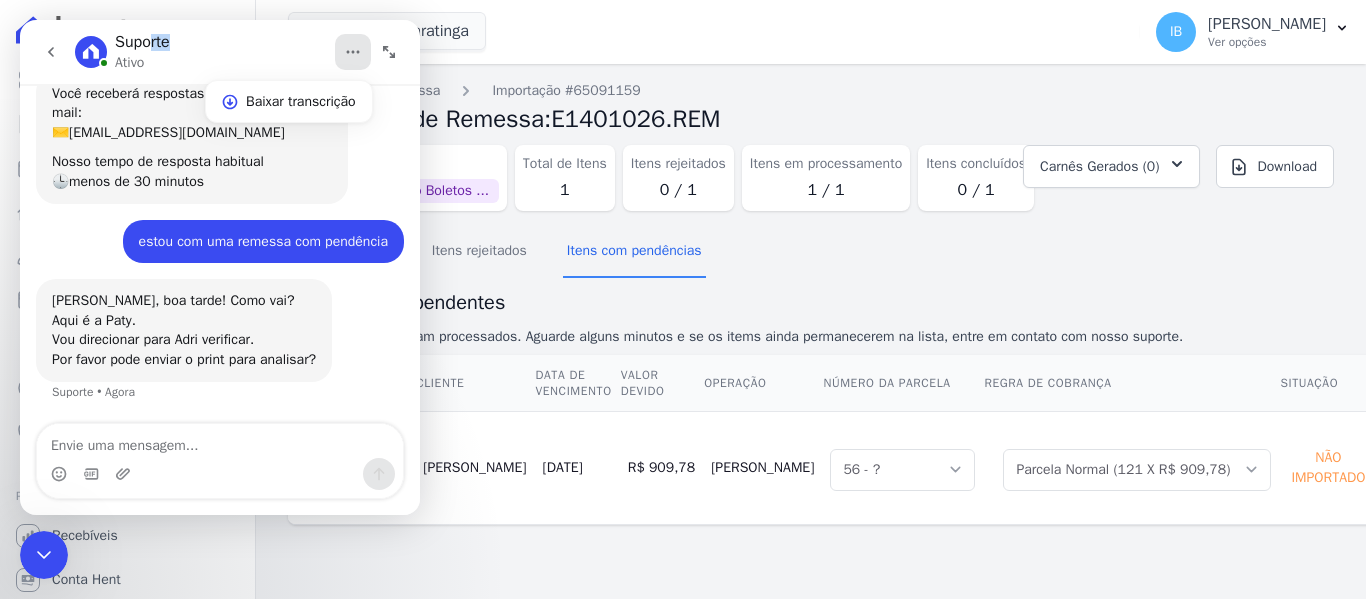 click on "Mar De Japaratinga
Você possui apenas um empreendimento
Aplicar" at bounding box center (710, 32) 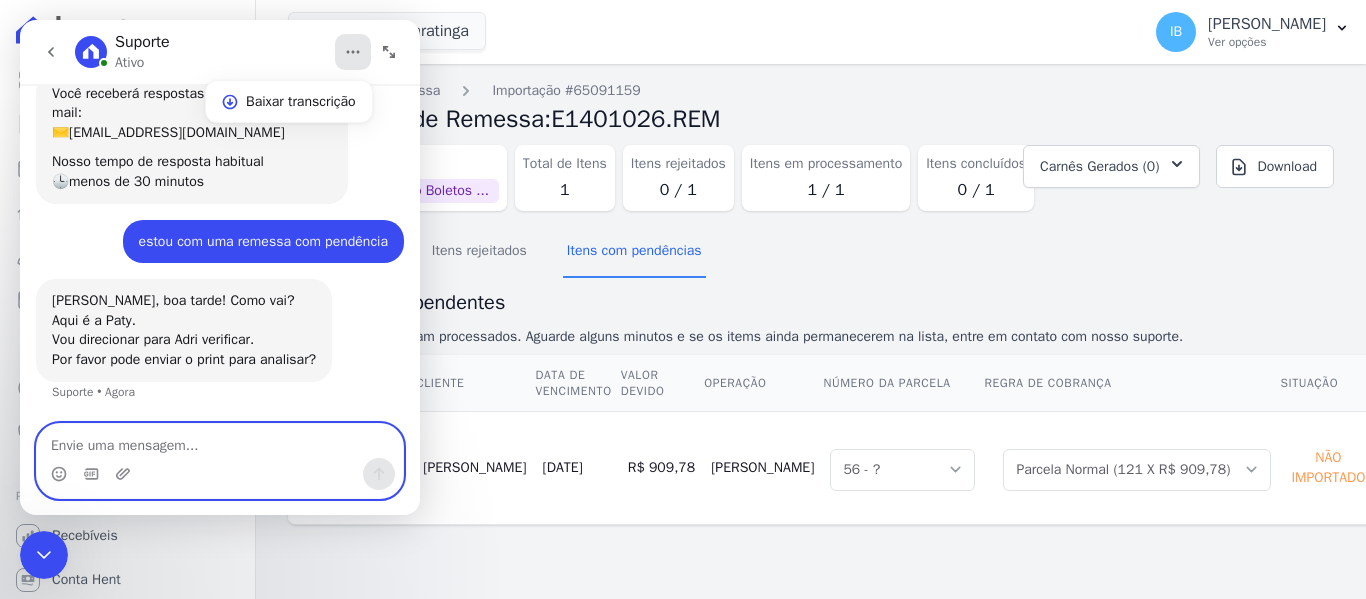 click at bounding box center (220, 441) 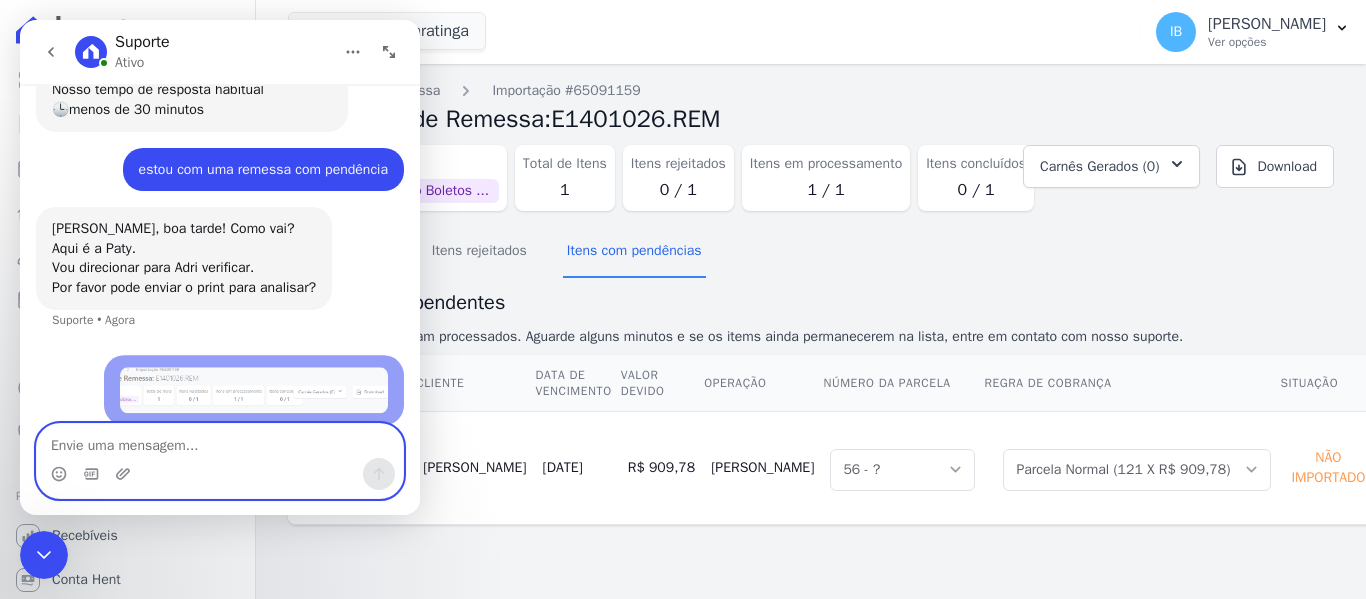 scroll, scrollTop: 222, scrollLeft: 0, axis: vertical 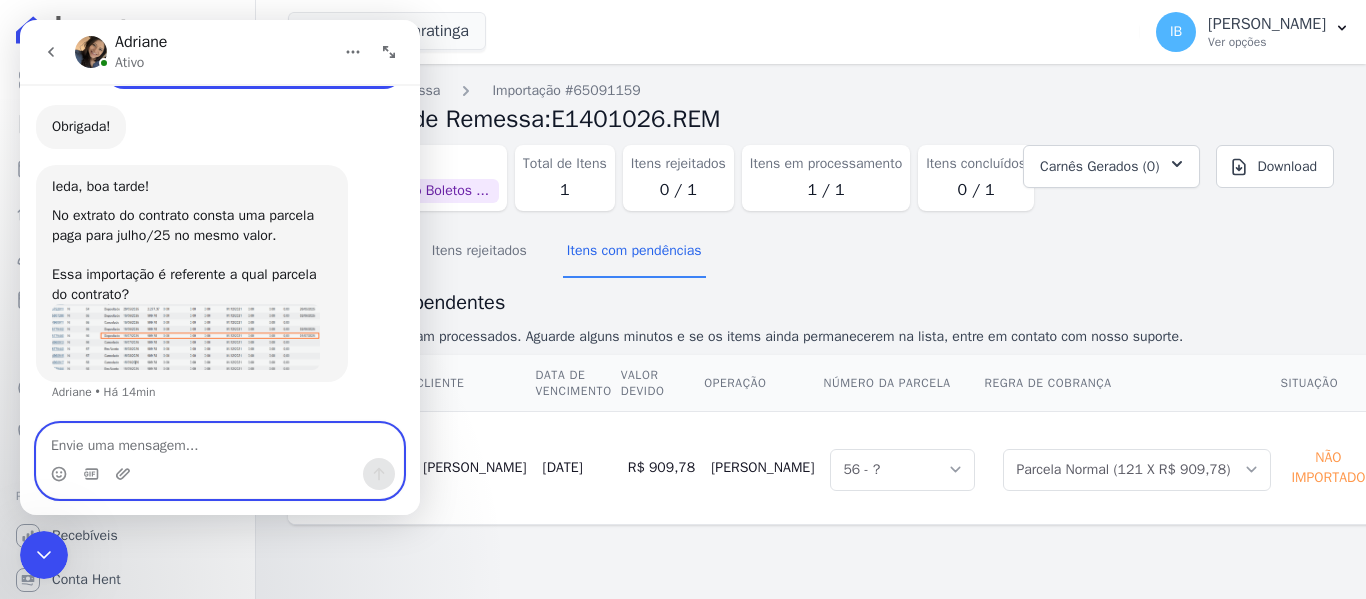 click at bounding box center [220, 441] 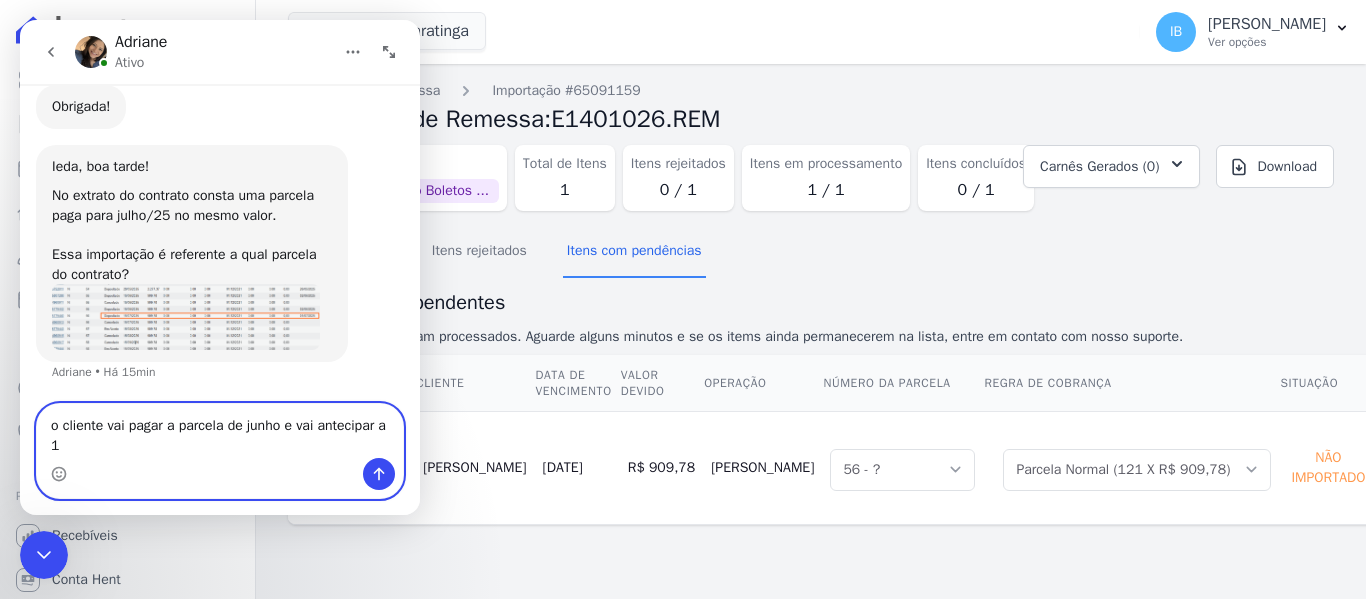 scroll, scrollTop: 536, scrollLeft: 0, axis: vertical 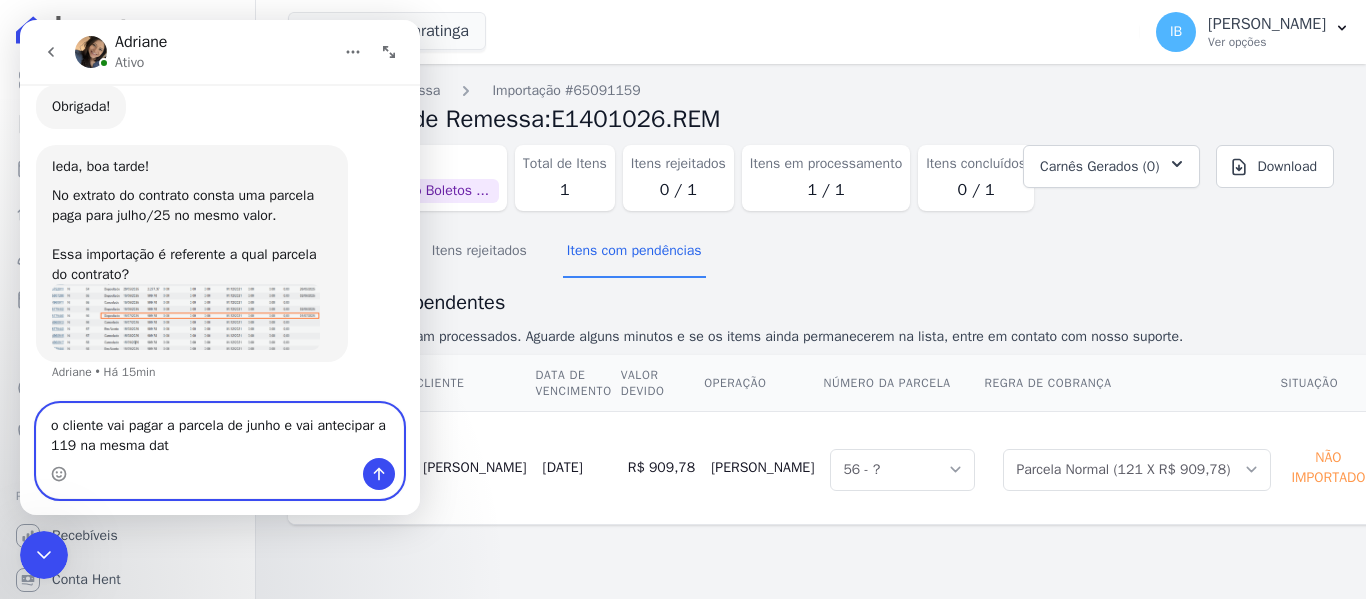type on "o cliente vai pagar a parcela de junho e vai antecipar a 119 na mesma data" 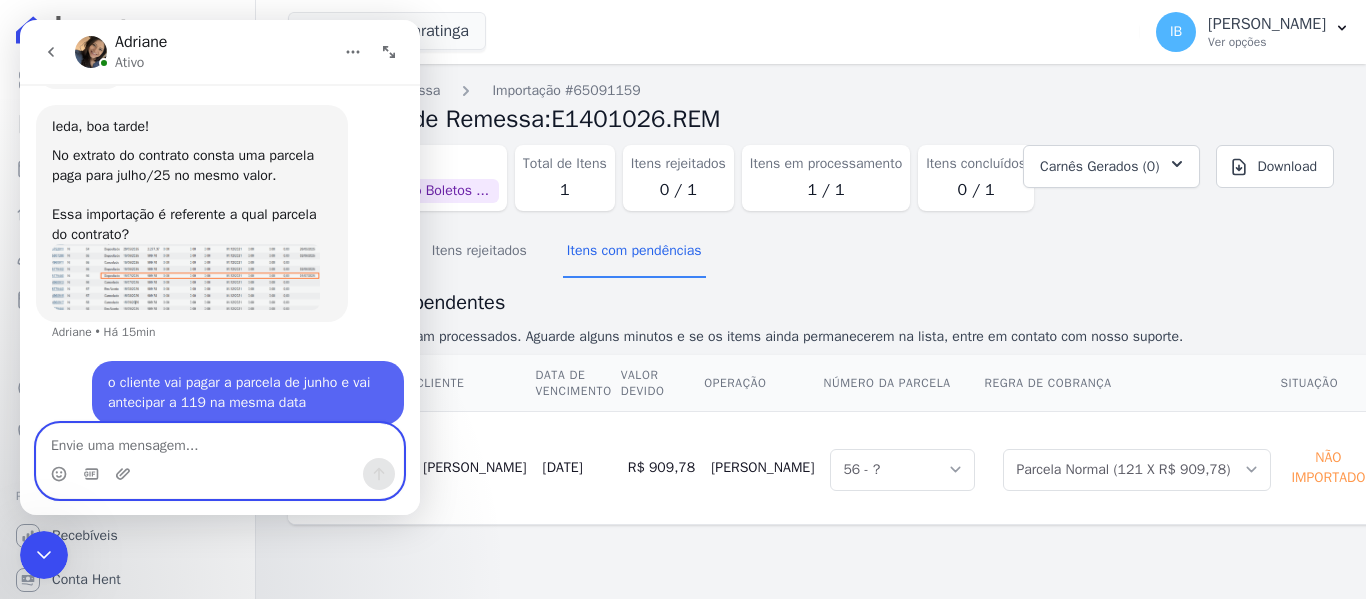 scroll, scrollTop: 595, scrollLeft: 0, axis: vertical 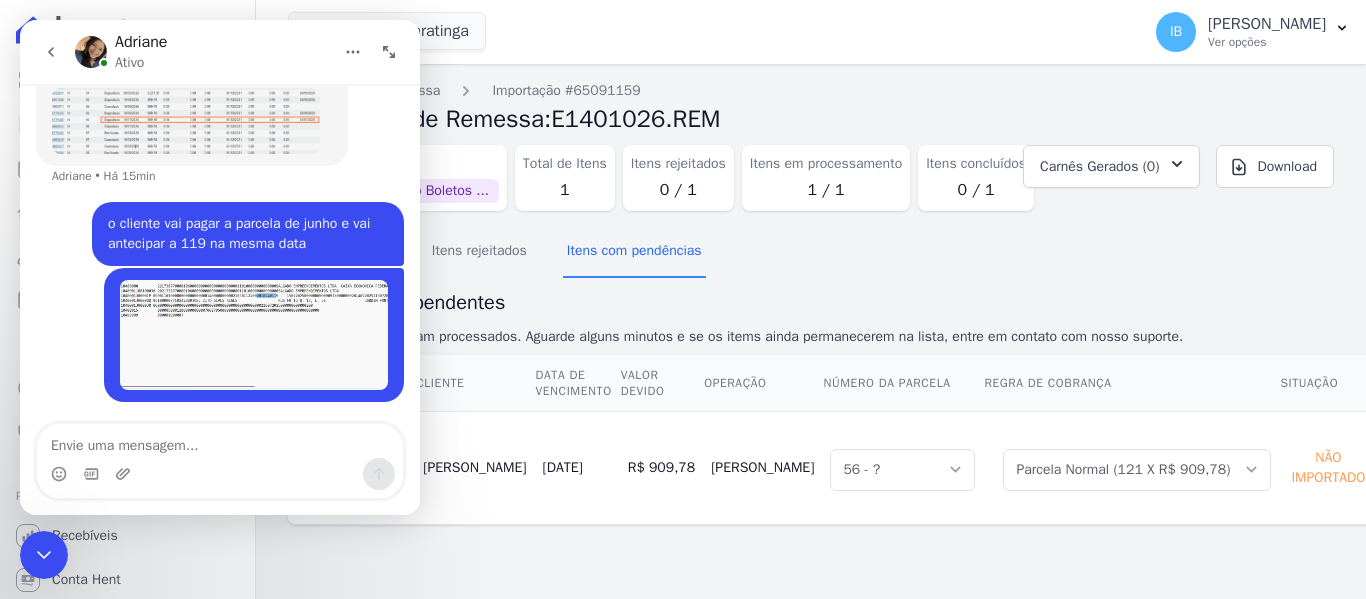 click at bounding box center [186, 121] 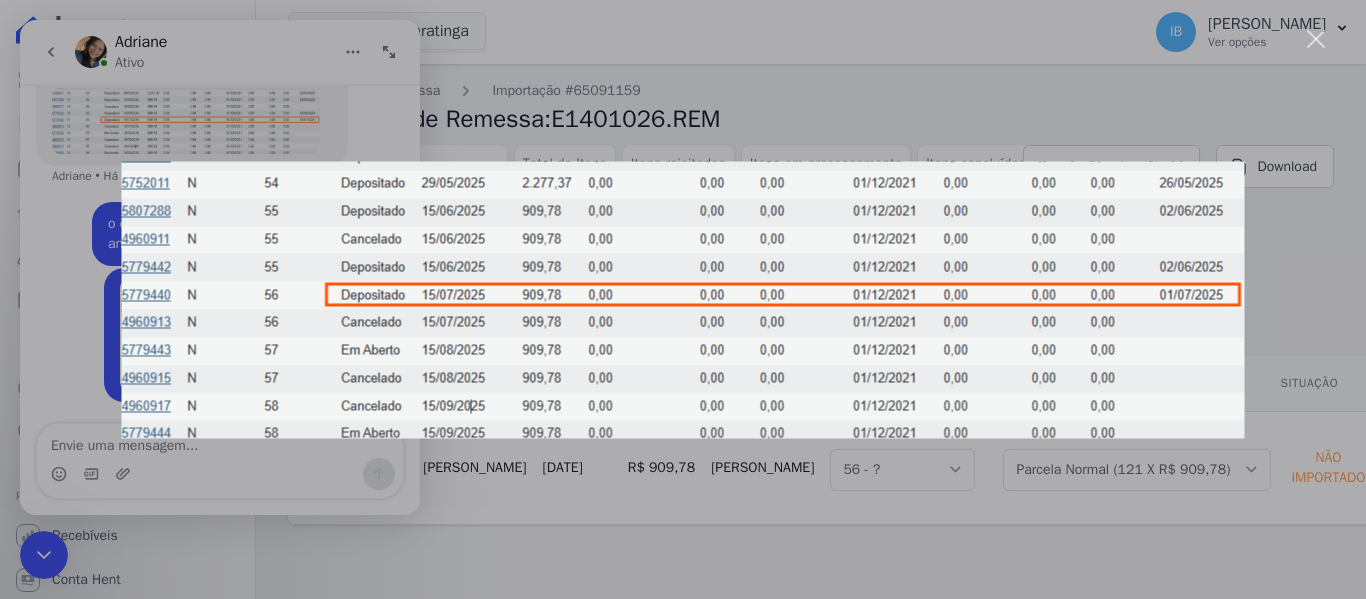 scroll, scrollTop: 0, scrollLeft: 0, axis: both 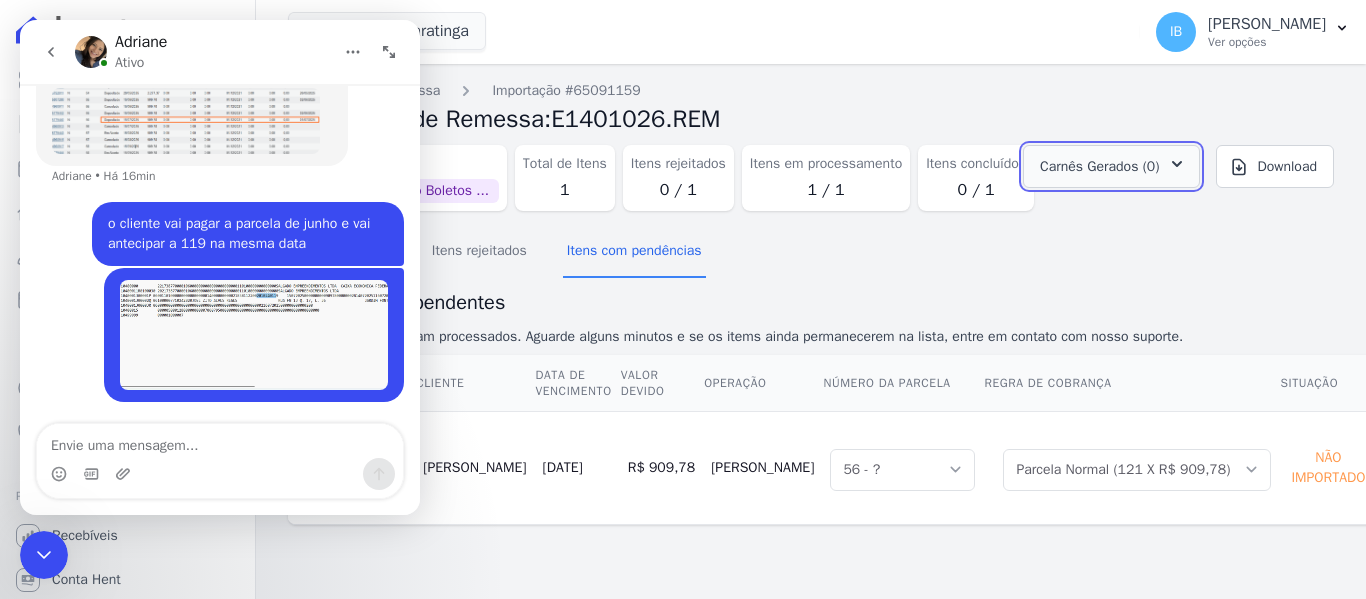 click on "Carnês Gerados (0)" at bounding box center [1099, 166] 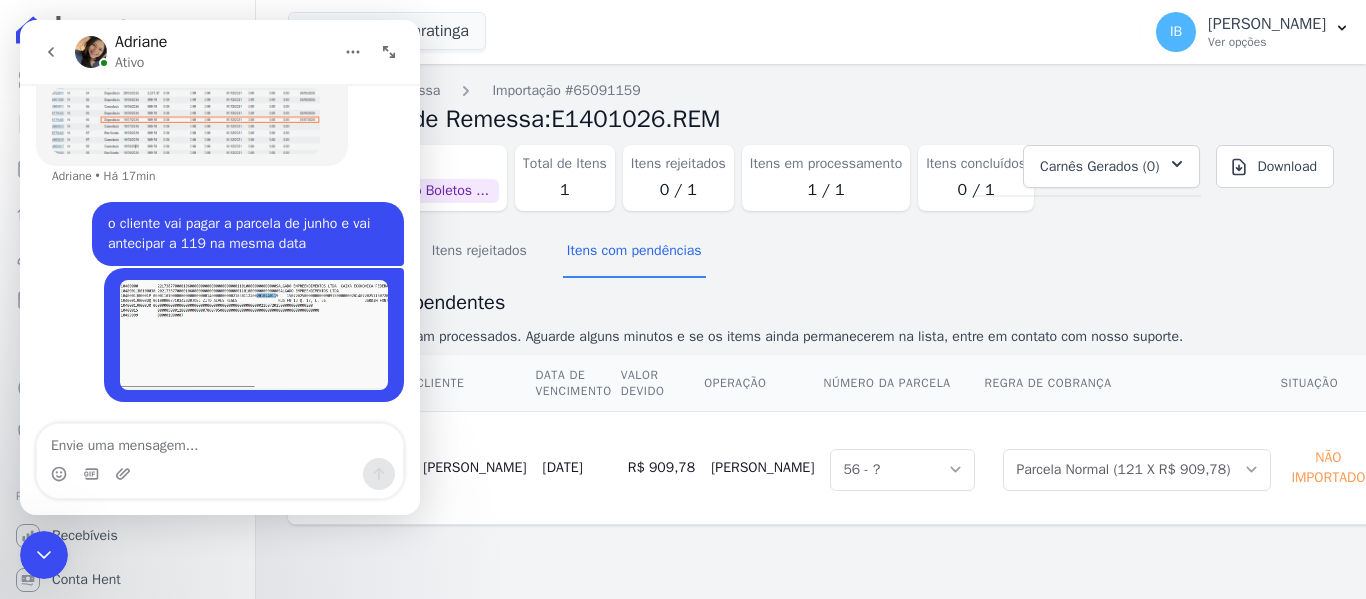 click on "o cliente vai pagar a parcela de junho e vai antecipar a 119 na mesma data" at bounding box center [248, 233] 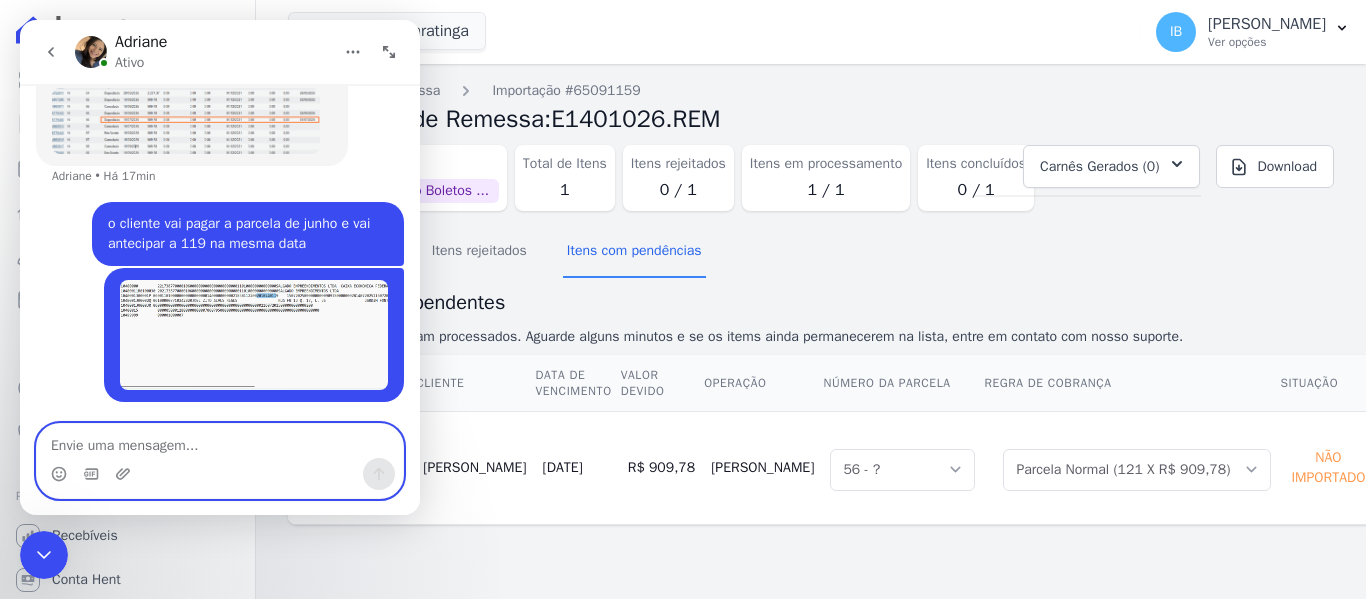 click at bounding box center (220, 441) 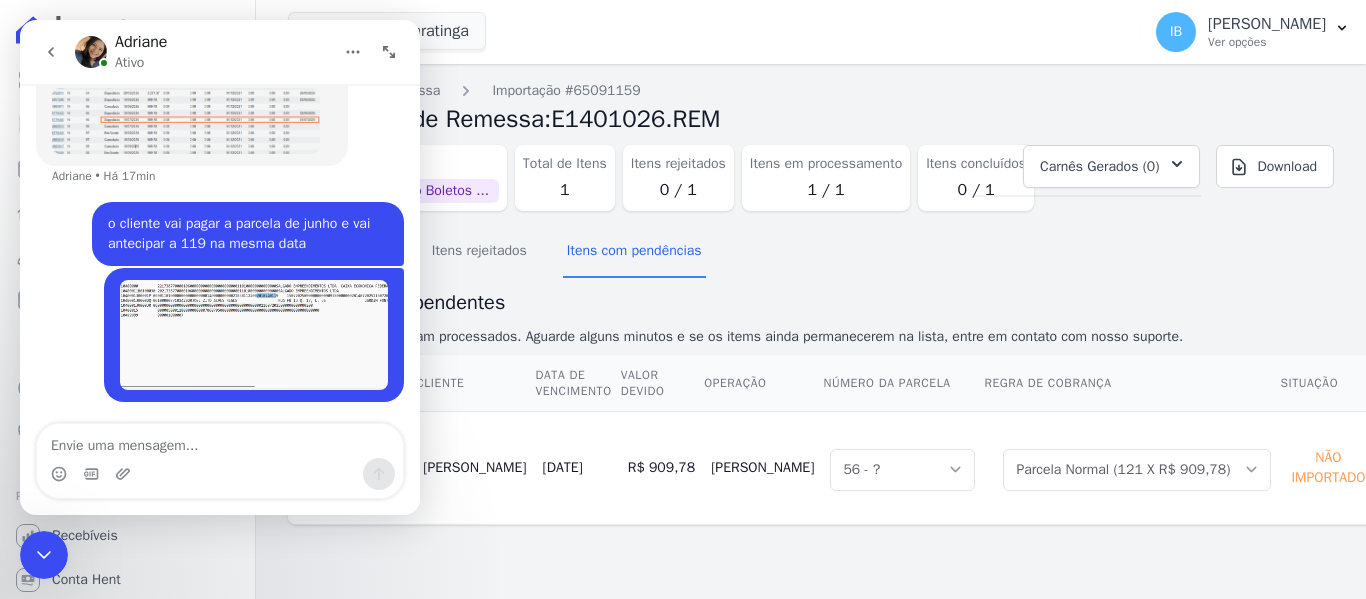click at bounding box center (186, 121) 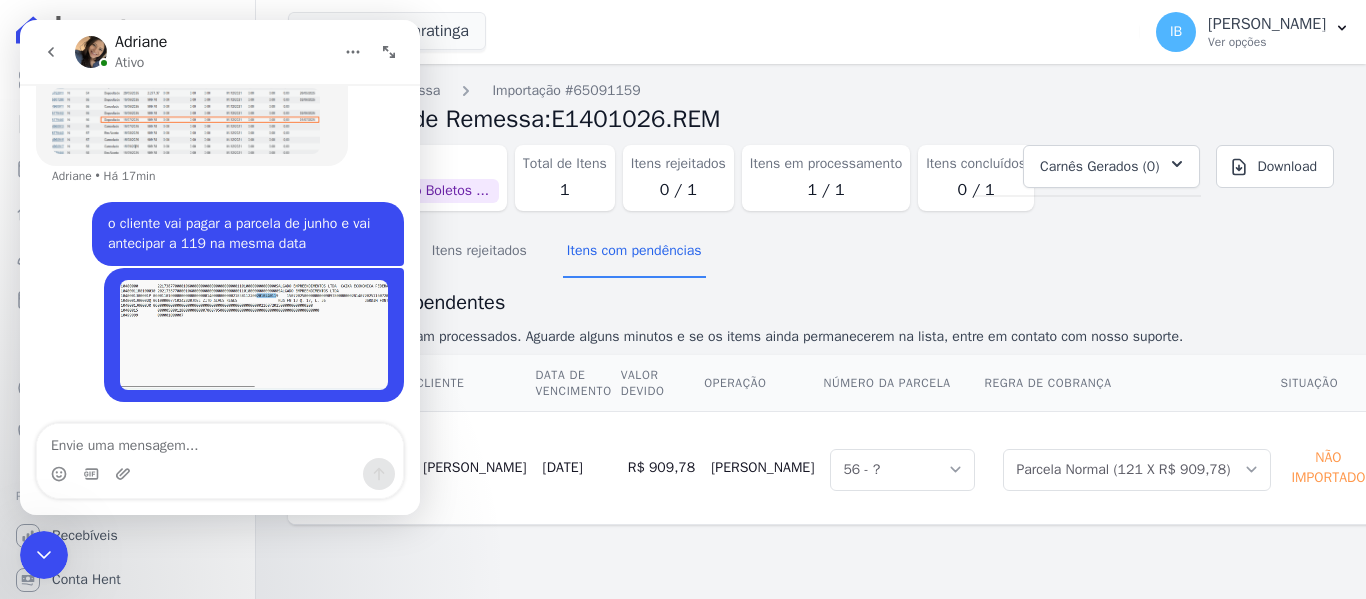 scroll, scrollTop: 0, scrollLeft: 0, axis: both 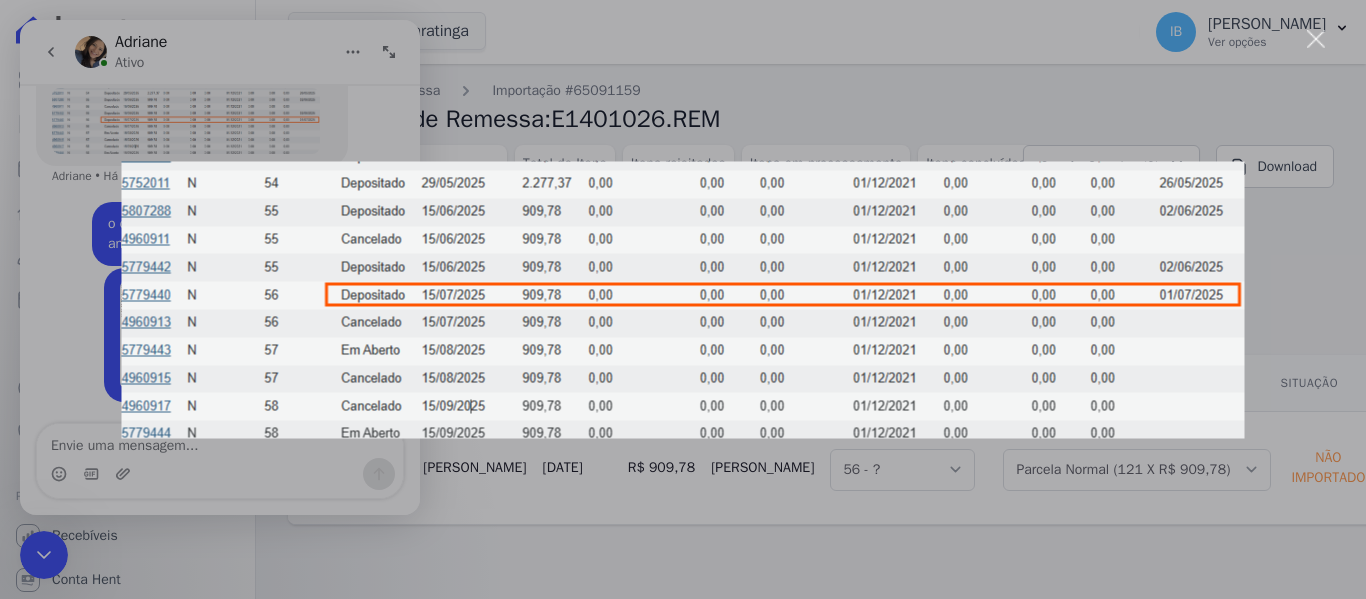 click at bounding box center [683, 299] 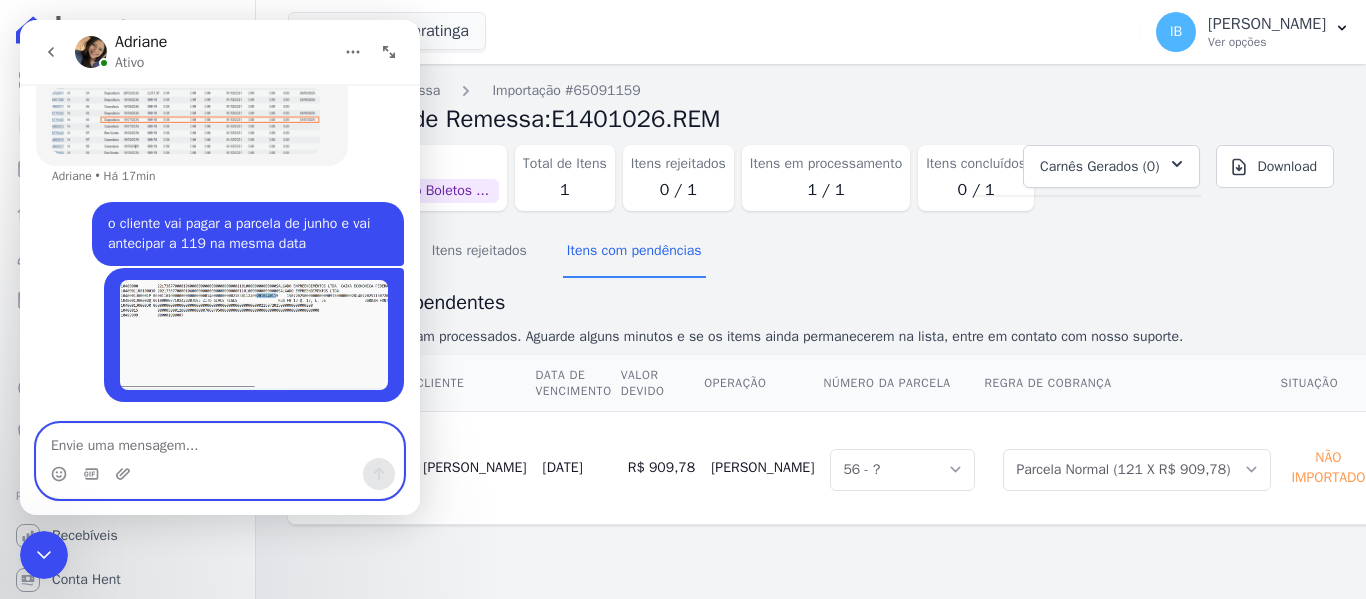 click at bounding box center [220, 441] 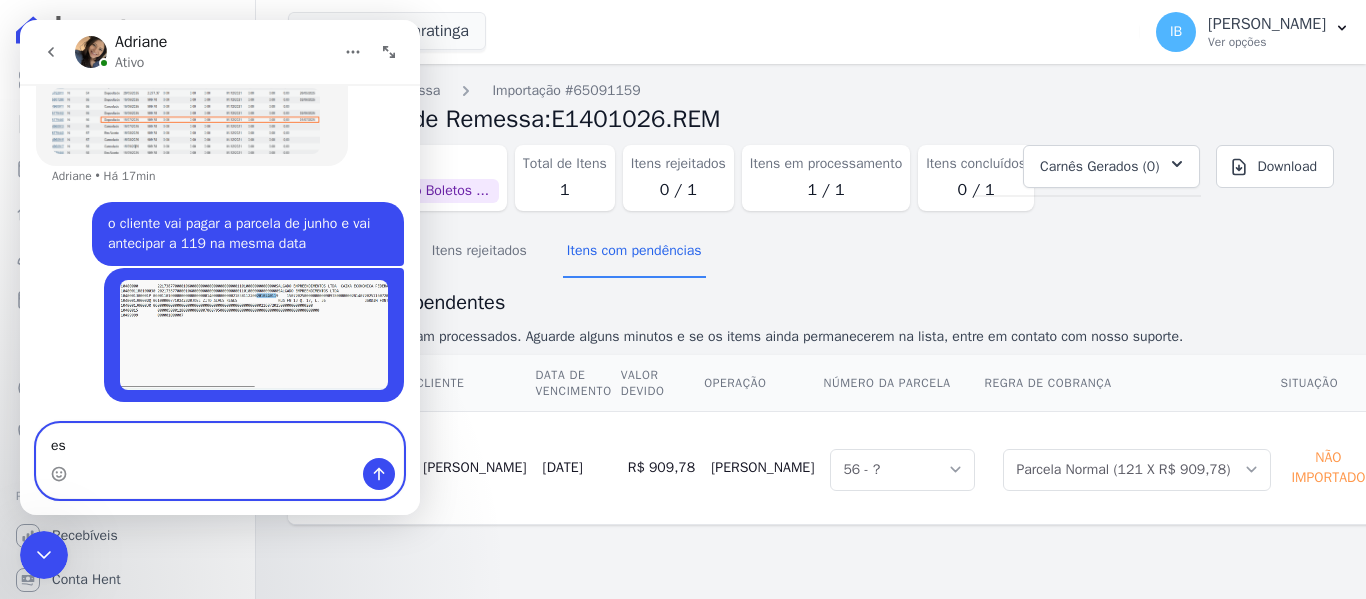 type on "e" 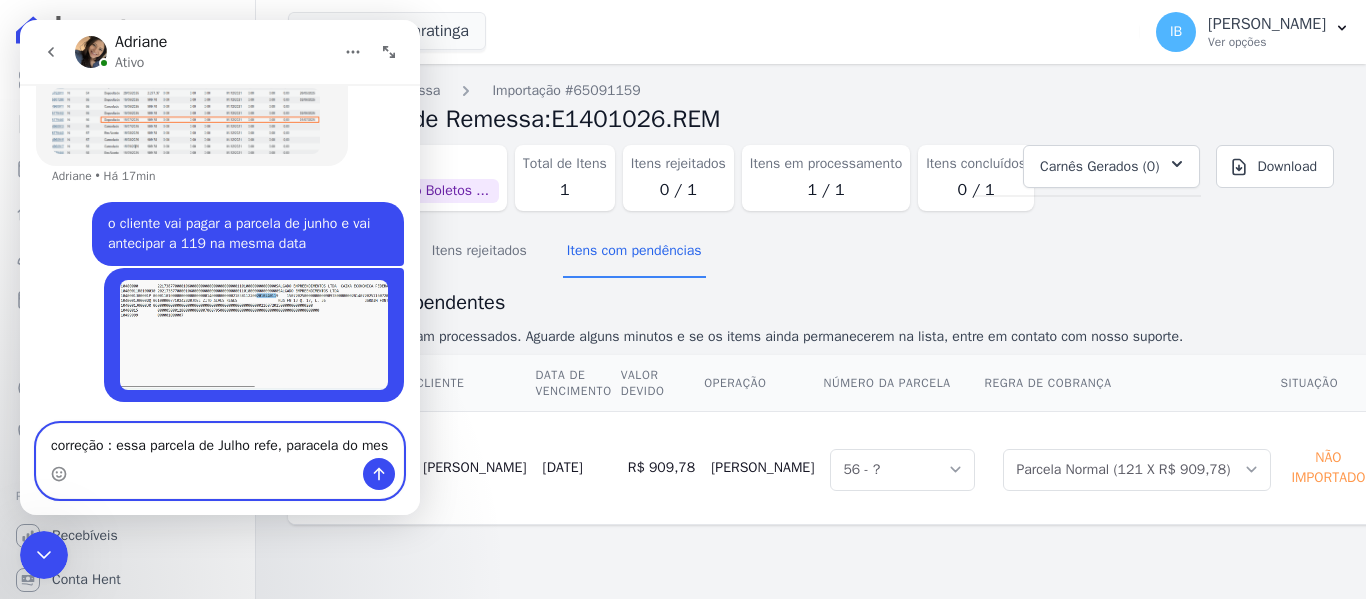 click on "correção : essa parcela de Julho refe, paracela do mes" at bounding box center [220, 441] 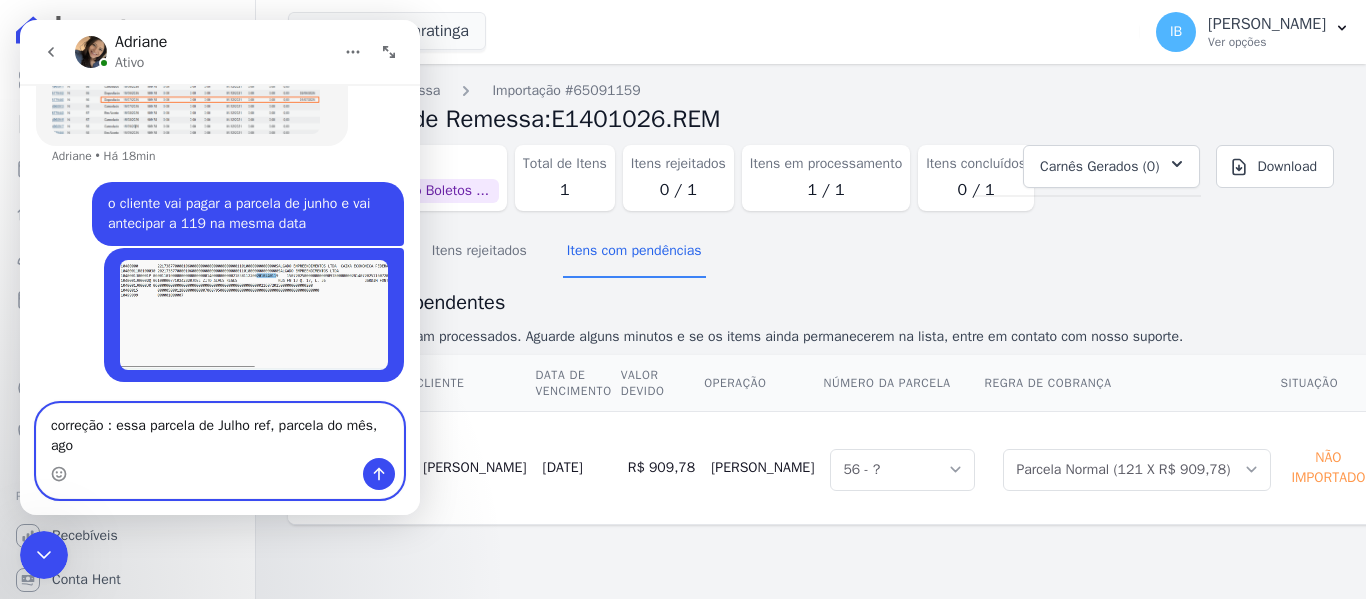 scroll, scrollTop: 751, scrollLeft: 0, axis: vertical 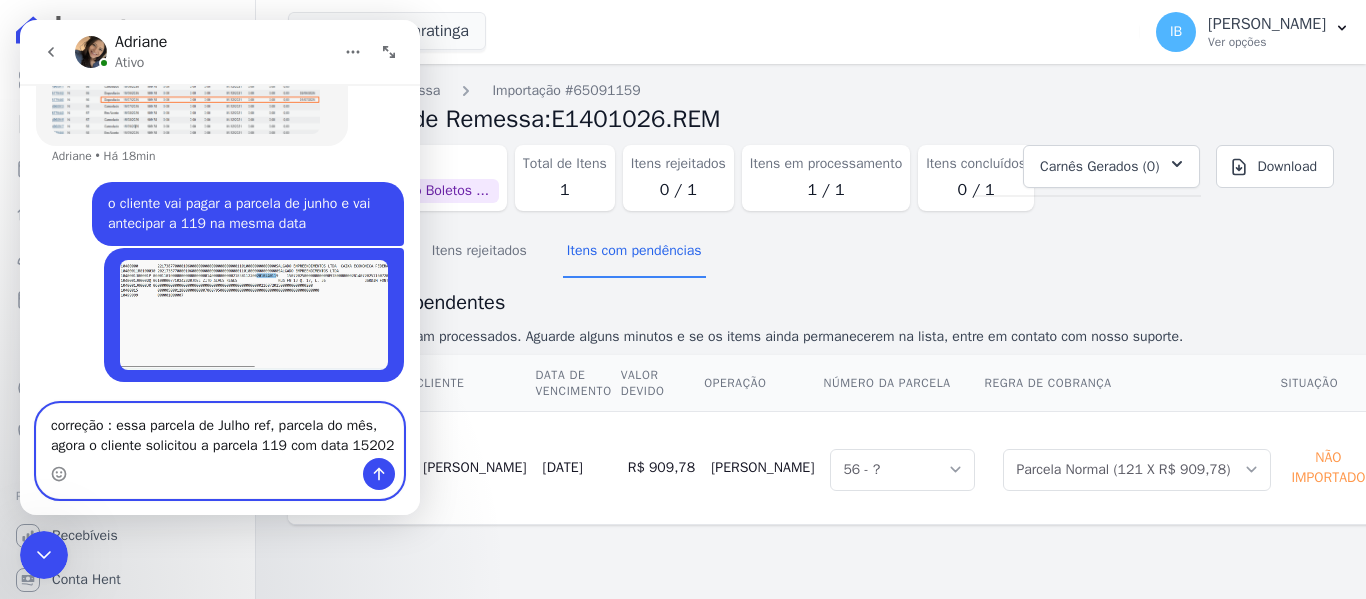 type on "correção : essa parcela de Julho ref, parcela do mês, agora o cliente solicitou a parcela 119 com data 152025" 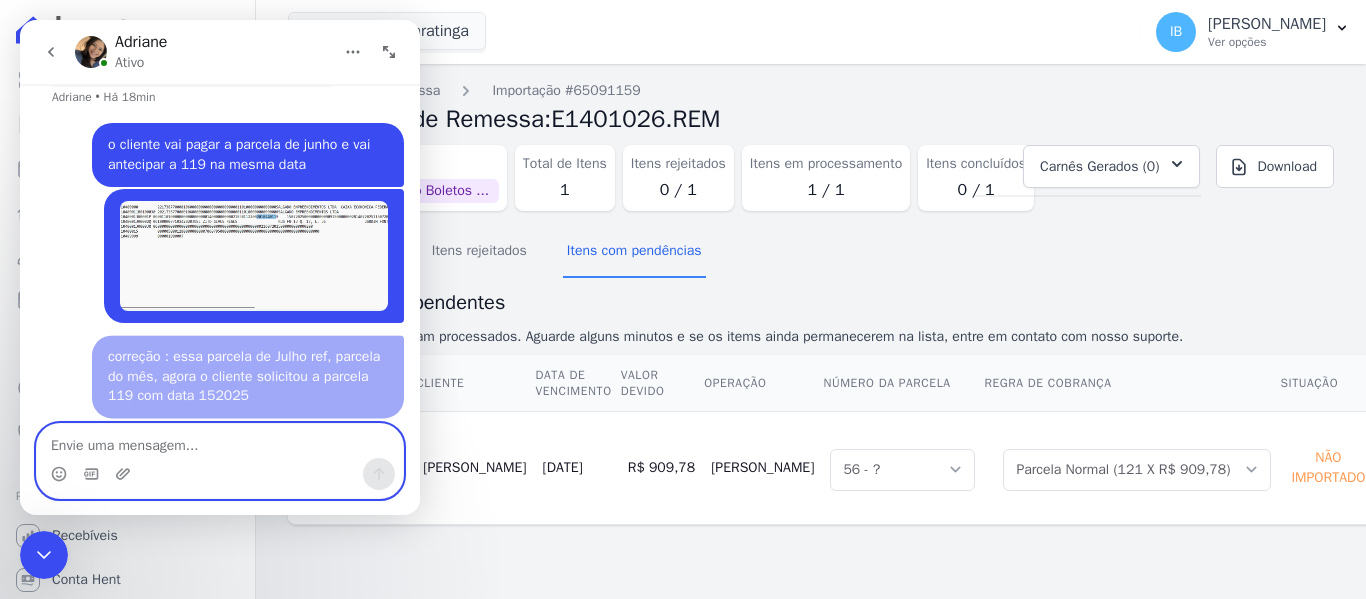 scroll, scrollTop: 816, scrollLeft: 0, axis: vertical 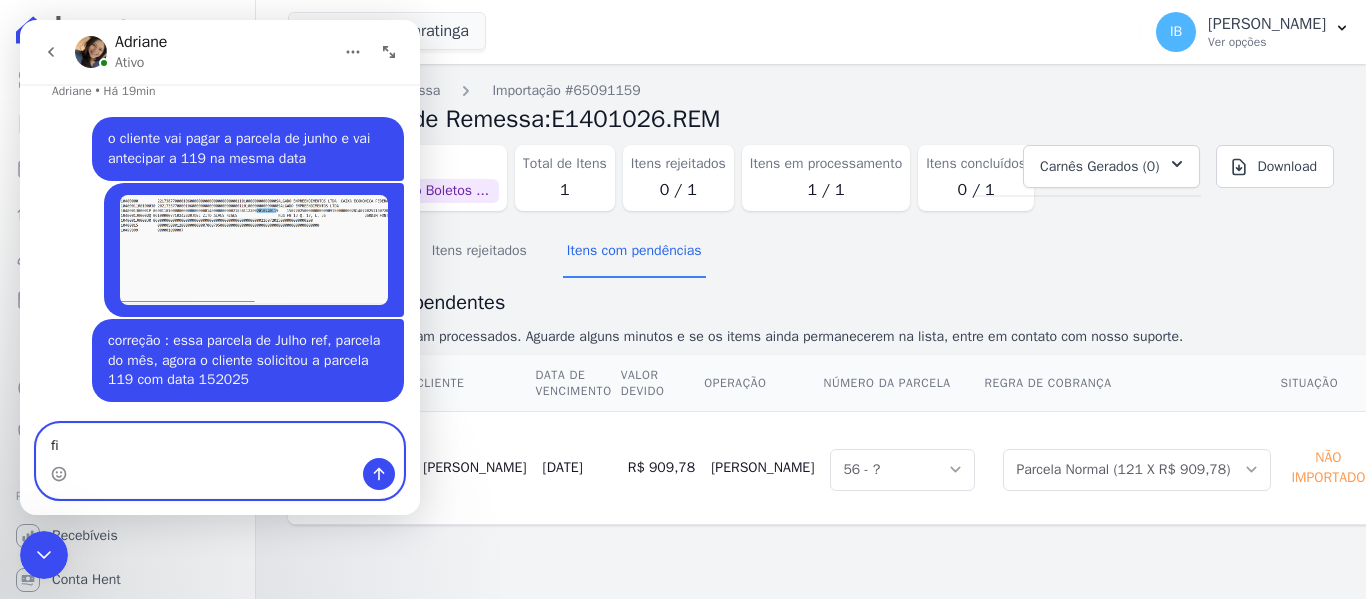 type on "f" 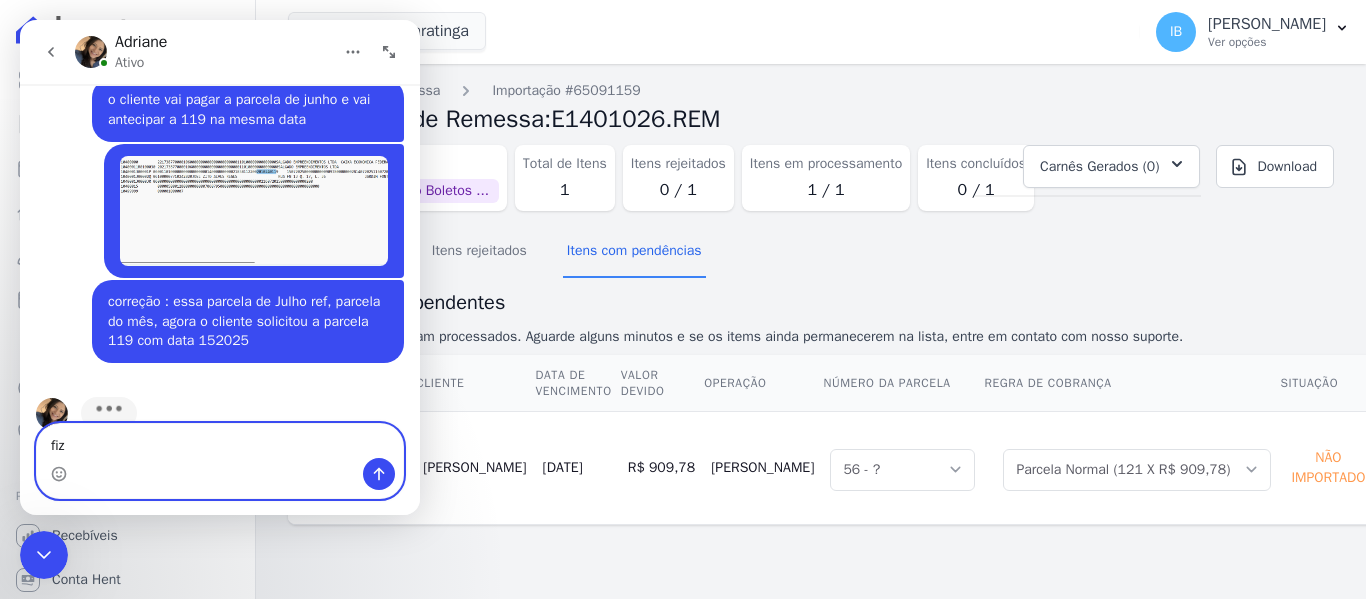 scroll, scrollTop: 893, scrollLeft: 0, axis: vertical 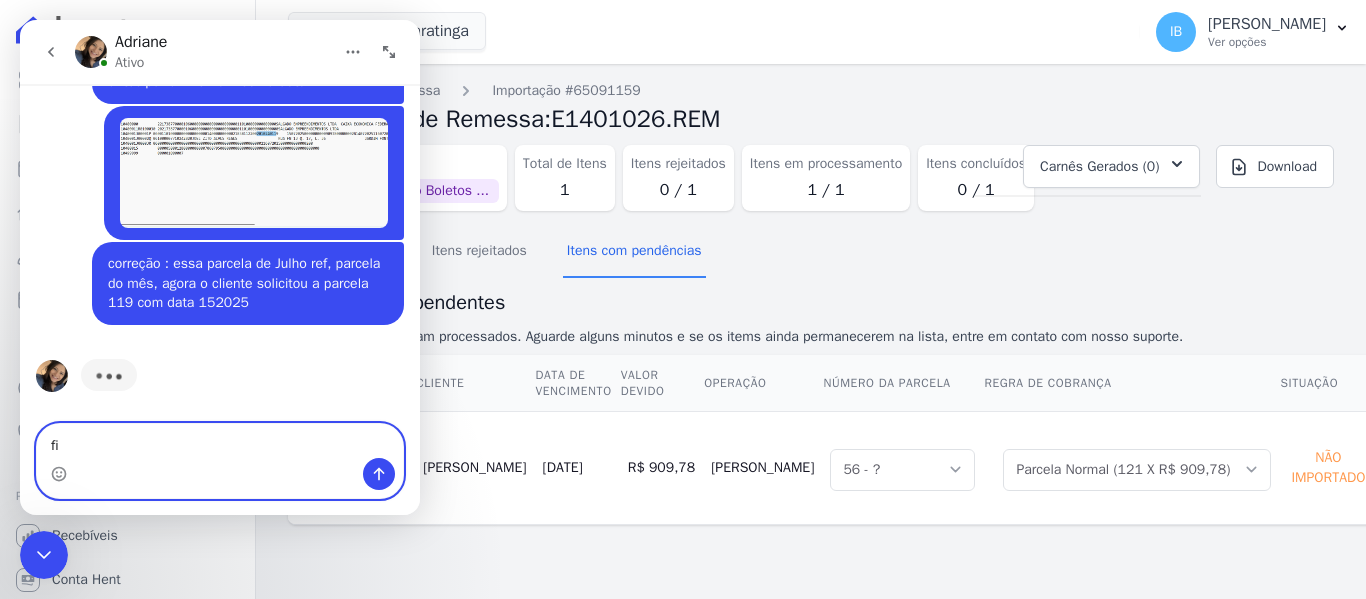 type on "f" 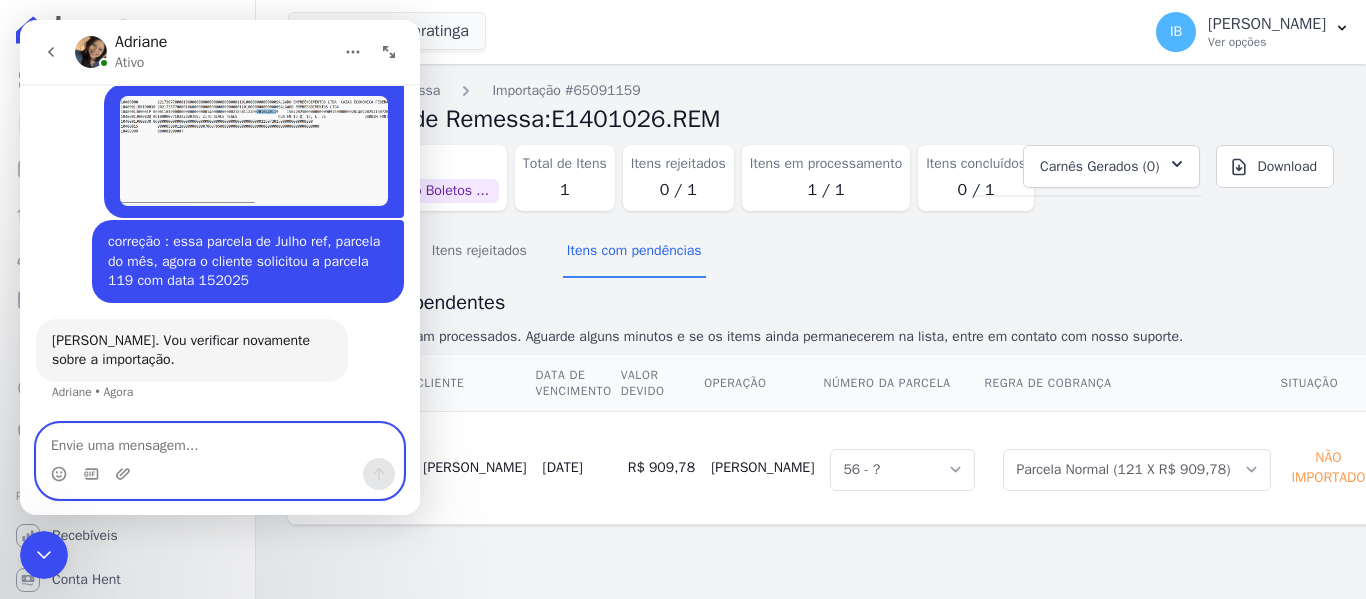 scroll, scrollTop: 895, scrollLeft: 0, axis: vertical 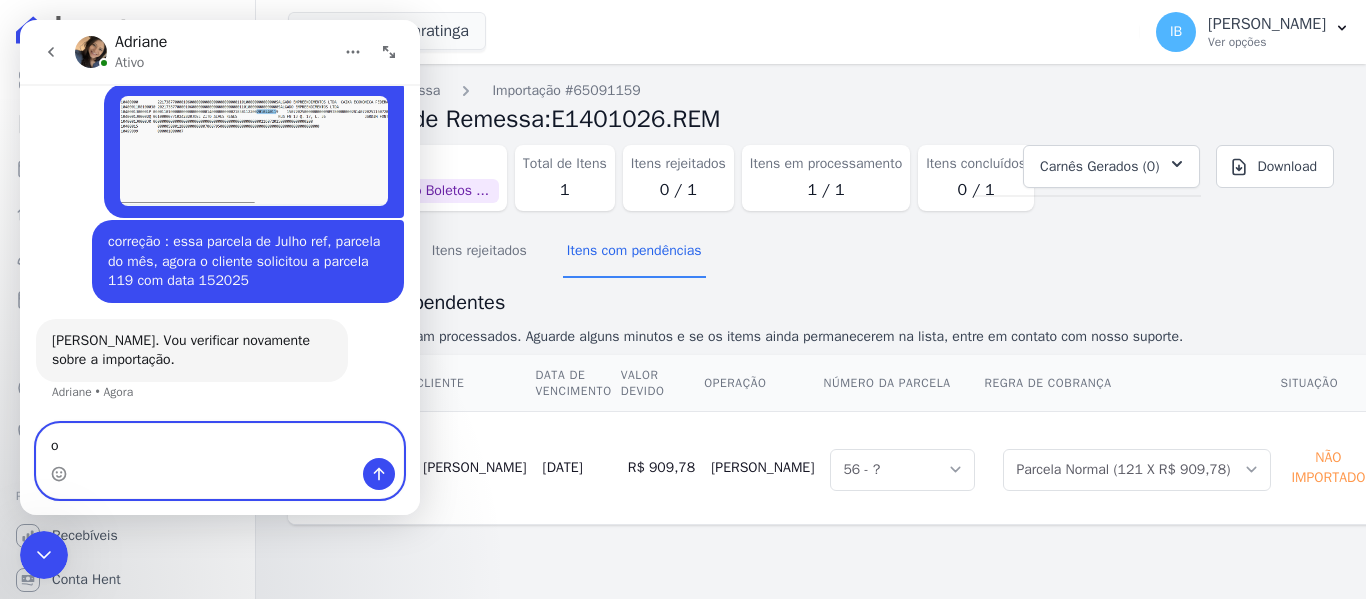 type on "ok" 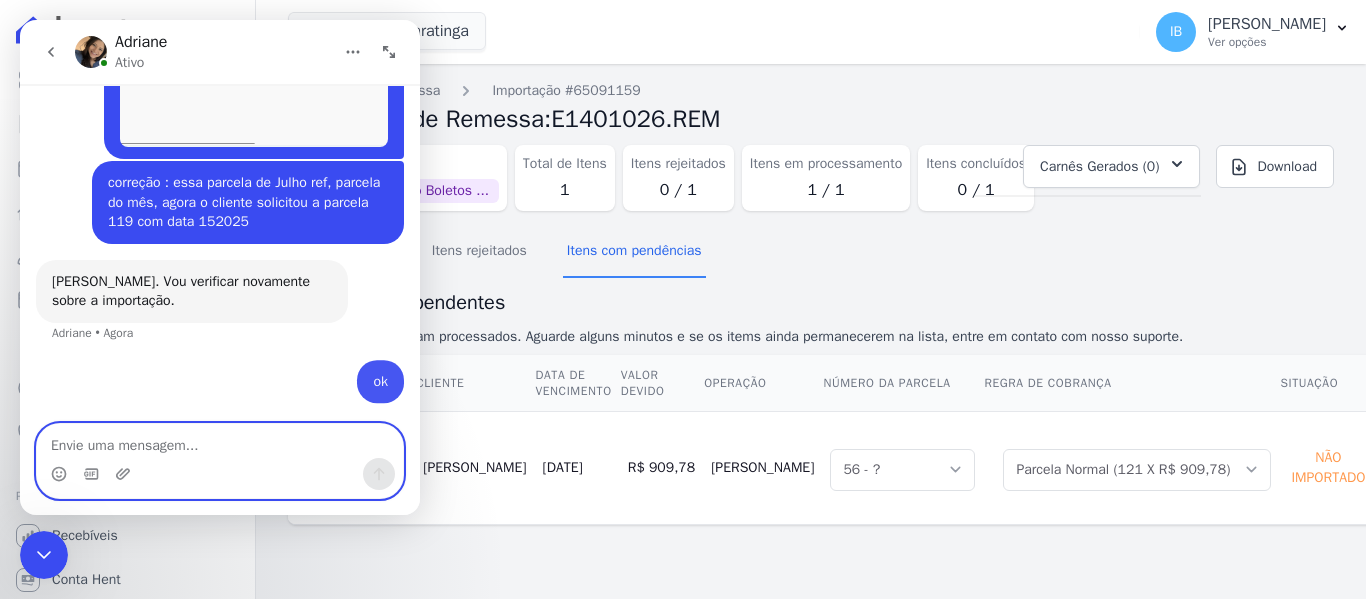 scroll, scrollTop: 955, scrollLeft: 0, axis: vertical 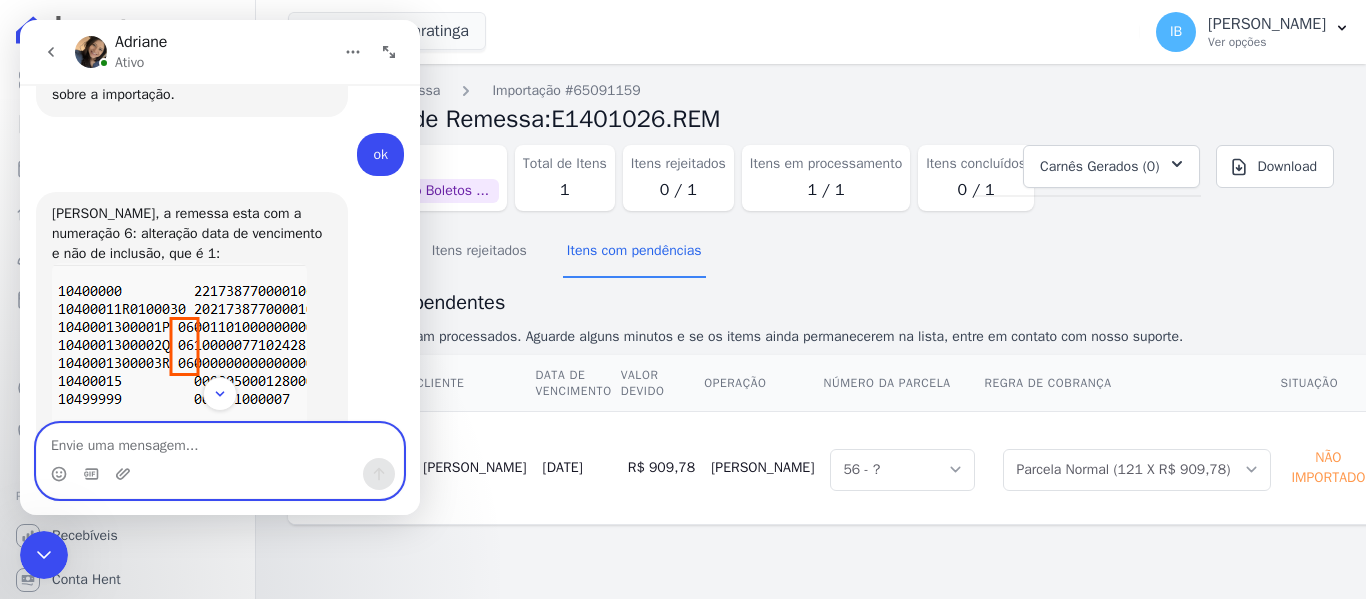 click at bounding box center [220, 441] 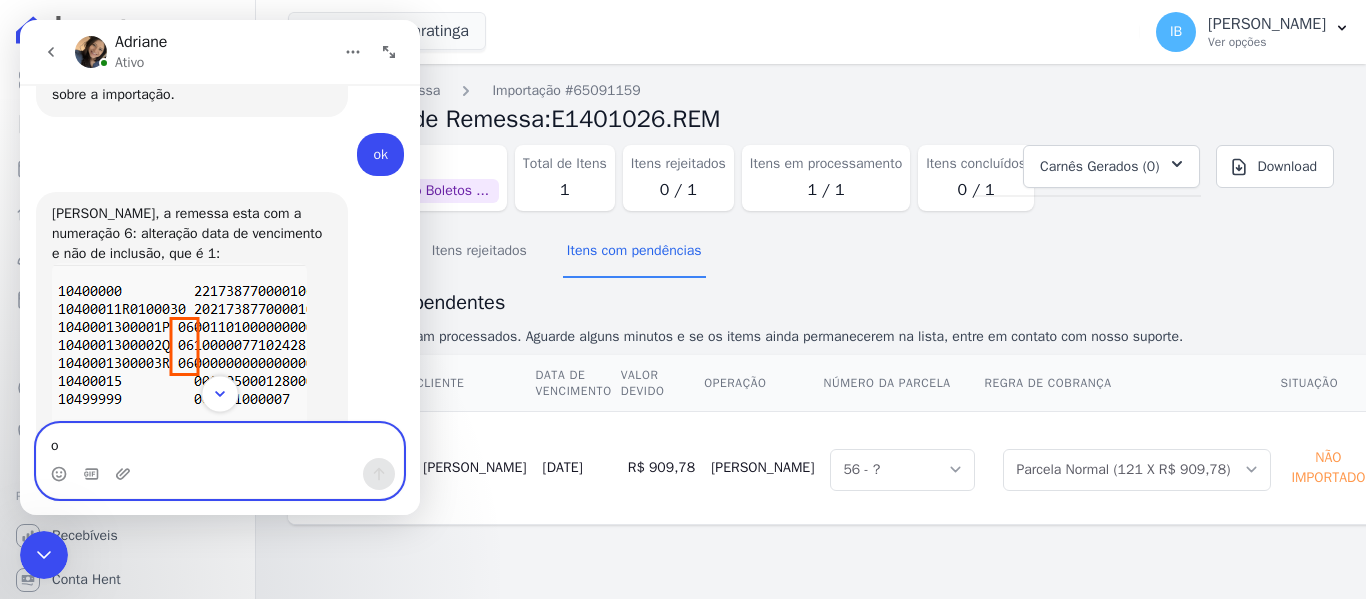 type on "ok" 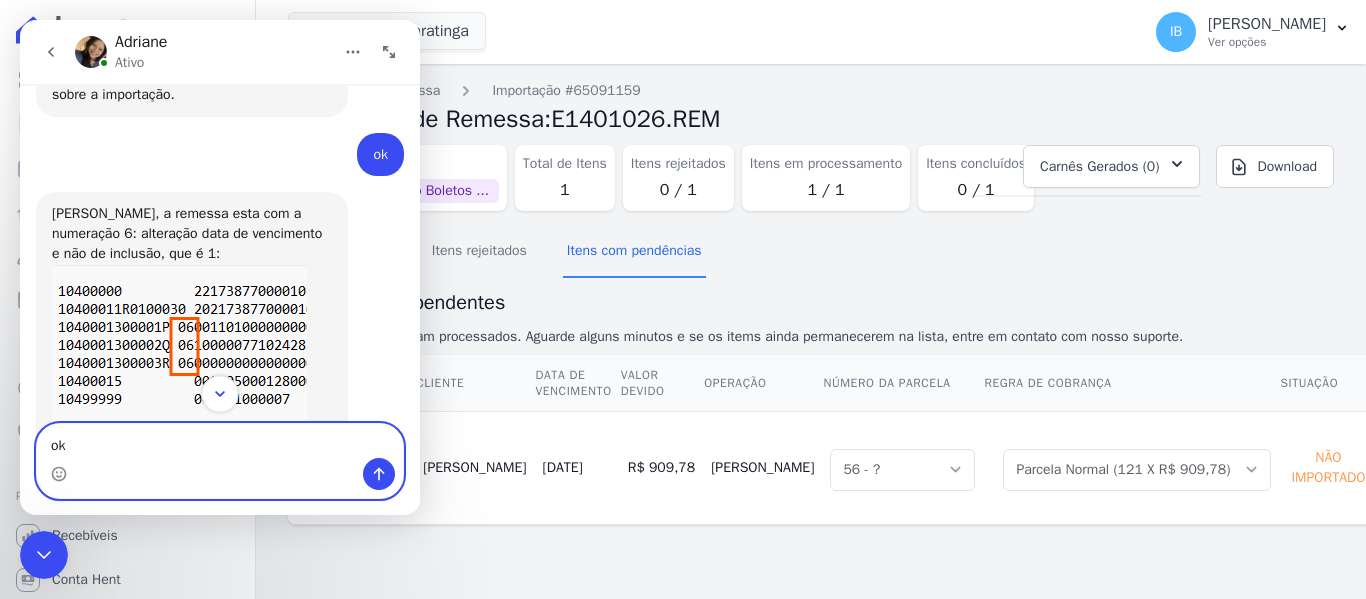 type 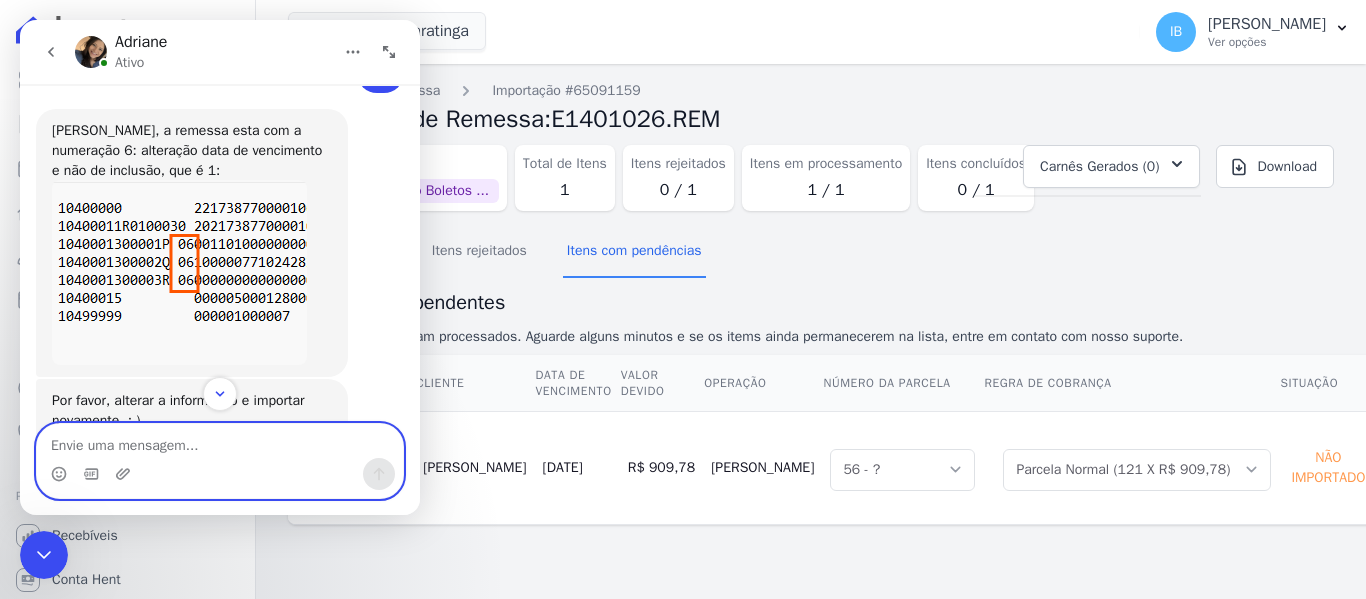 scroll, scrollTop: 1248, scrollLeft: 0, axis: vertical 